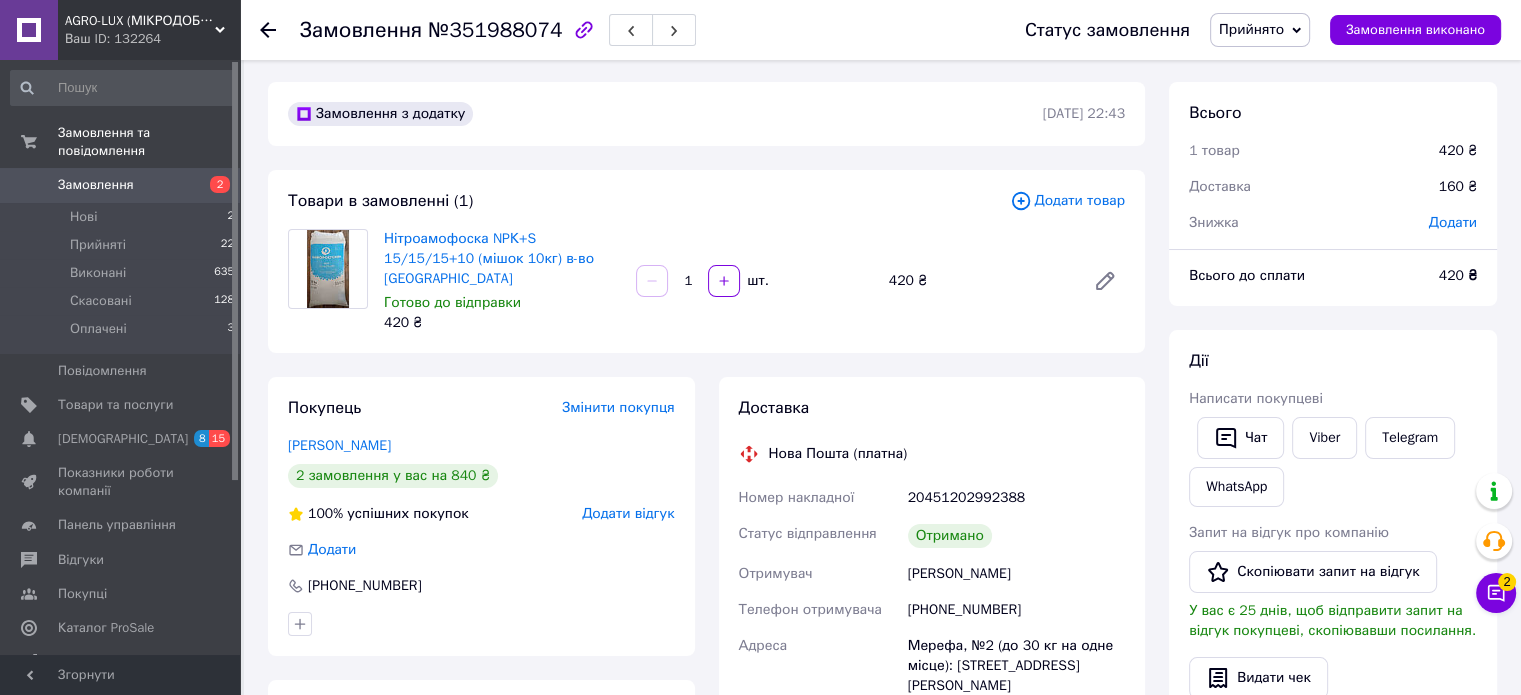 scroll, scrollTop: 0, scrollLeft: 0, axis: both 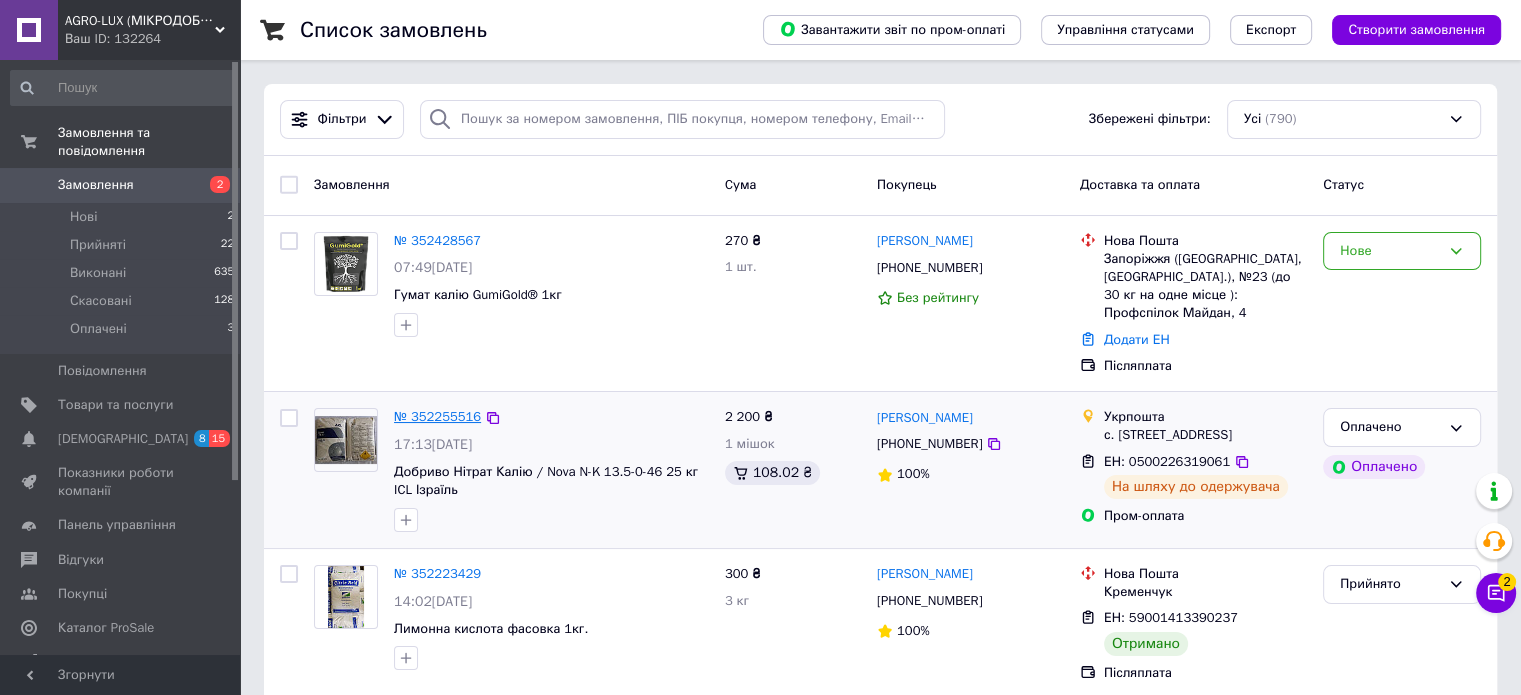 click on "№ 352255516" at bounding box center (437, 416) 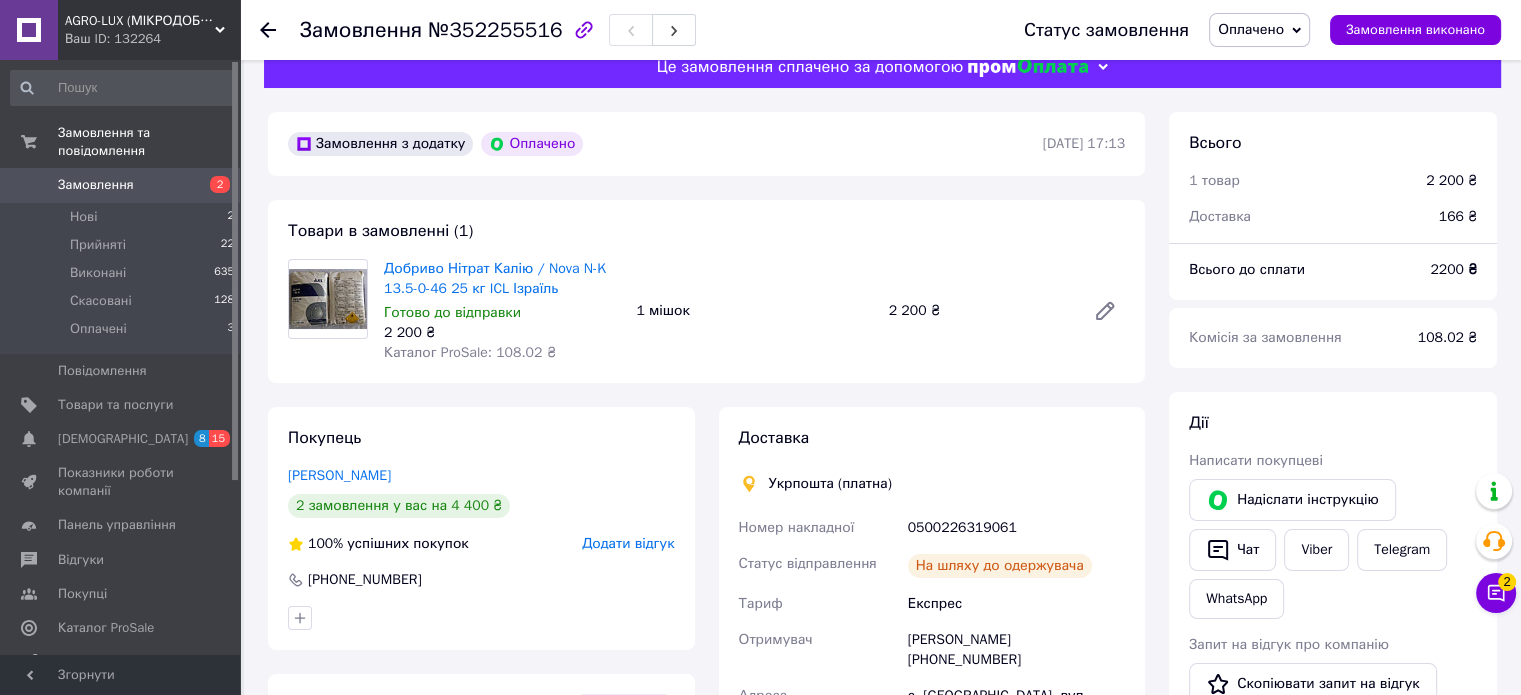 scroll, scrollTop: 0, scrollLeft: 0, axis: both 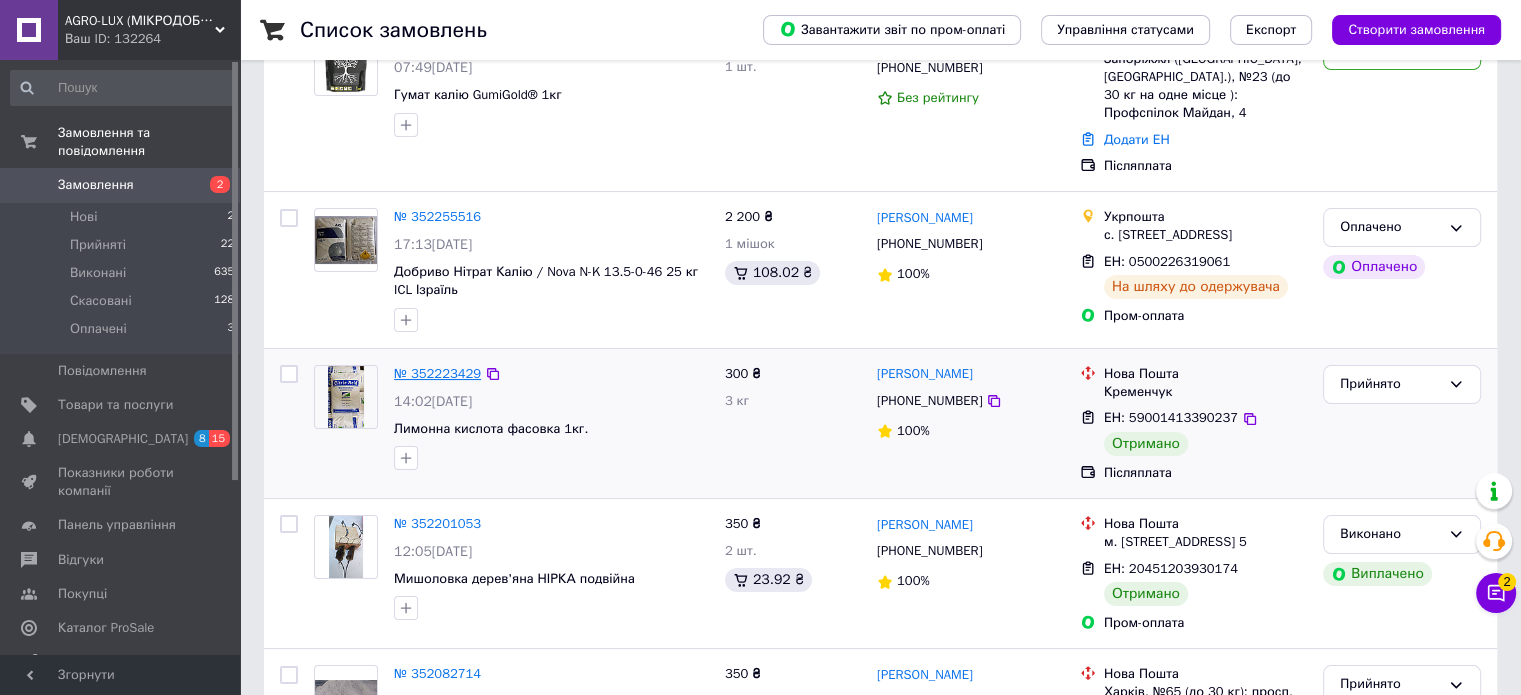 click on "№ 352223429" at bounding box center [437, 373] 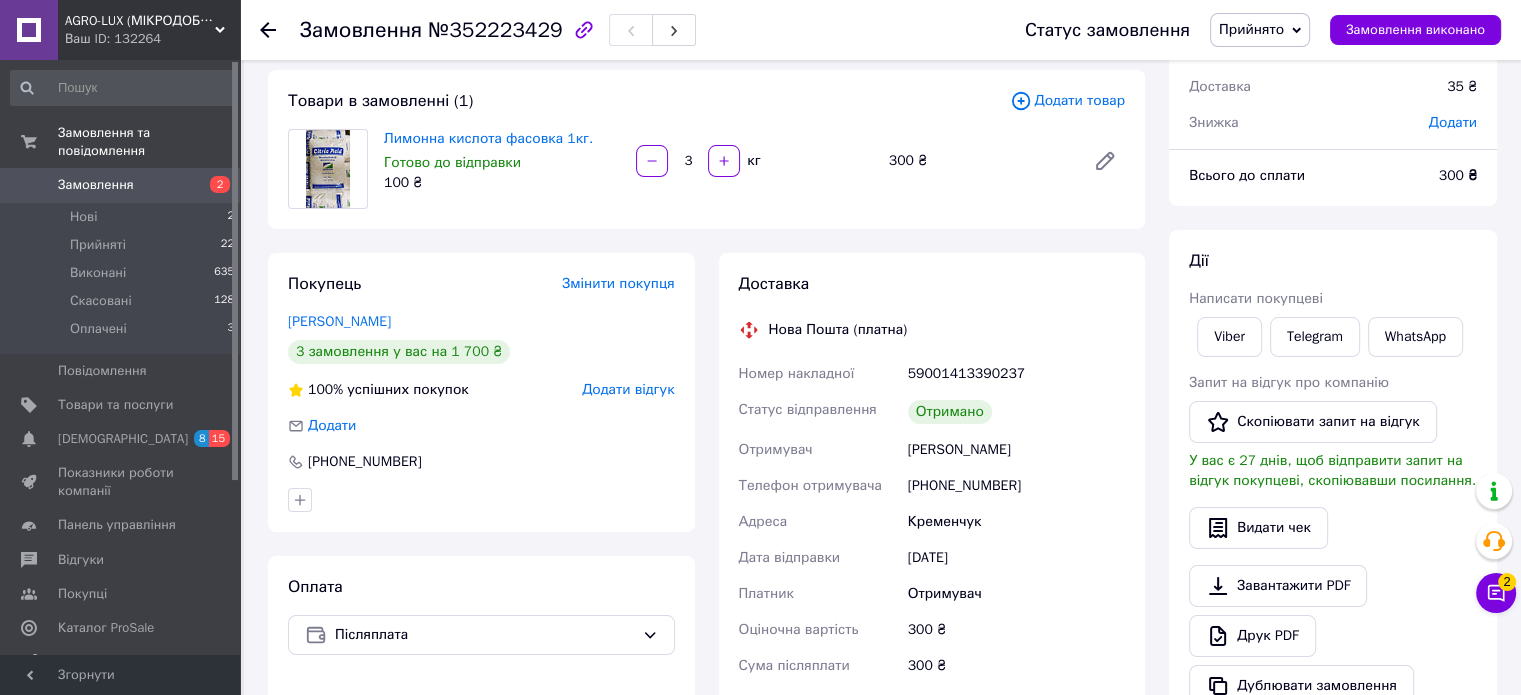 scroll, scrollTop: 0, scrollLeft: 0, axis: both 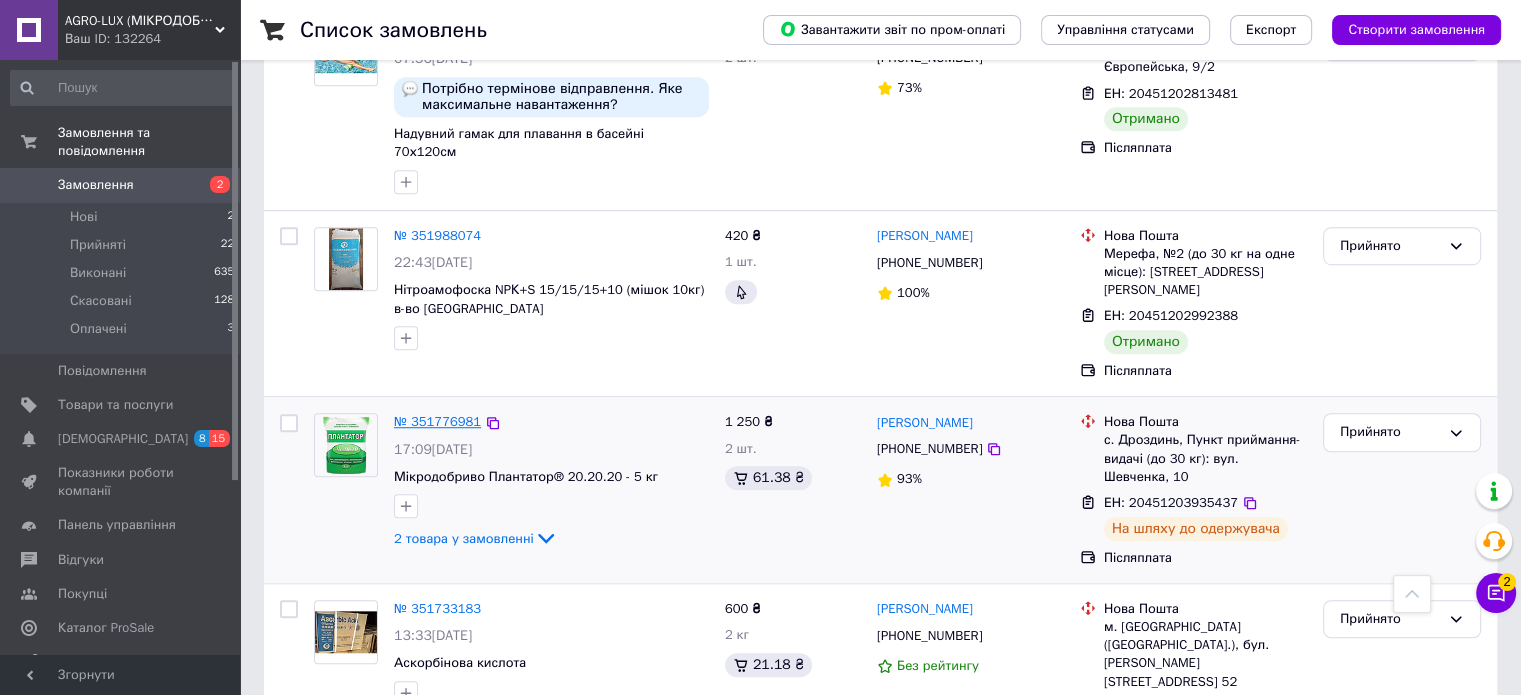 click on "№ 351776981" at bounding box center [437, 421] 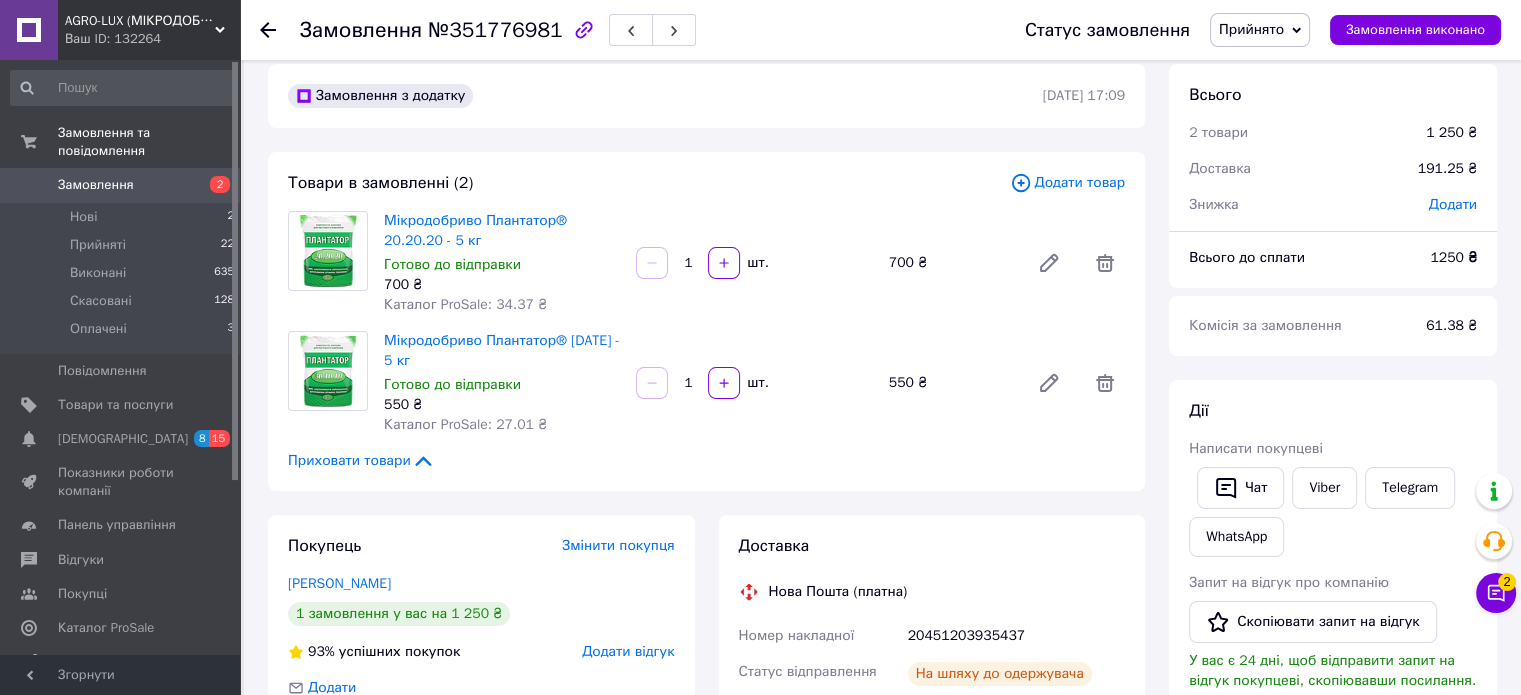 scroll, scrollTop: 0, scrollLeft: 0, axis: both 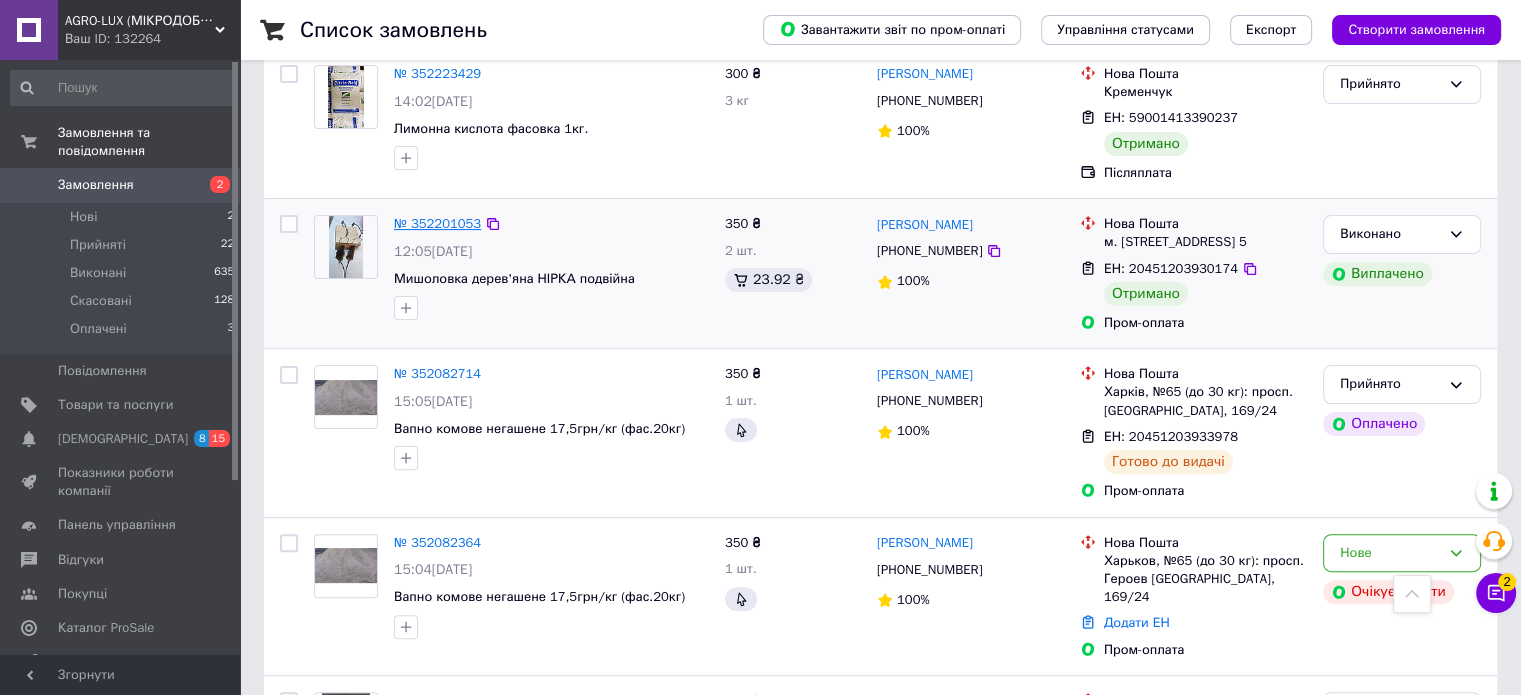 click on "№ 352201053" at bounding box center [437, 223] 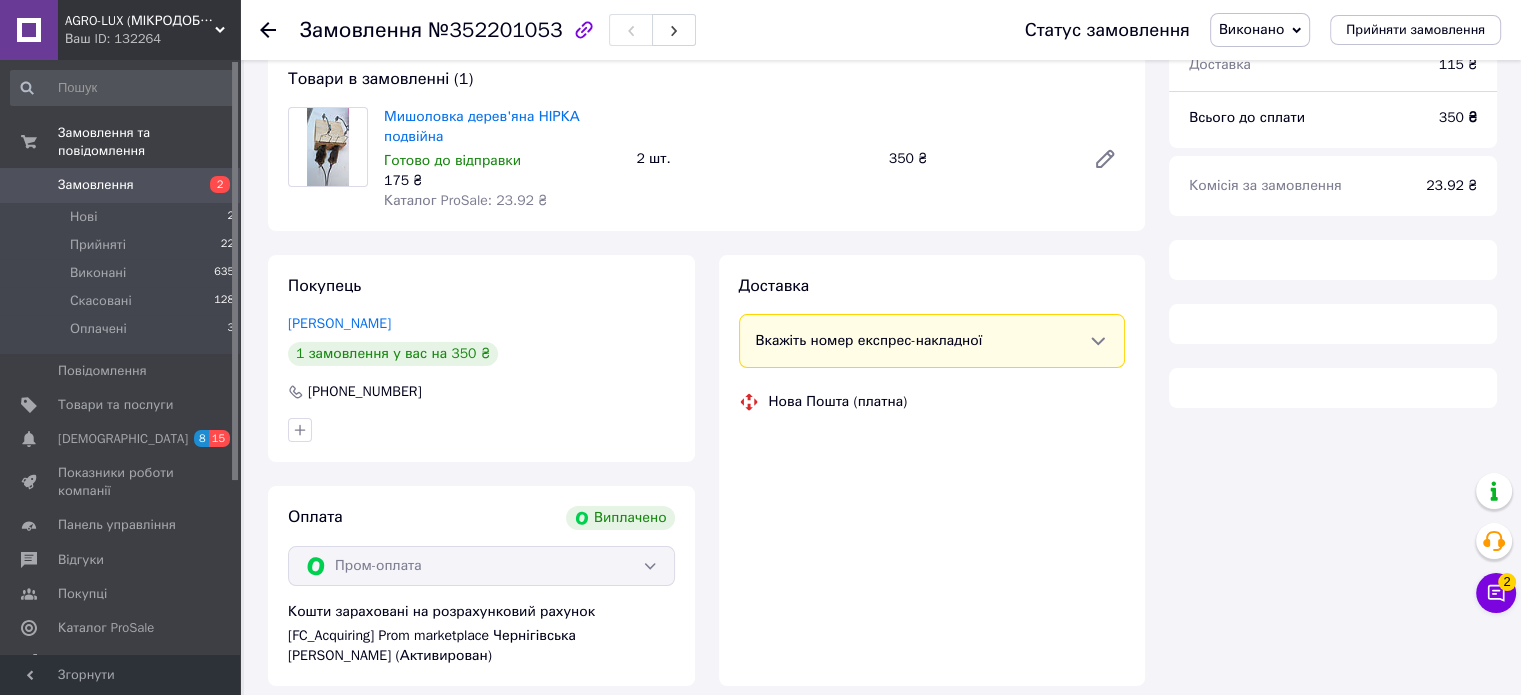 scroll, scrollTop: 500, scrollLeft: 0, axis: vertical 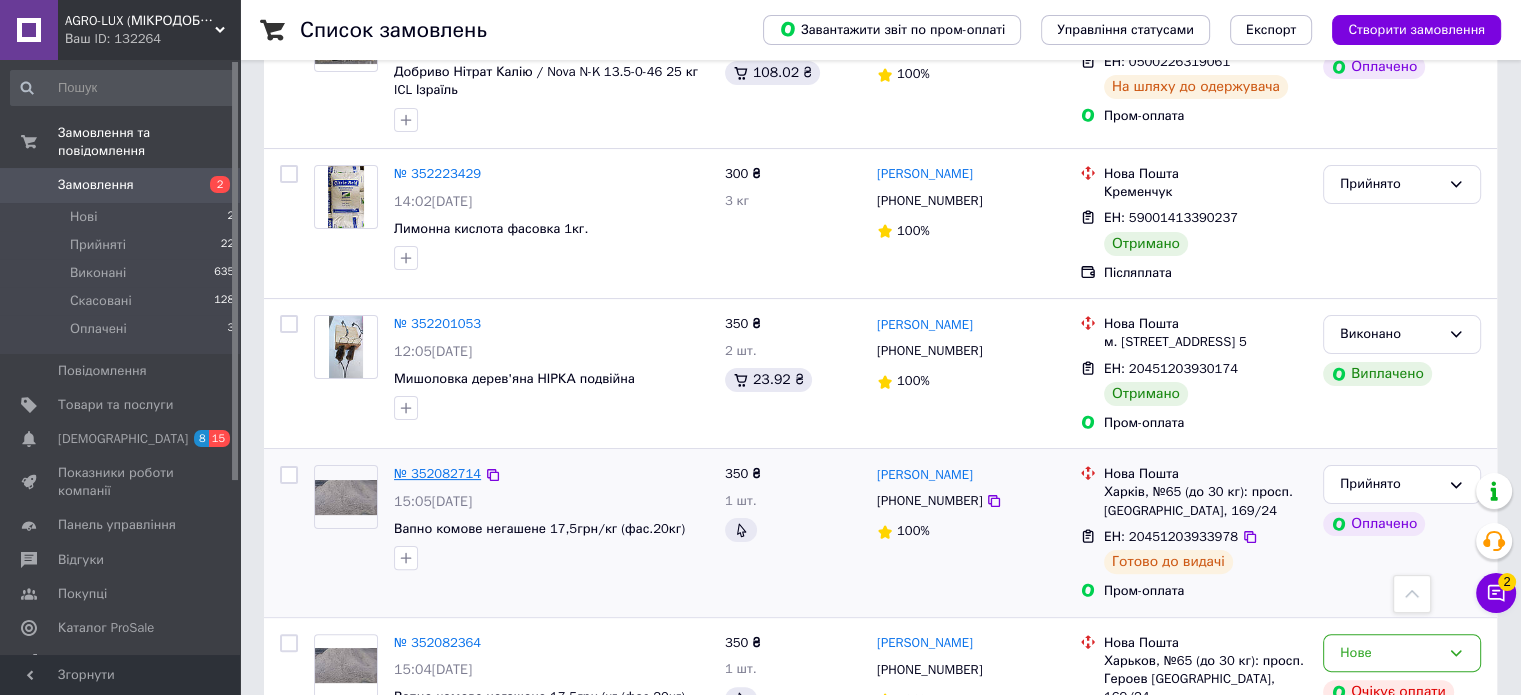 click on "№ 352082714" at bounding box center (437, 473) 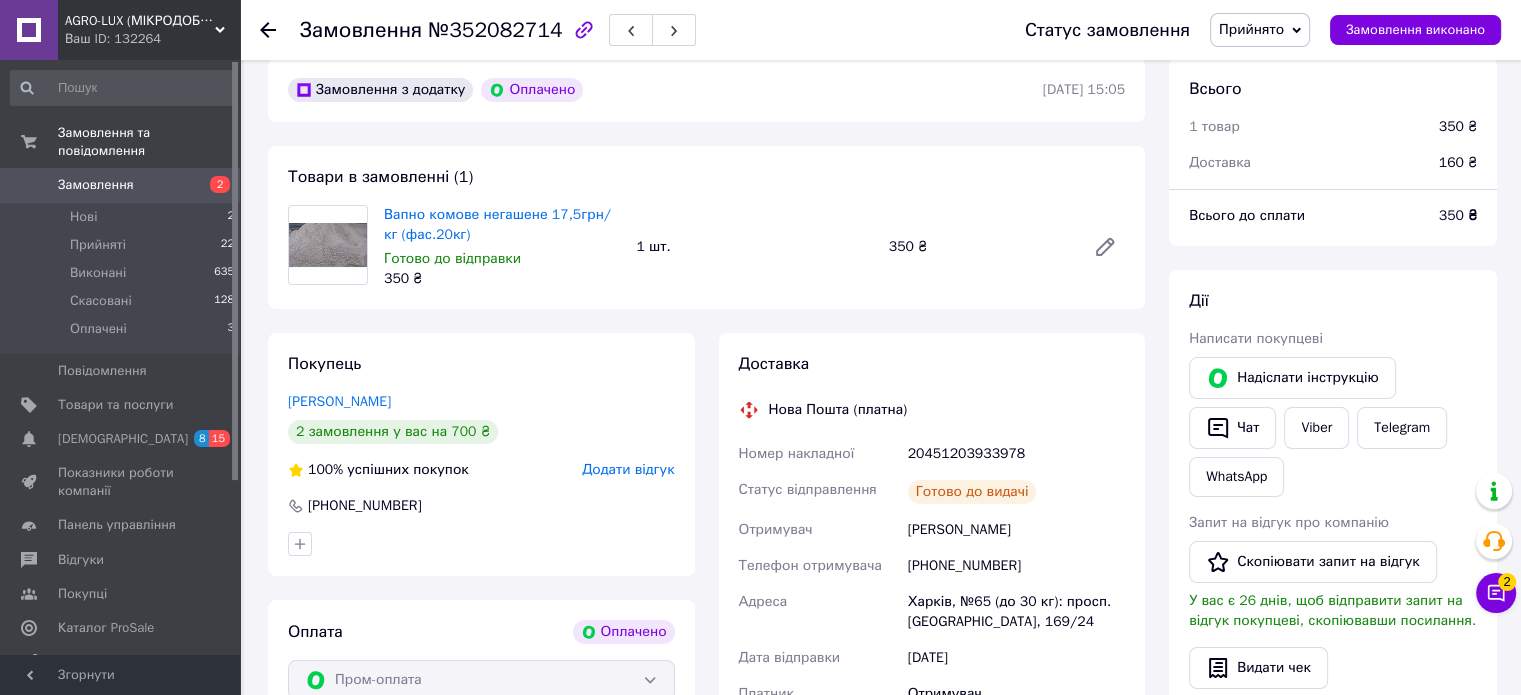 scroll, scrollTop: 0, scrollLeft: 0, axis: both 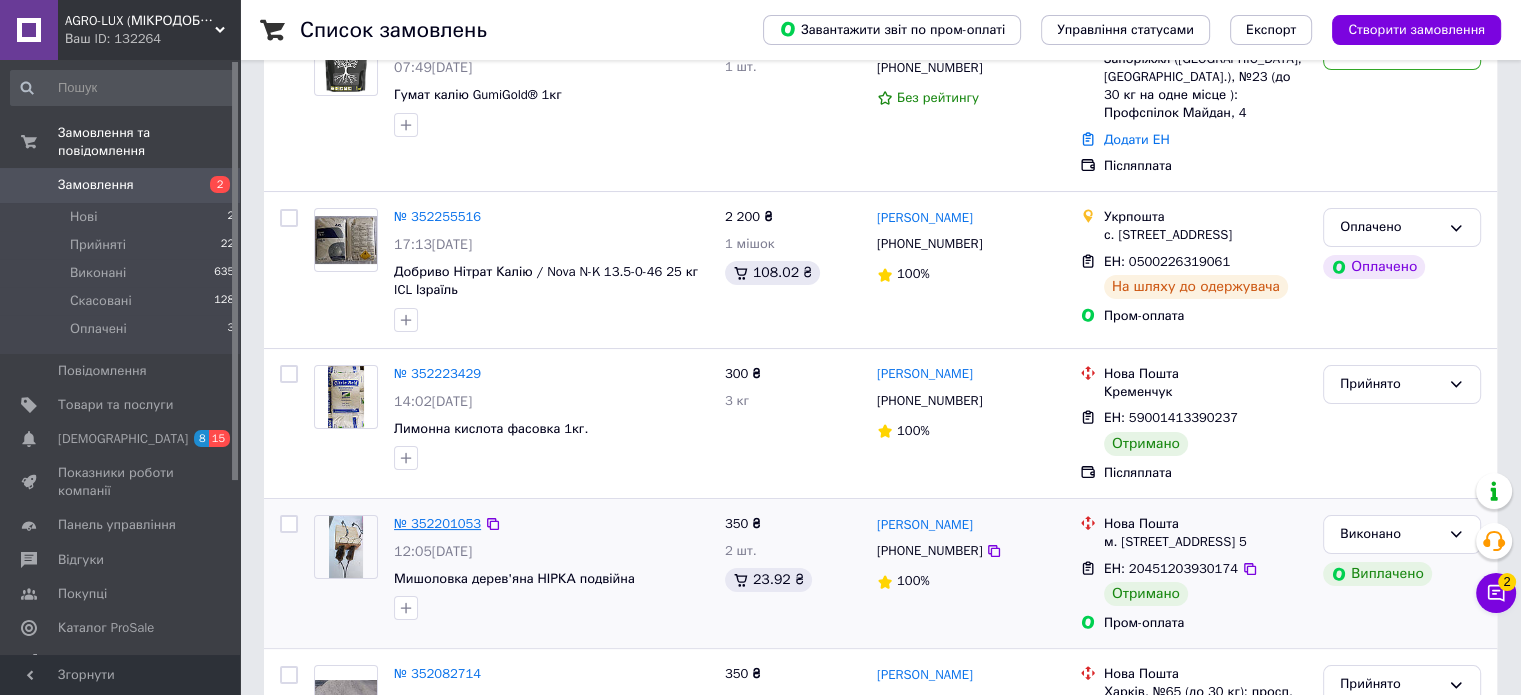 click on "№ 352201053" at bounding box center (437, 523) 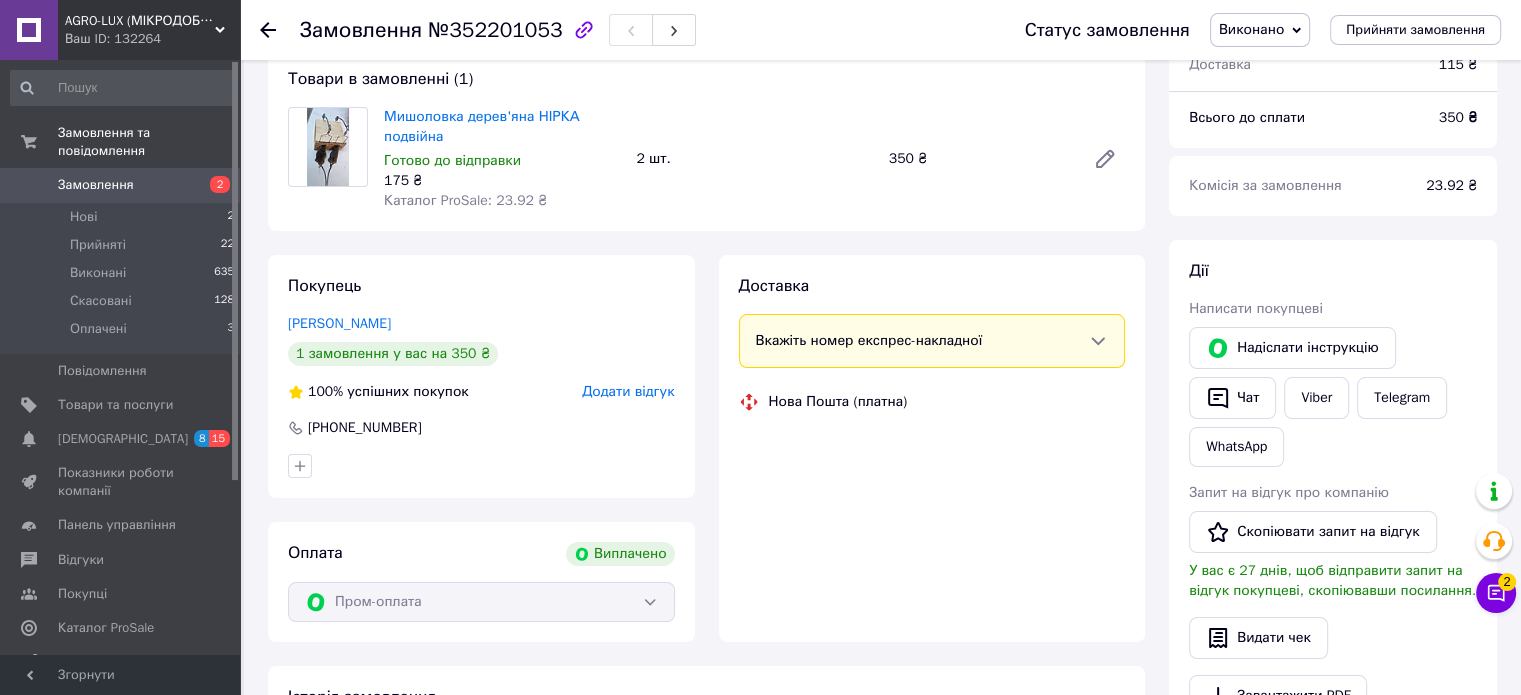 scroll, scrollTop: 200, scrollLeft: 0, axis: vertical 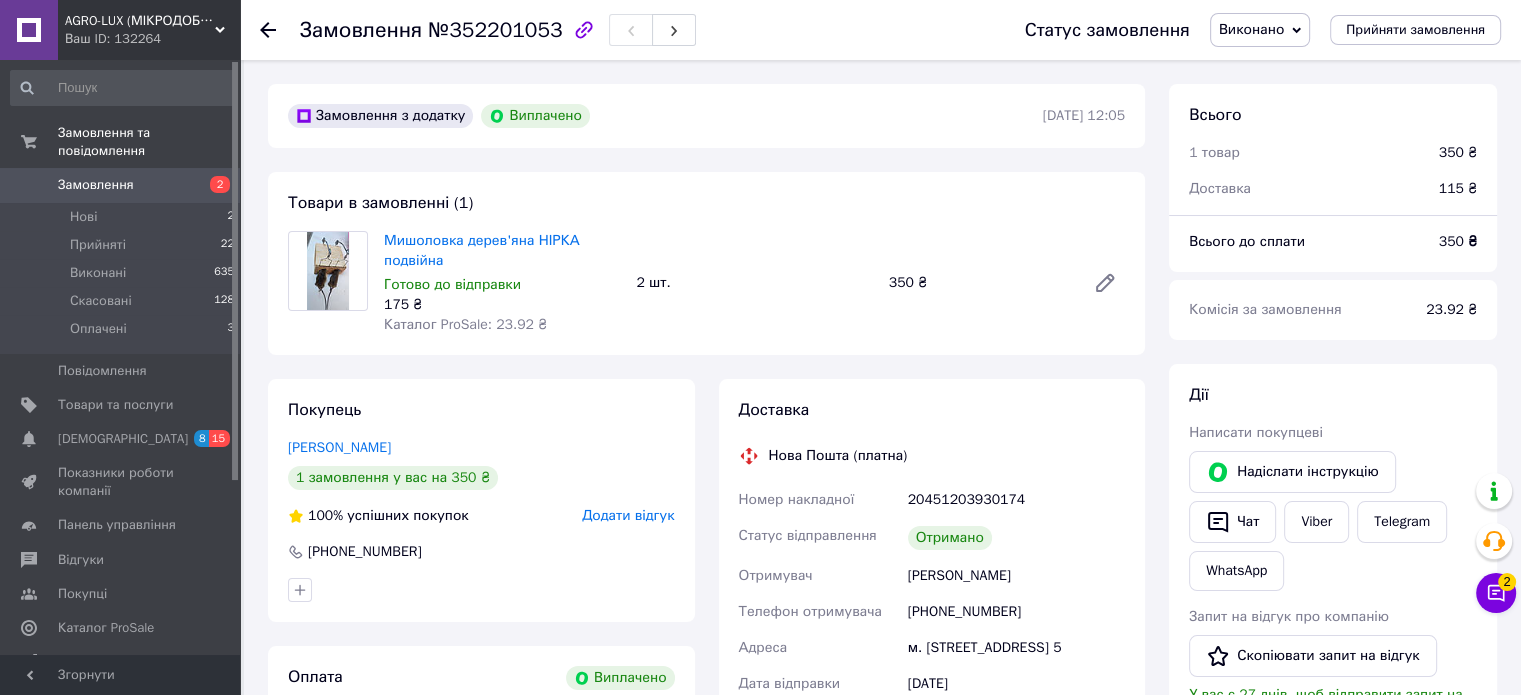 click on "Замовлення 2" at bounding box center [123, 185] 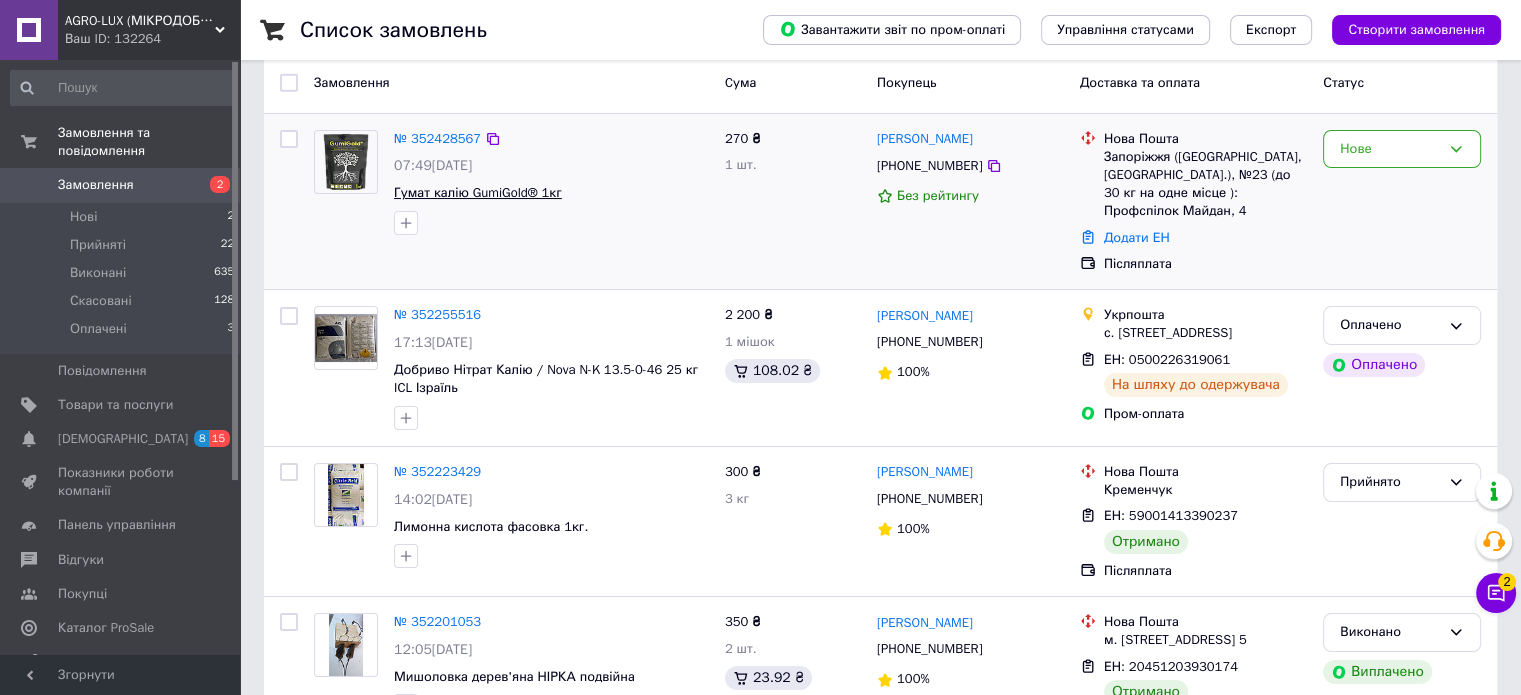 scroll, scrollTop: 0, scrollLeft: 0, axis: both 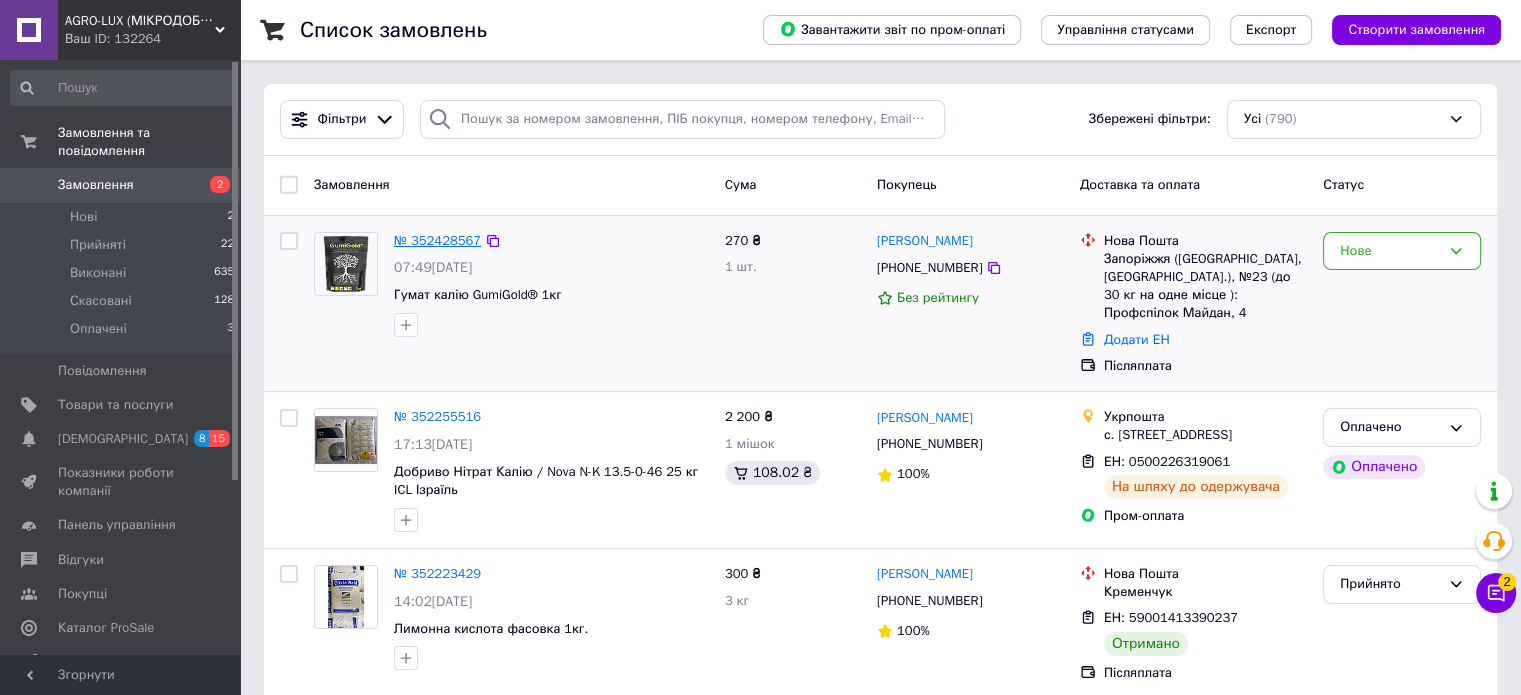 click on "№ 352428567" at bounding box center [437, 240] 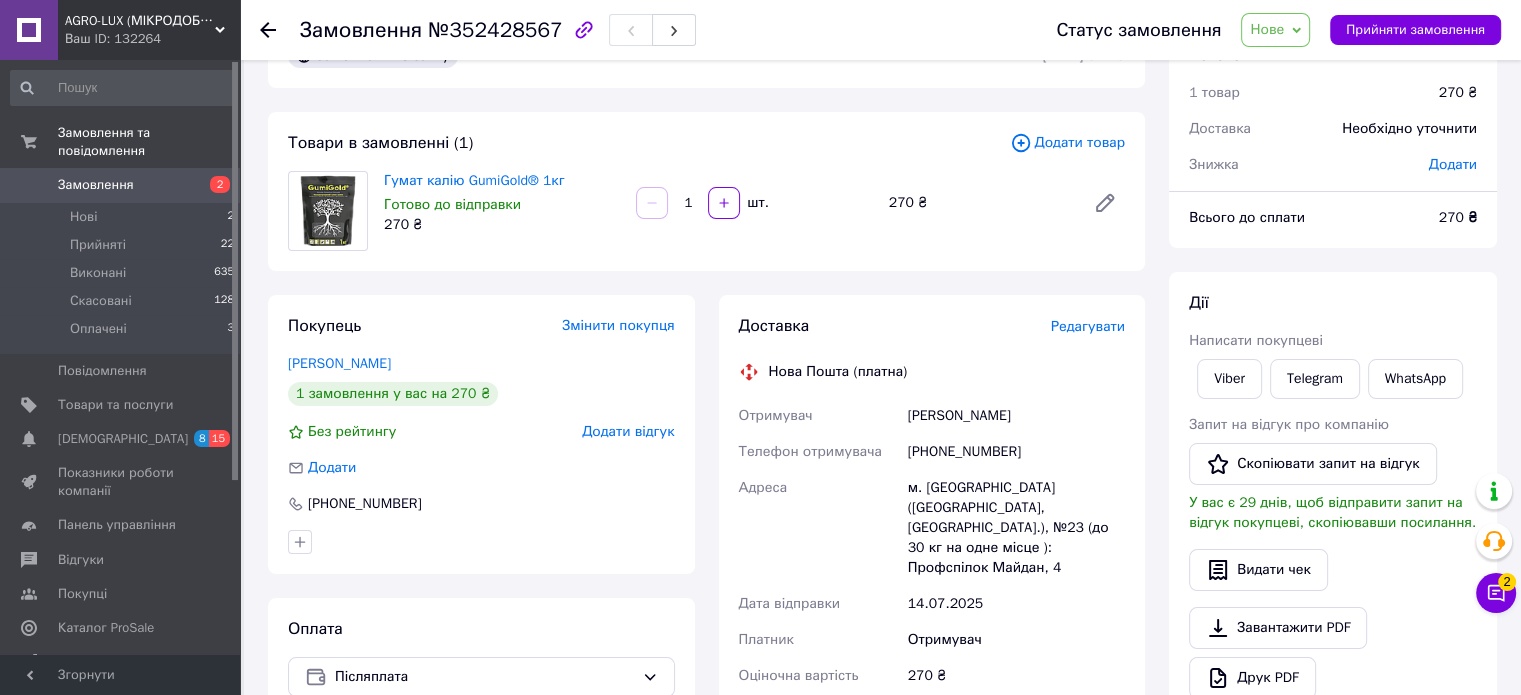 scroll, scrollTop: 0, scrollLeft: 0, axis: both 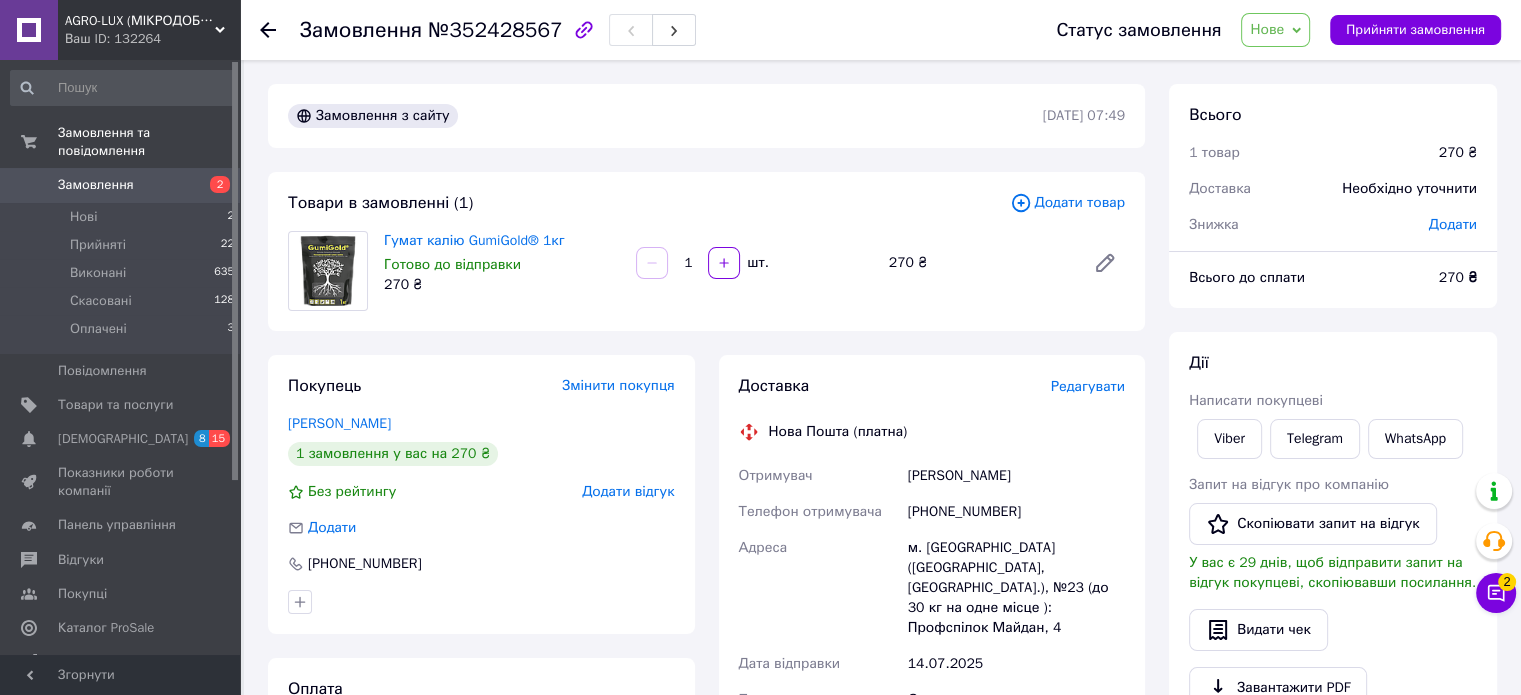 click on "Замовлення №352428567 Статус замовлення [GEOGRAPHIC_DATA] Скасовано Оплачено Прийняти замовлення" at bounding box center [880, 30] 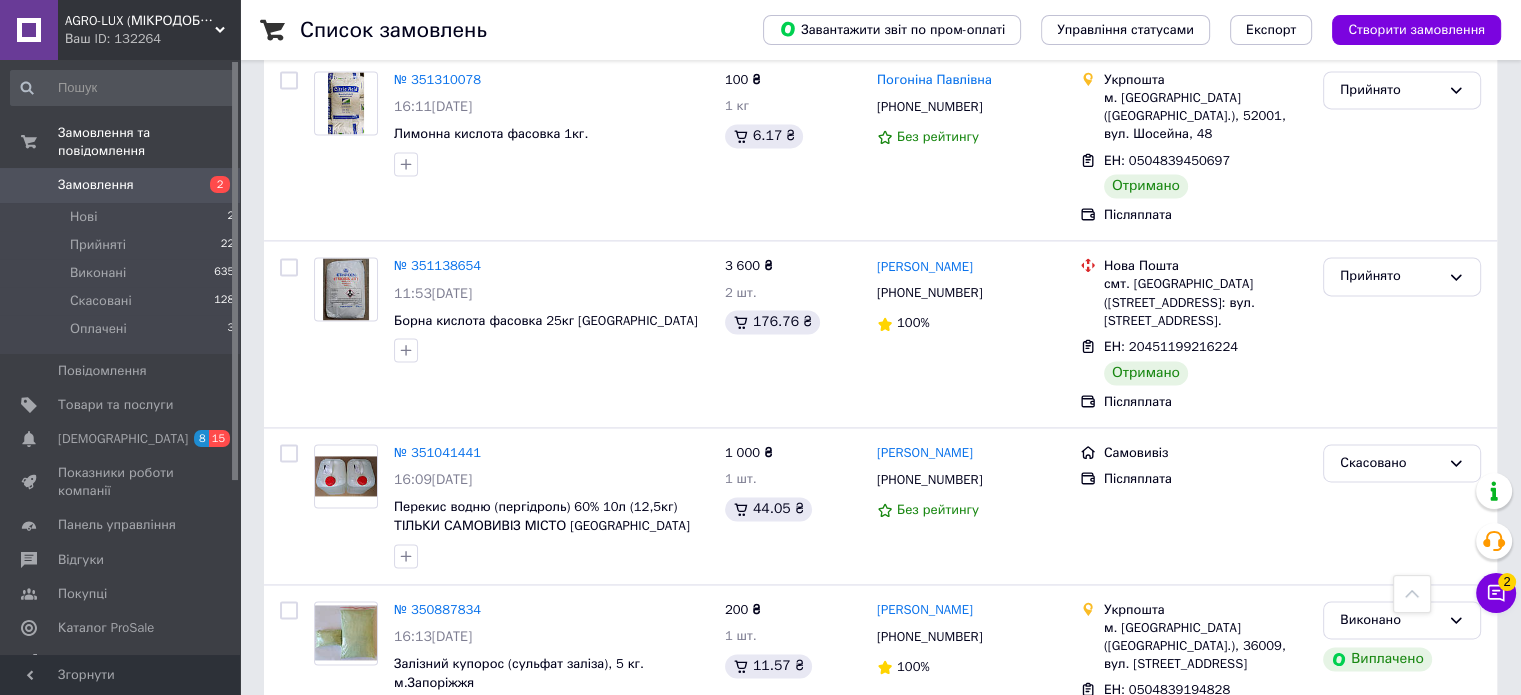 scroll, scrollTop: 2993, scrollLeft: 0, axis: vertical 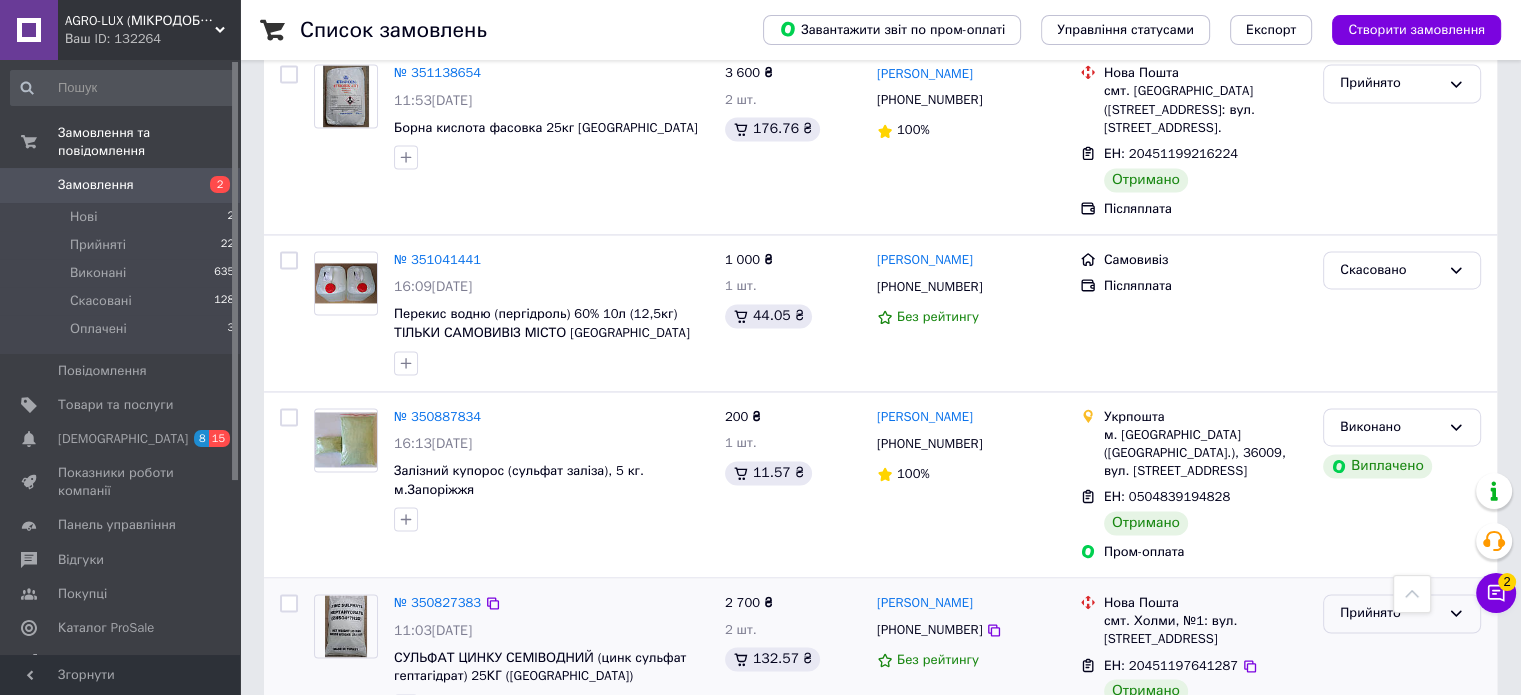 click on "Прийнято" at bounding box center [1390, 613] 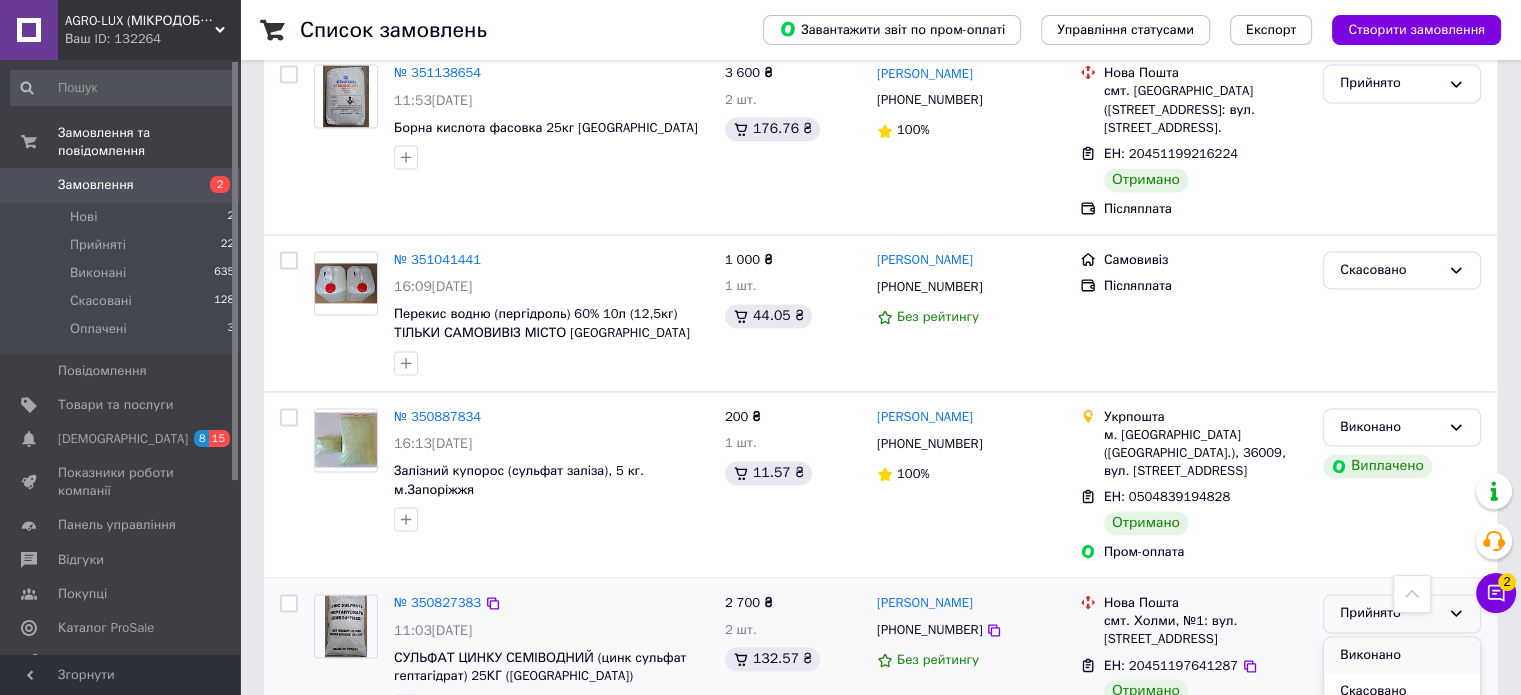 click on "Виконано" at bounding box center [1402, 655] 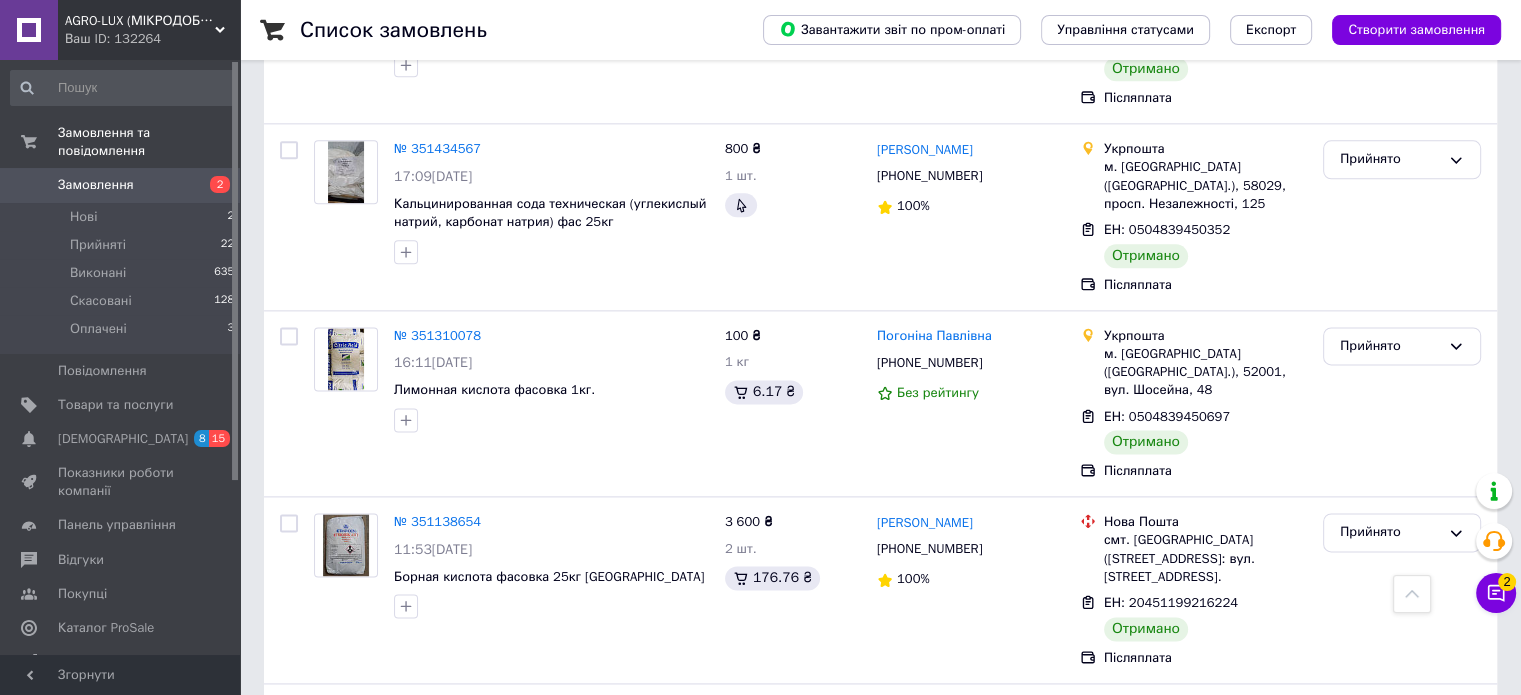 scroll, scrollTop: 2509, scrollLeft: 0, axis: vertical 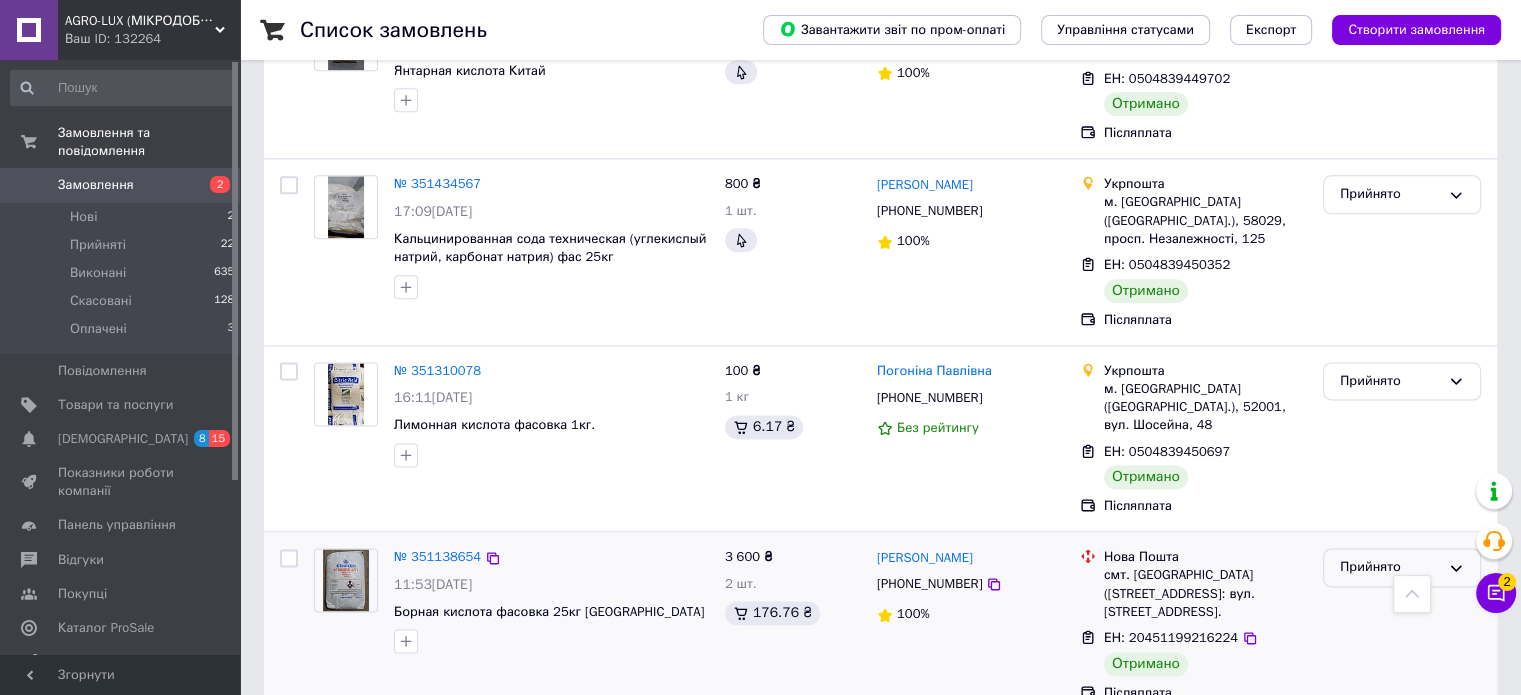 click on "Прийнято" at bounding box center (1402, 567) 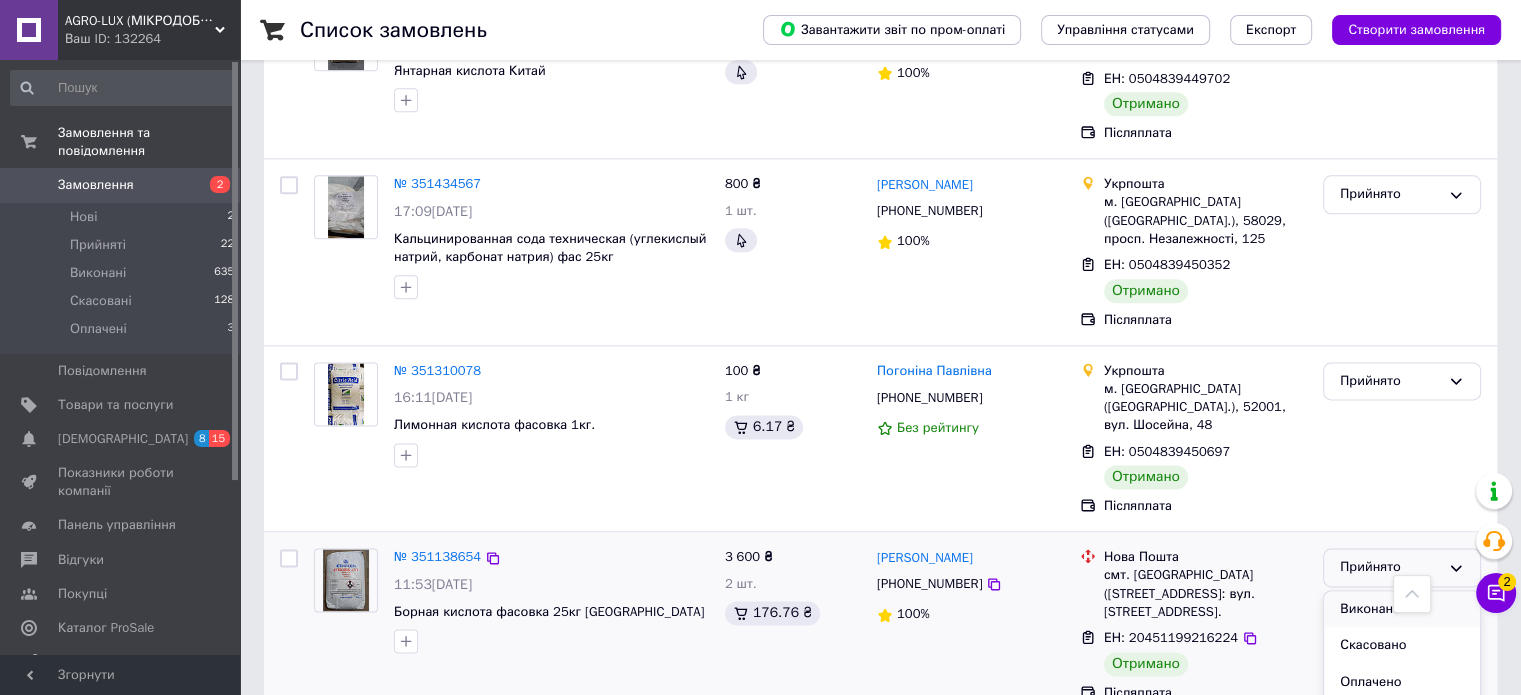 click on "Виконано" at bounding box center [1402, 609] 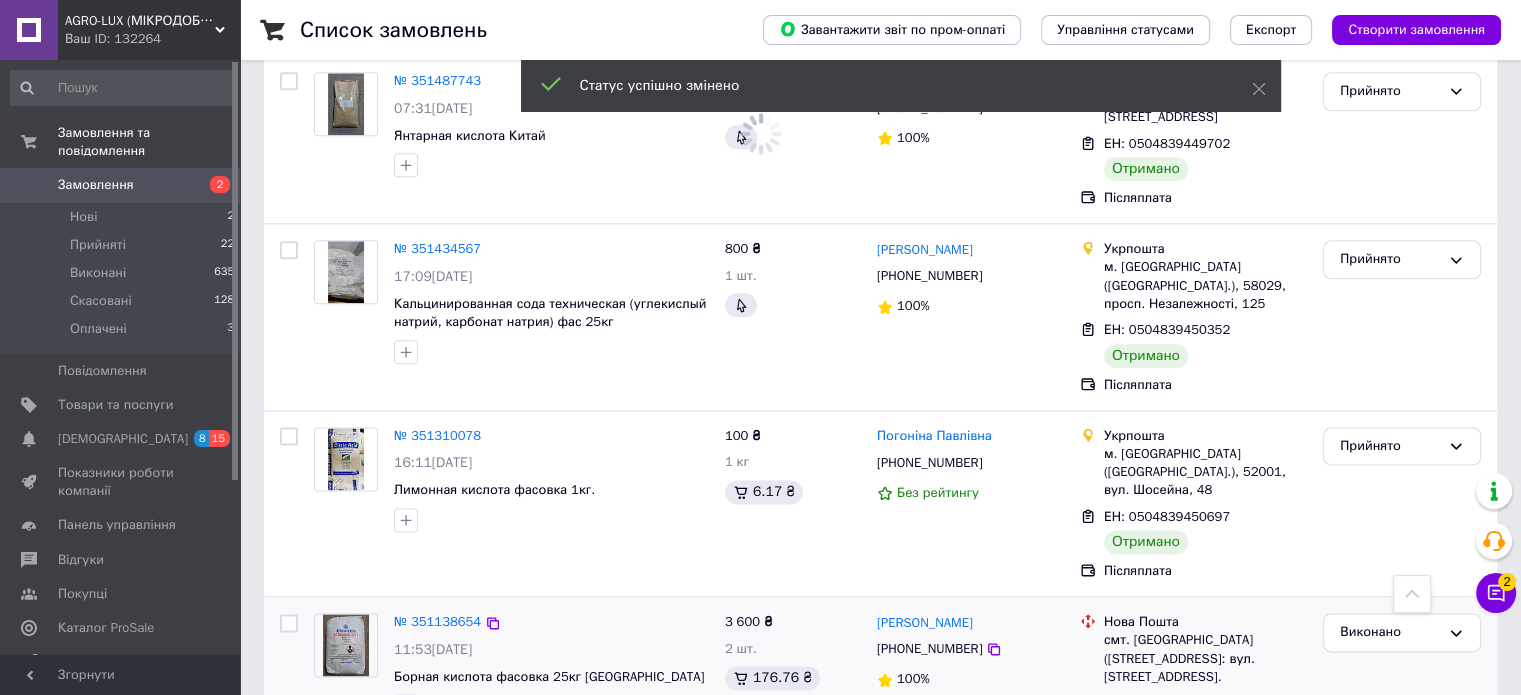 scroll, scrollTop: 2409, scrollLeft: 0, axis: vertical 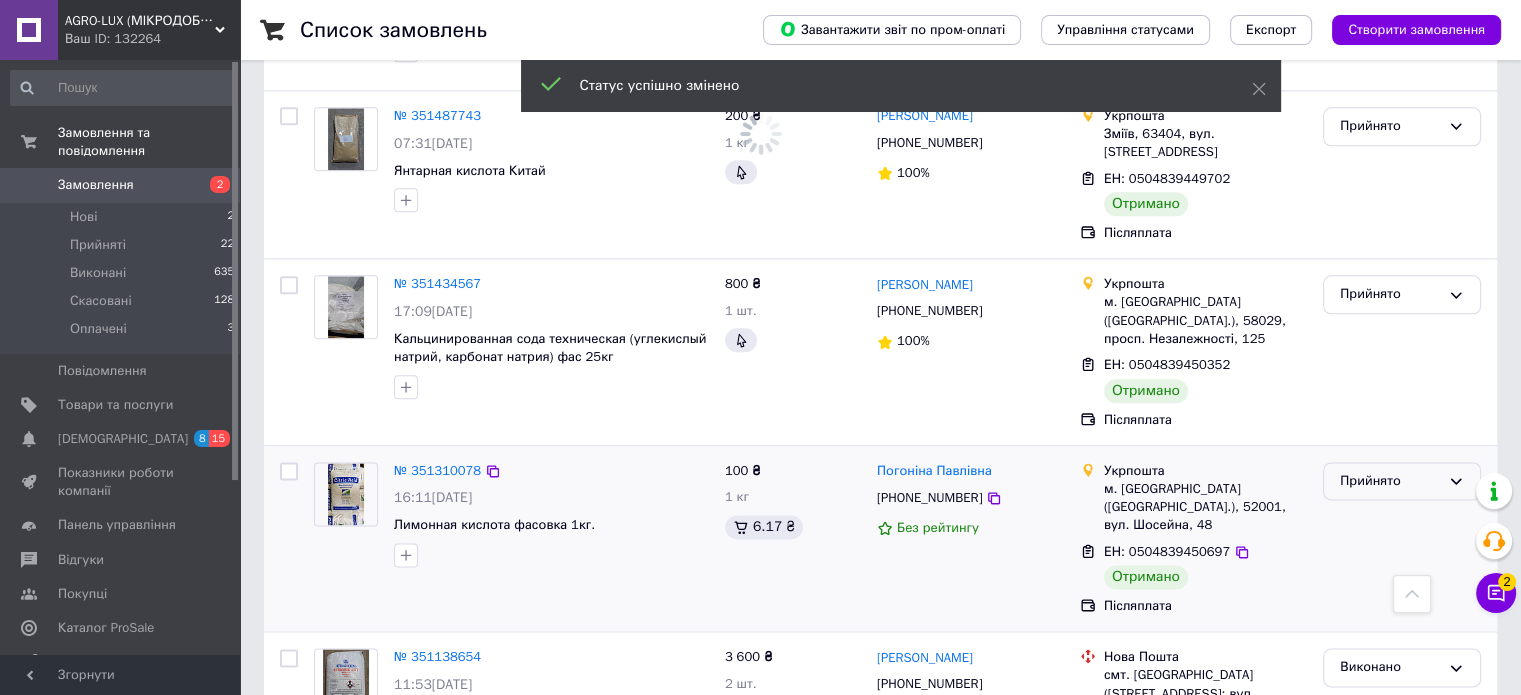 click on "Прийнято" at bounding box center [1390, 481] 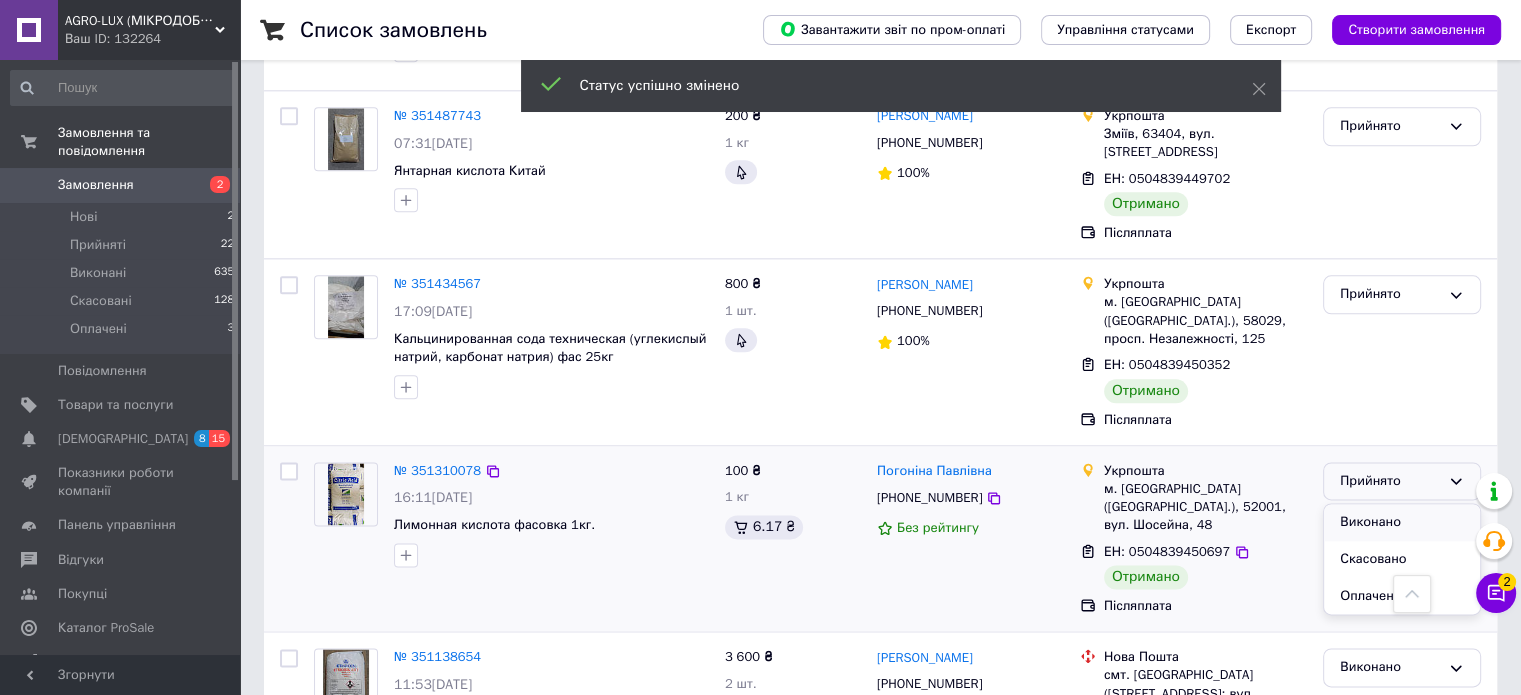 click on "Виконано" at bounding box center (1402, 522) 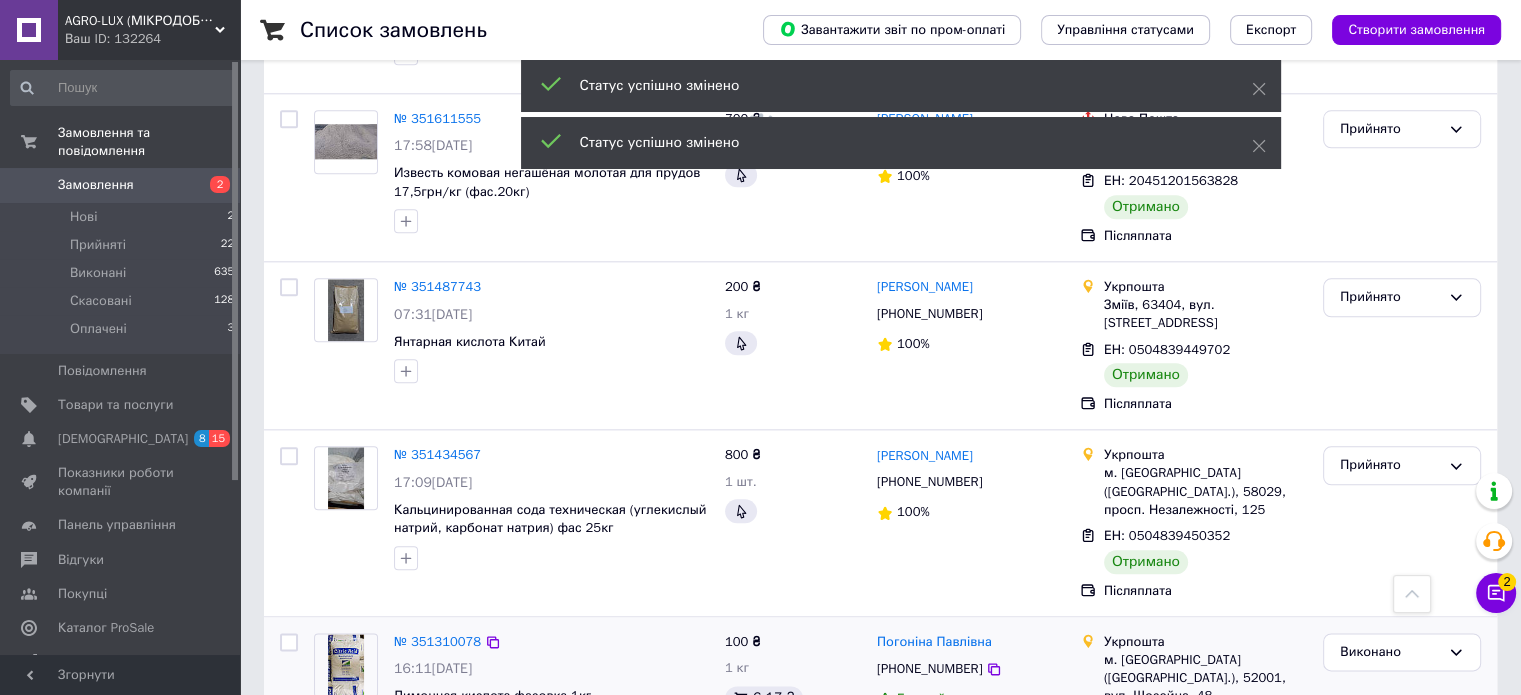 scroll, scrollTop: 2209, scrollLeft: 0, axis: vertical 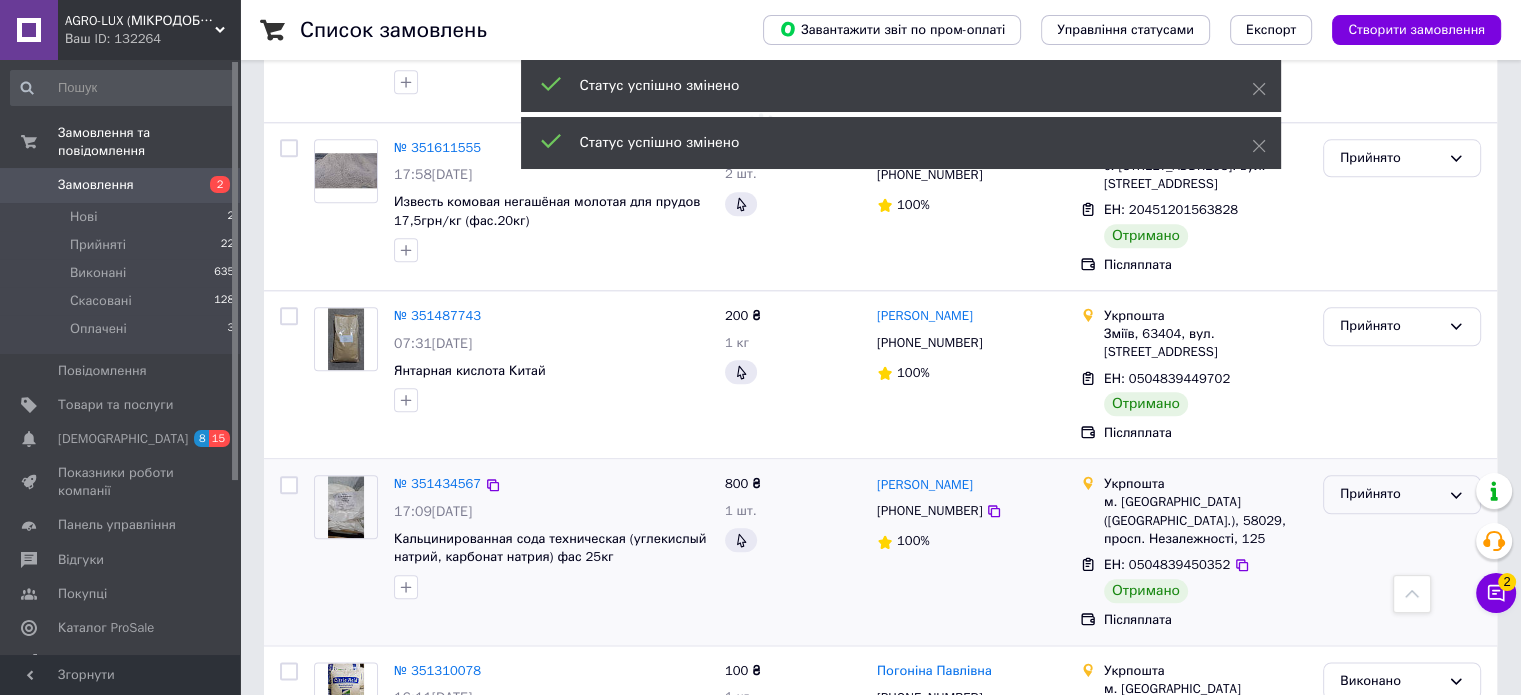 click on "Прийнято" at bounding box center [1390, 494] 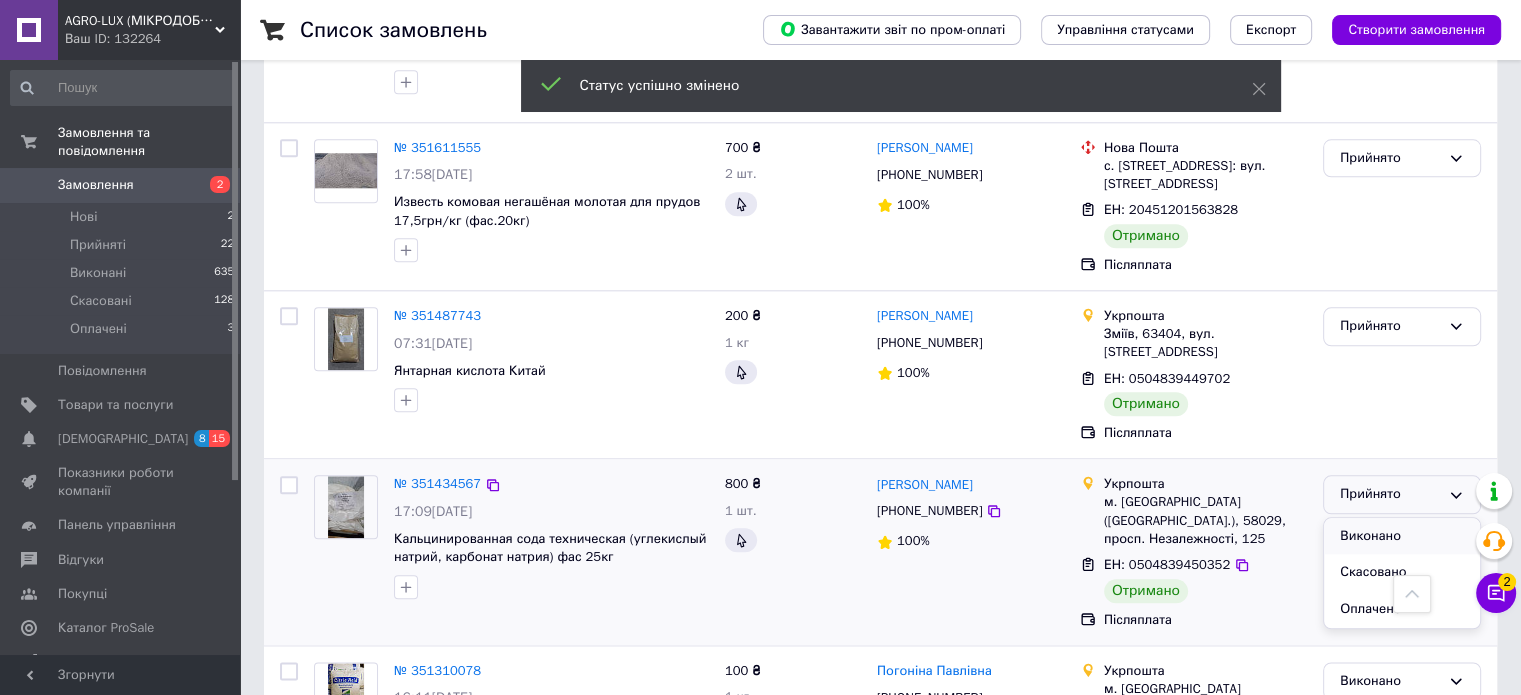 click on "Виконано" at bounding box center [1402, 536] 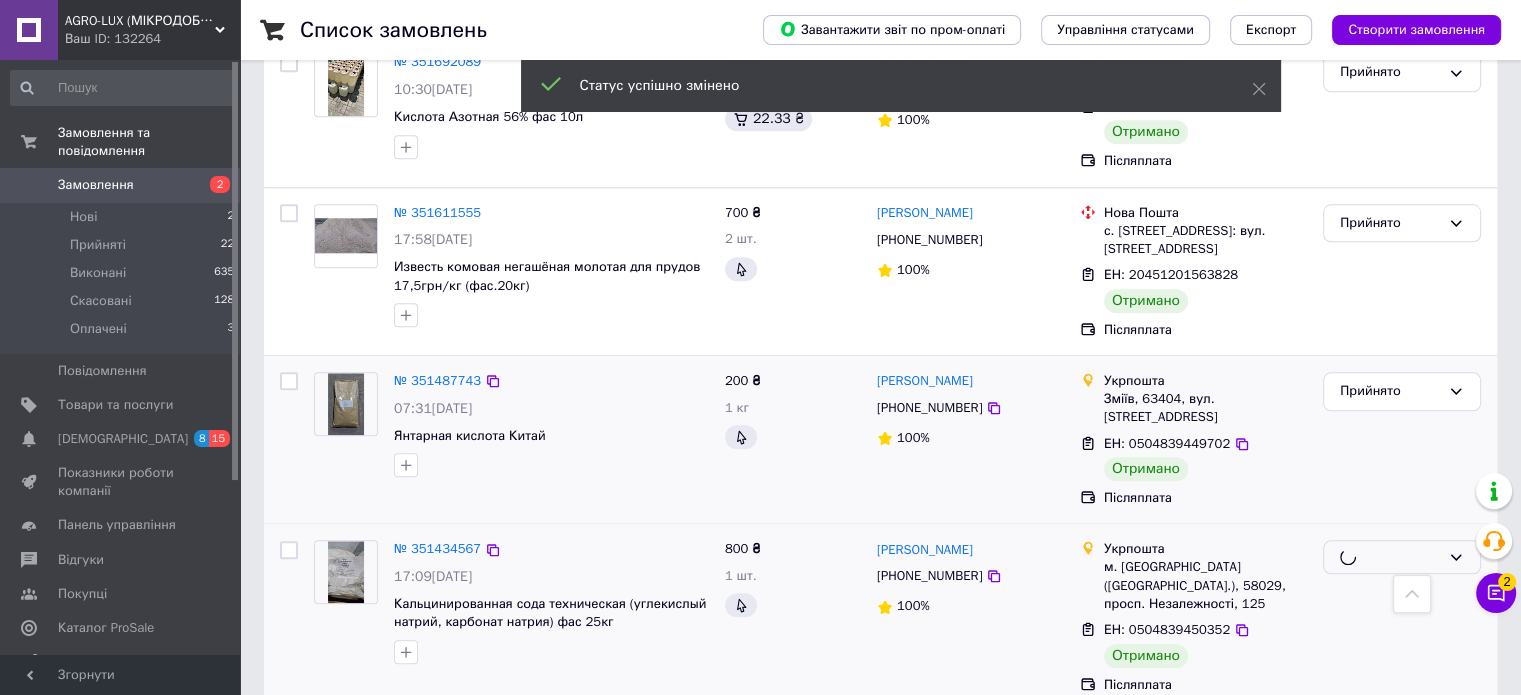scroll, scrollTop: 2009, scrollLeft: 0, axis: vertical 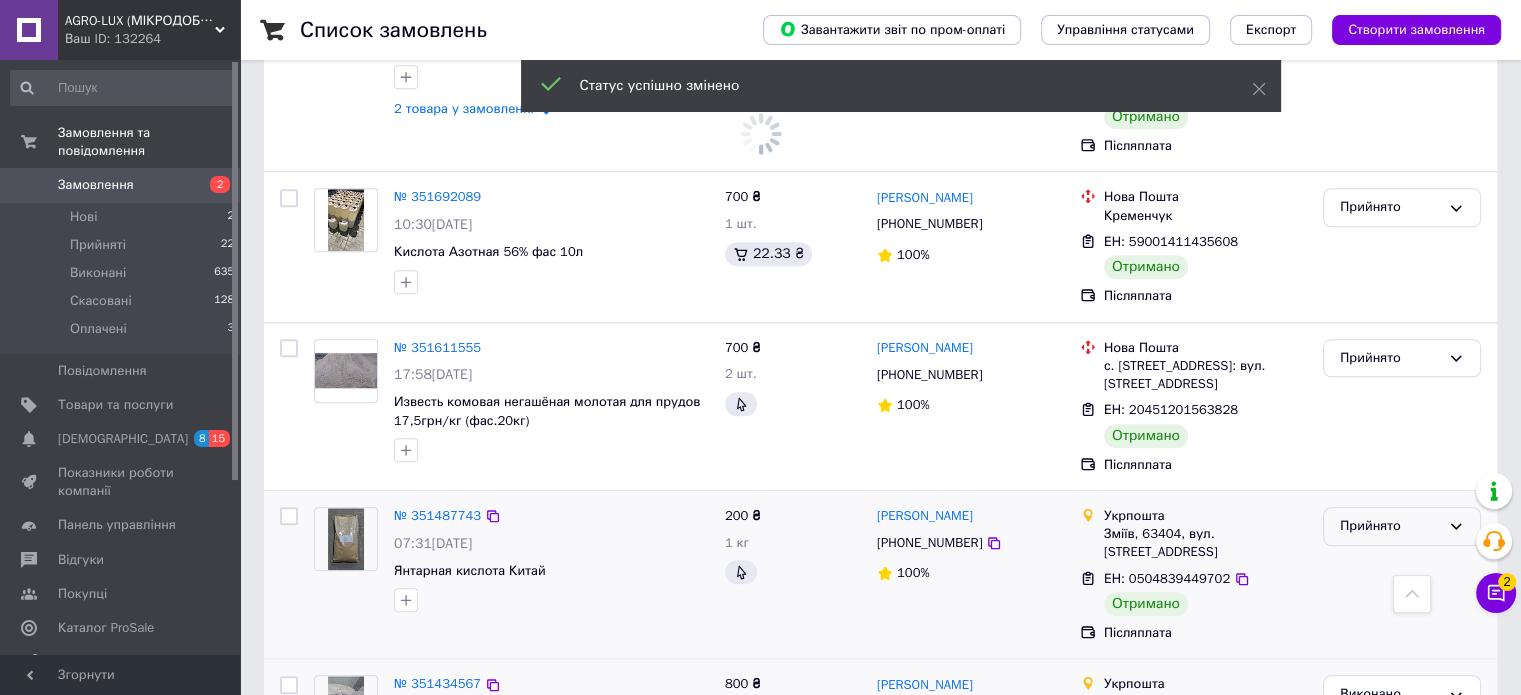 click on "Прийнято" at bounding box center [1402, 526] 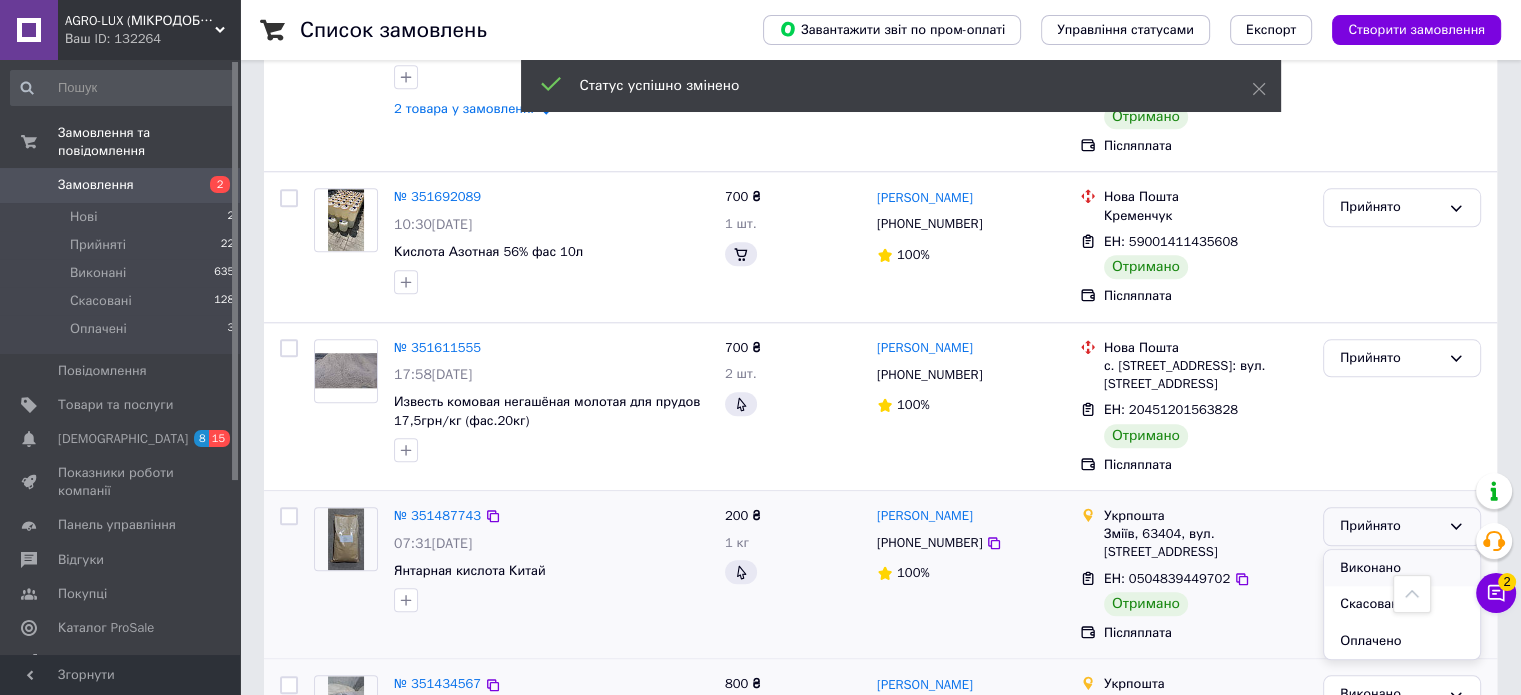 click on "Виконано" at bounding box center (1402, 568) 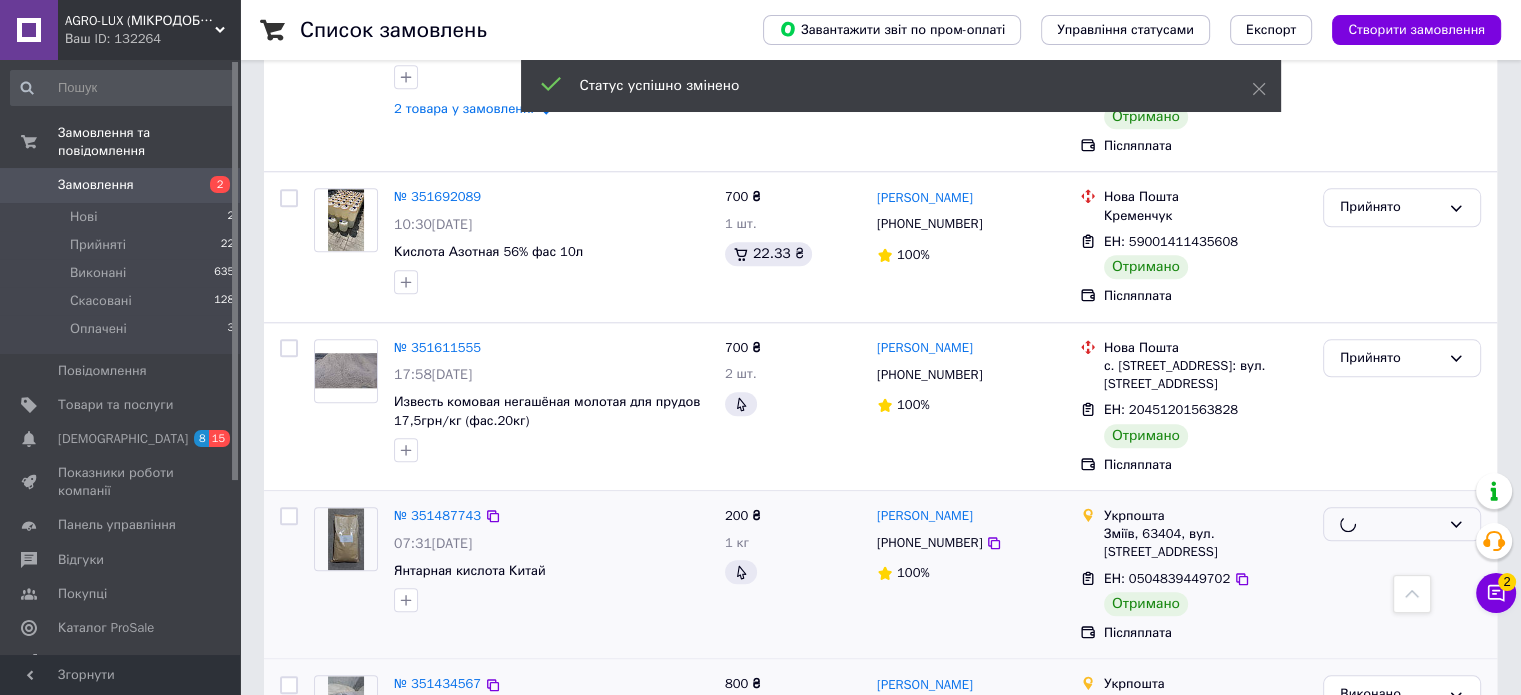 scroll, scrollTop: 1909, scrollLeft: 0, axis: vertical 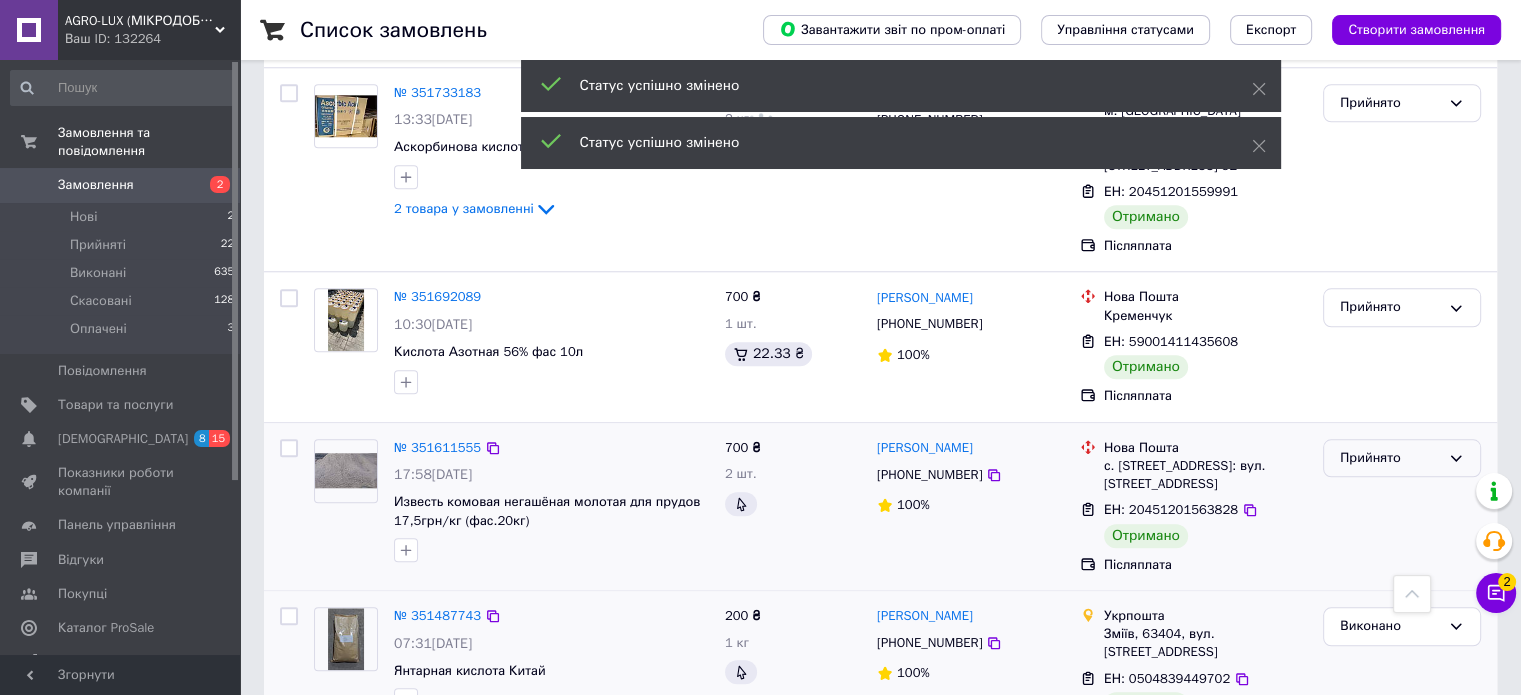 click on "Прийнято" at bounding box center [1402, 458] 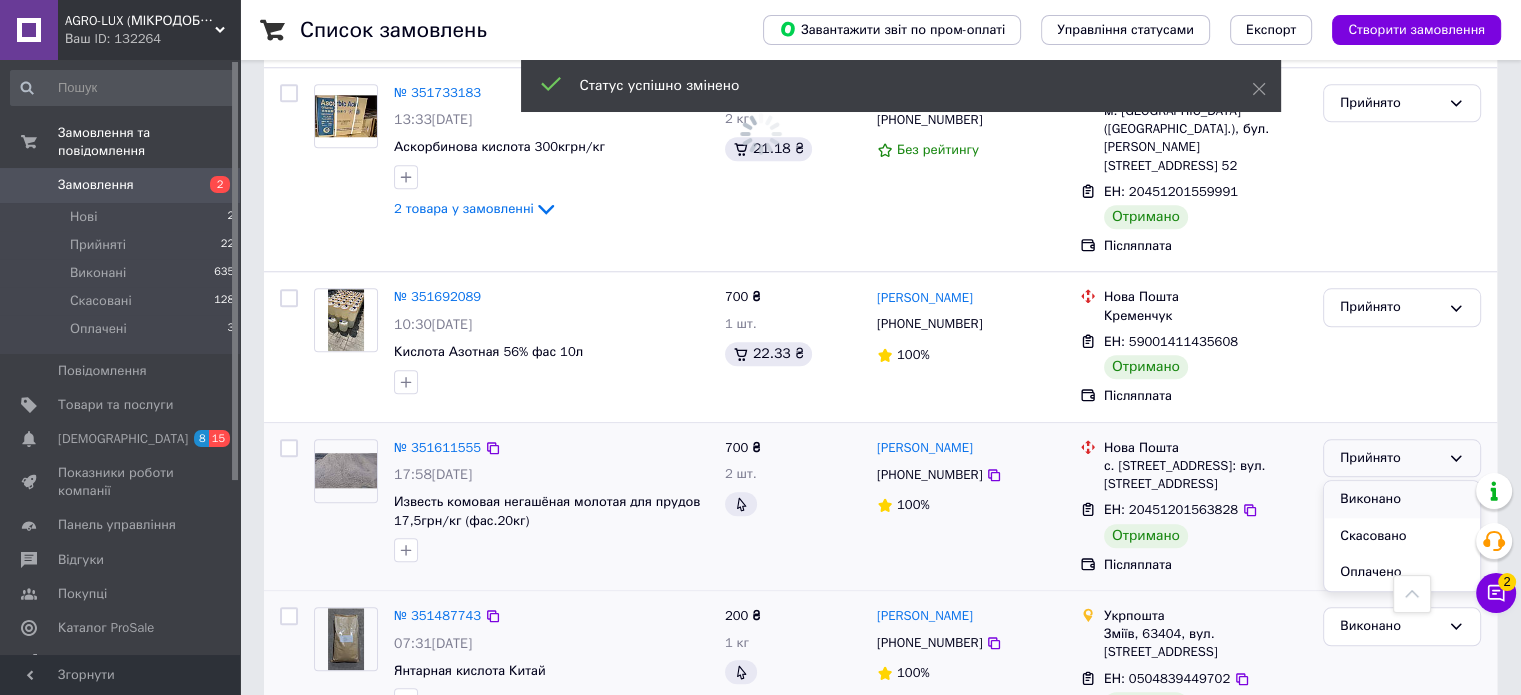 click on "Виконано" at bounding box center [1402, 499] 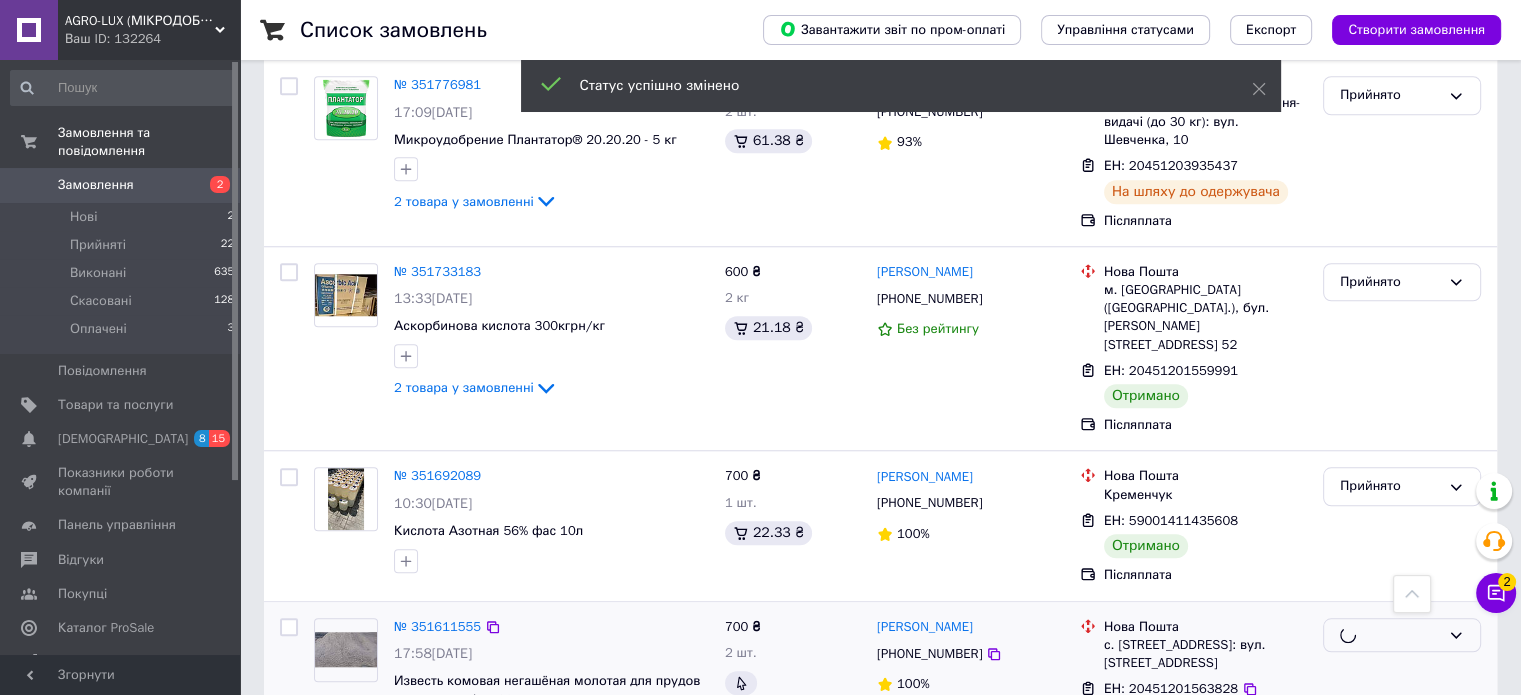 scroll, scrollTop: 1709, scrollLeft: 0, axis: vertical 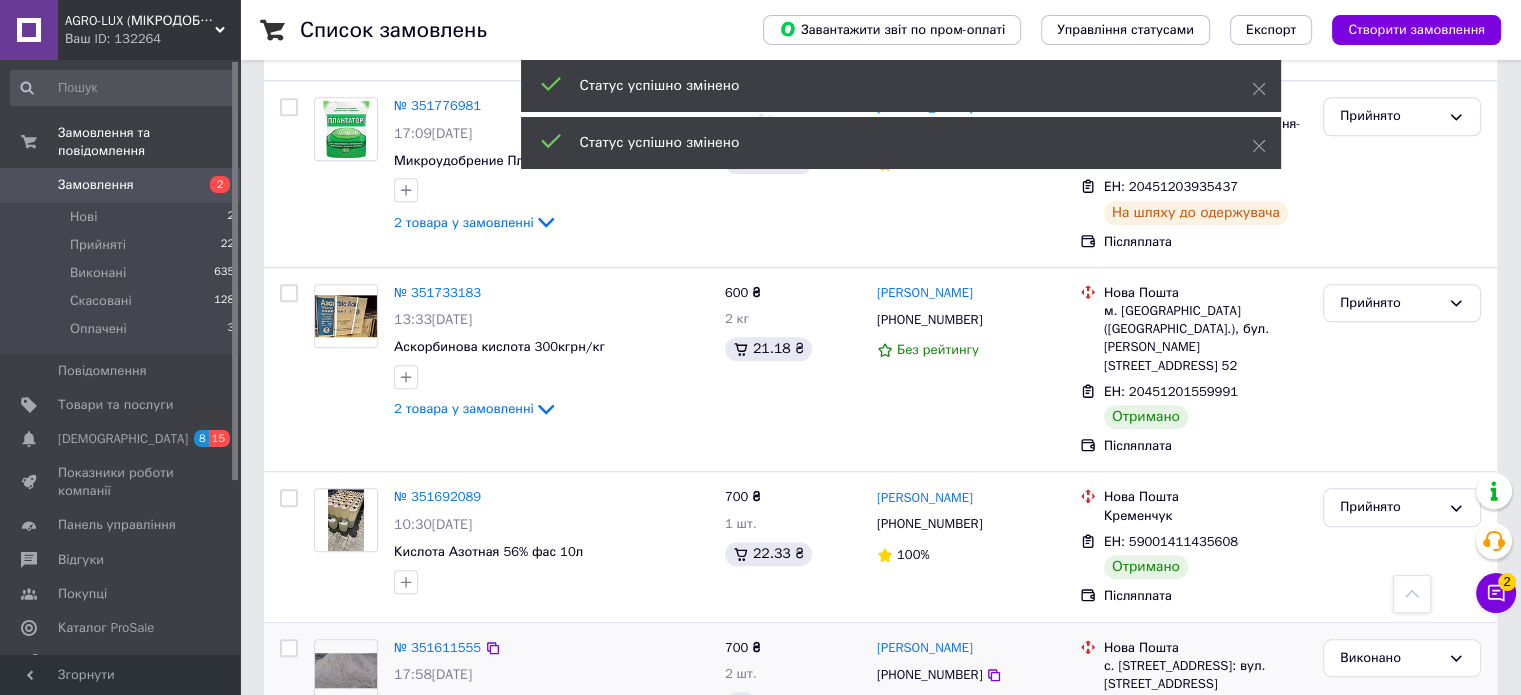 click on "Прийнято" at bounding box center [1402, 507] 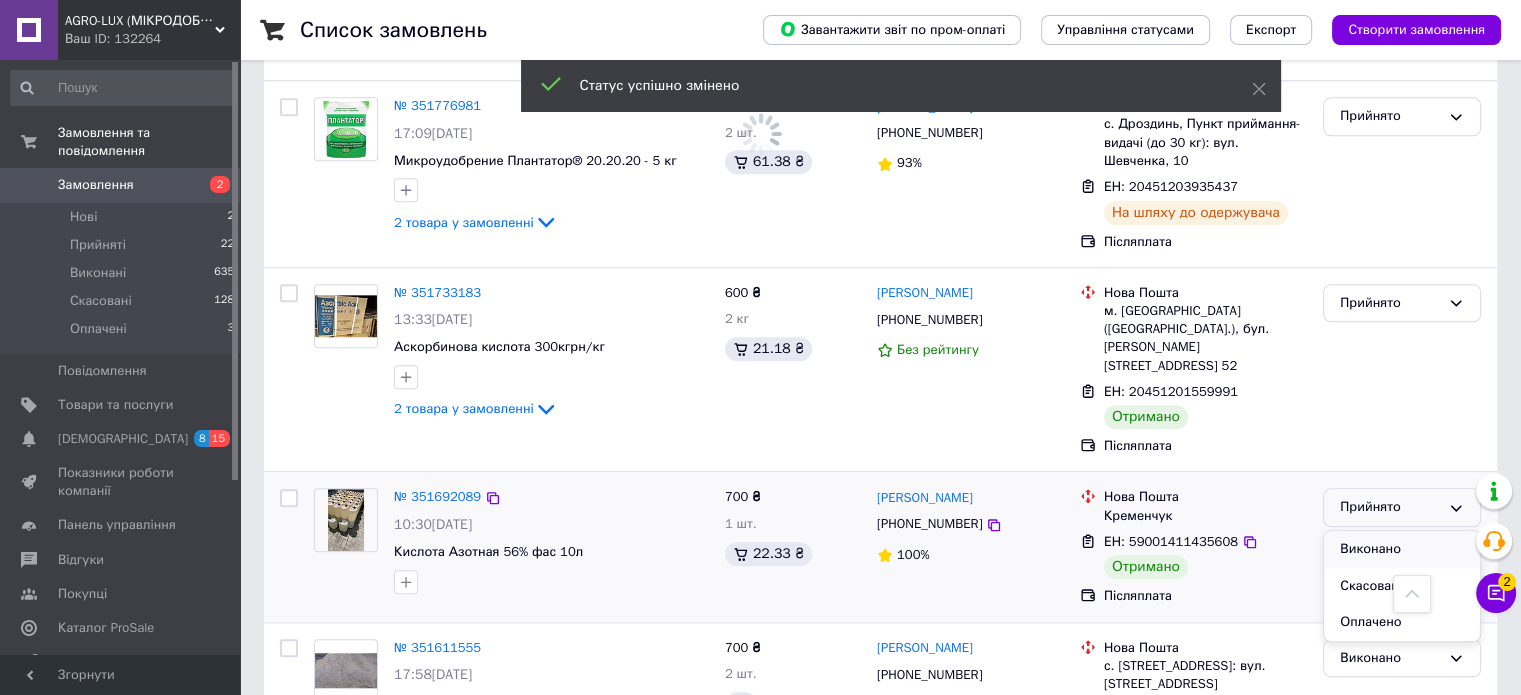 click on "Виконано" at bounding box center [1402, 549] 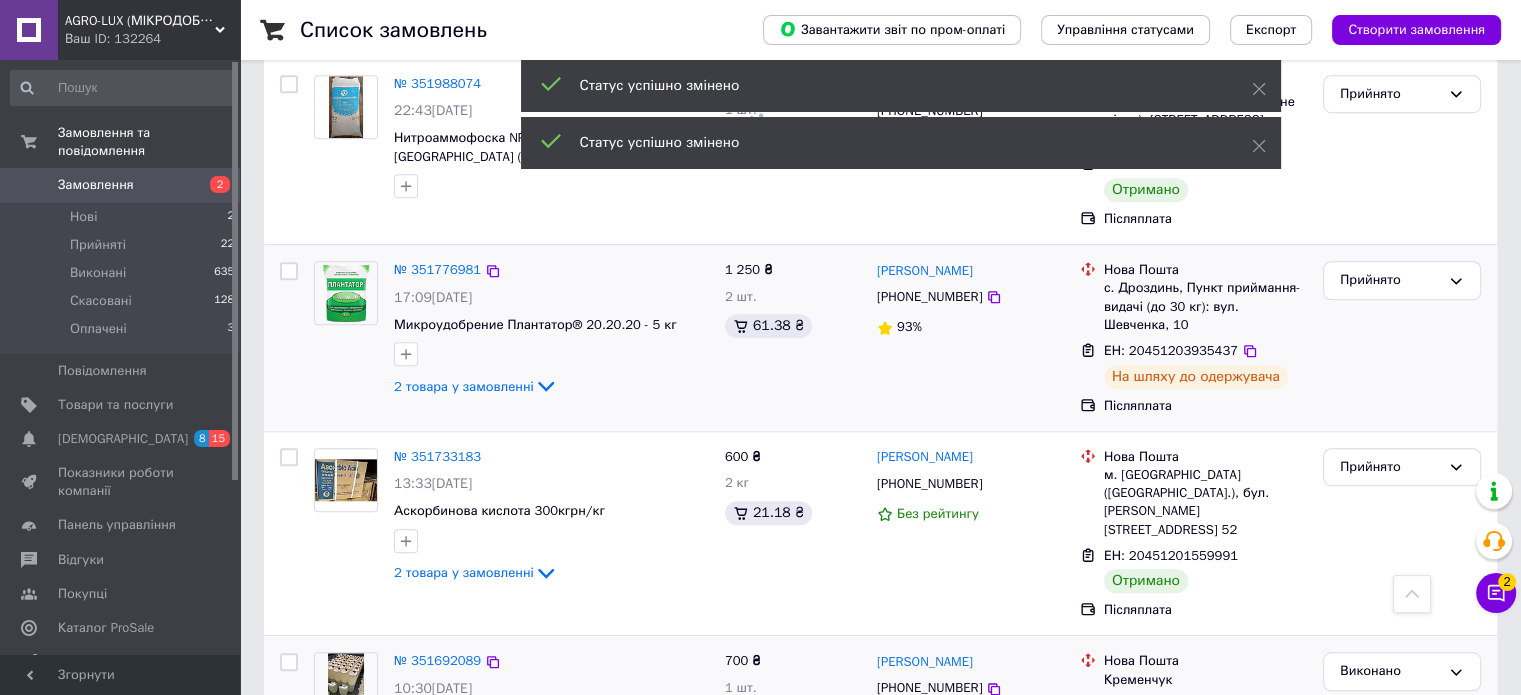 scroll, scrollTop: 1509, scrollLeft: 0, axis: vertical 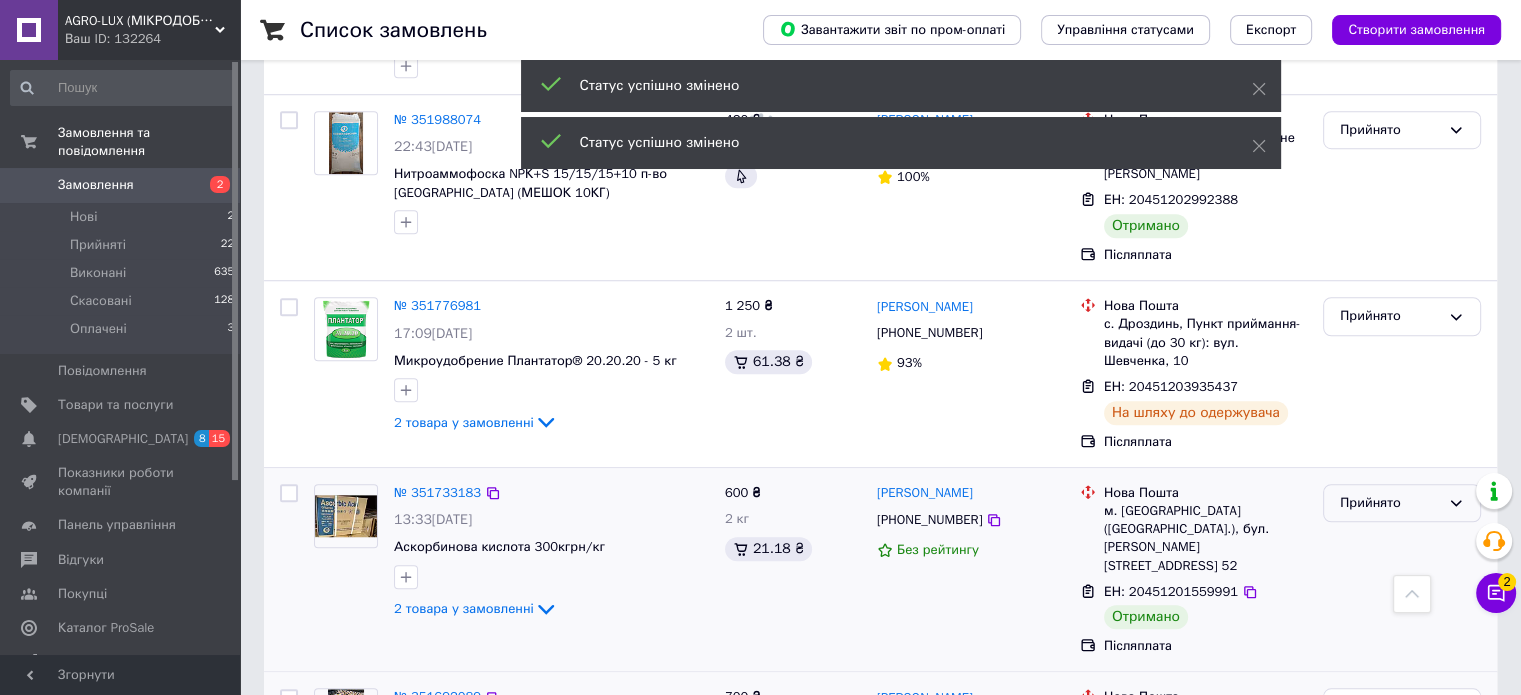 click on "Прийнято" at bounding box center [1390, 503] 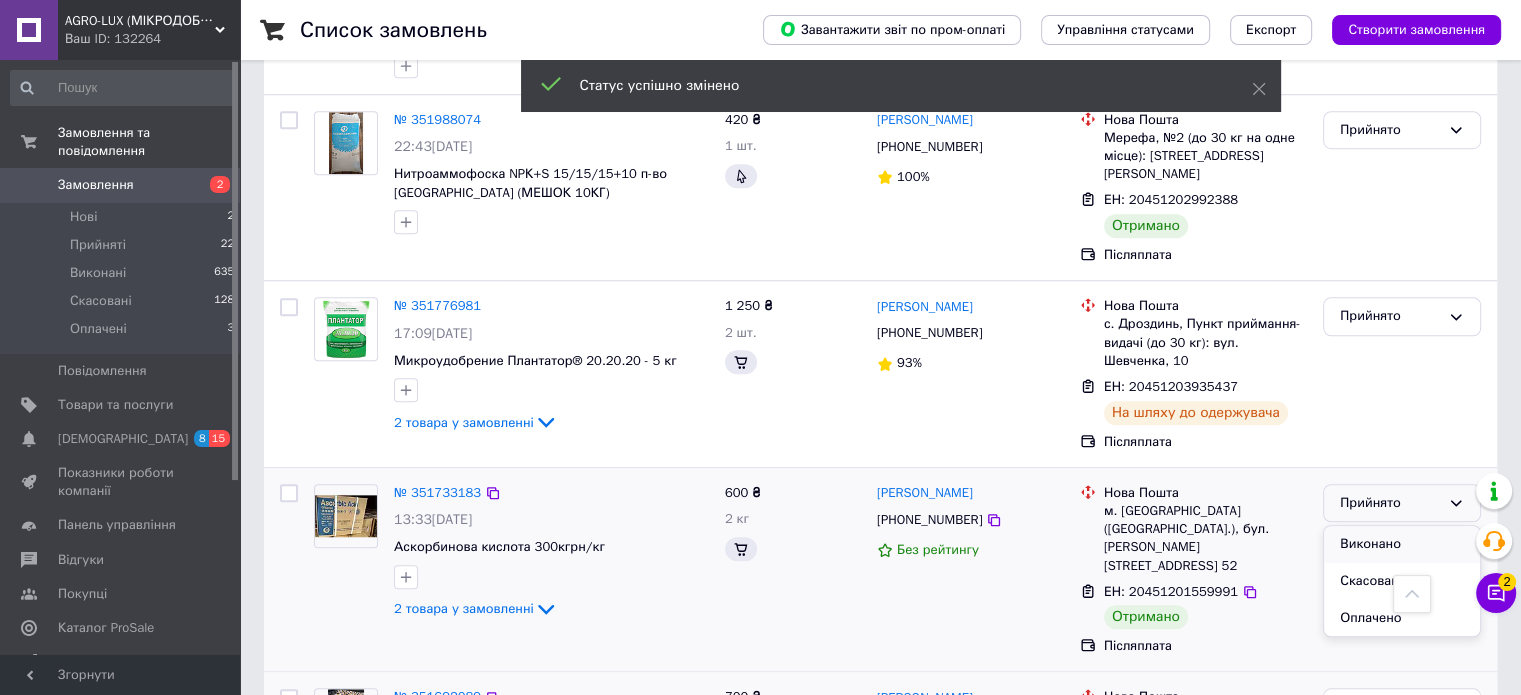click on "Виконано" at bounding box center [1402, 544] 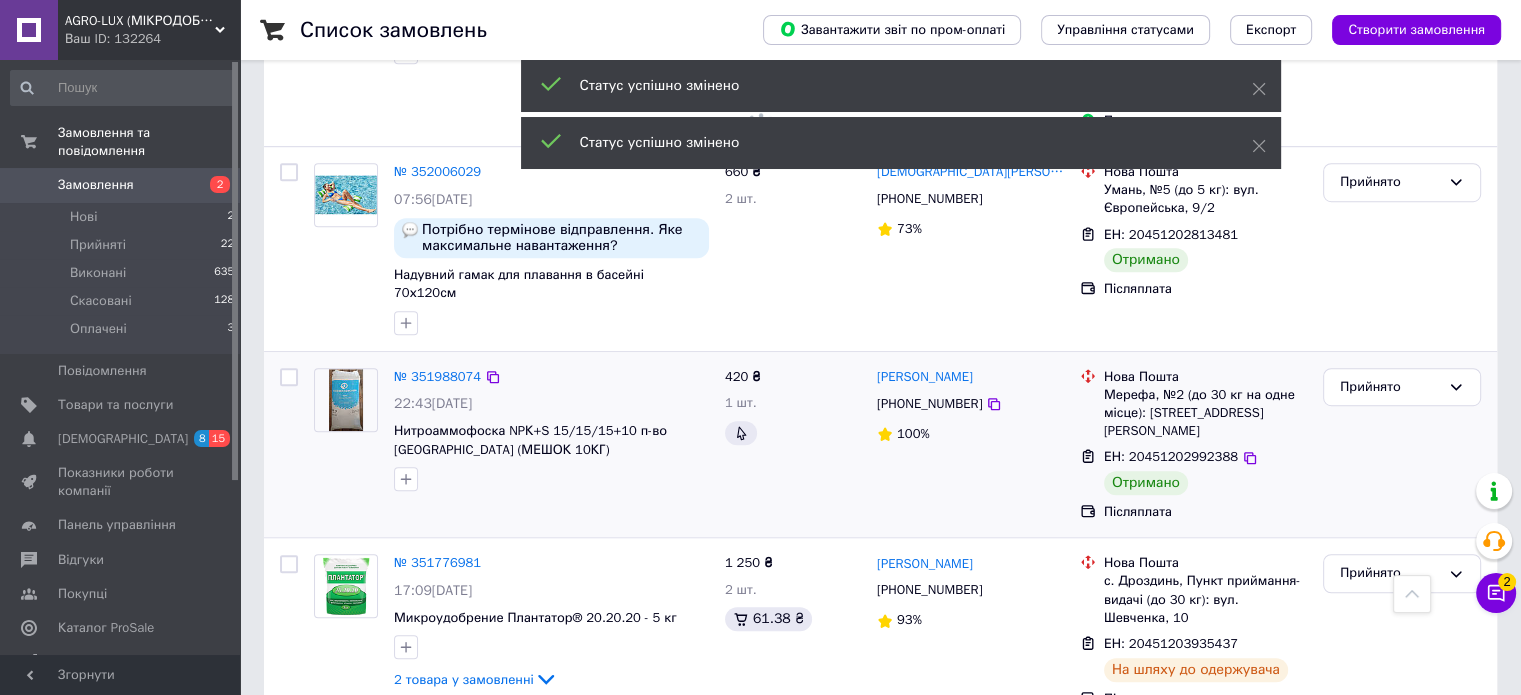 scroll, scrollTop: 1209, scrollLeft: 0, axis: vertical 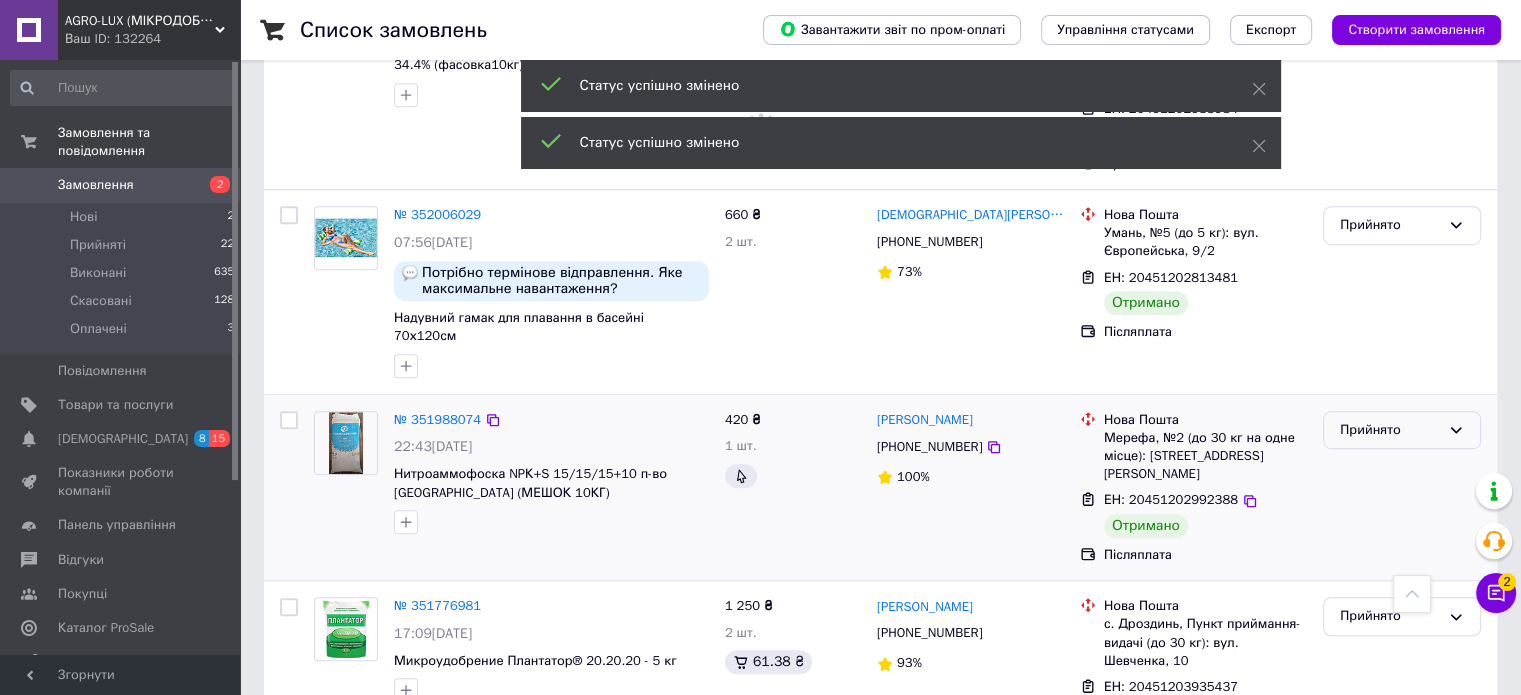 click on "Прийнято" at bounding box center [1390, 430] 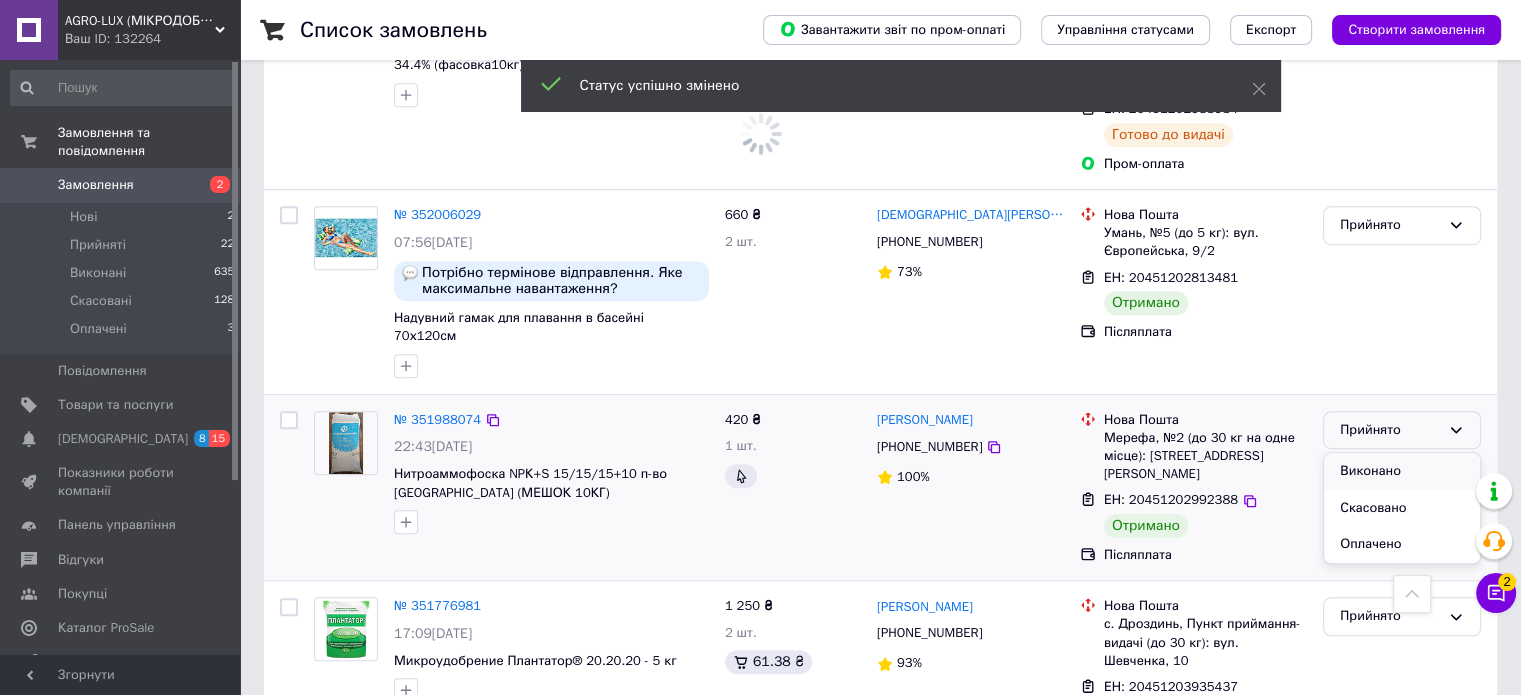 click on "Виконано" at bounding box center (1402, 471) 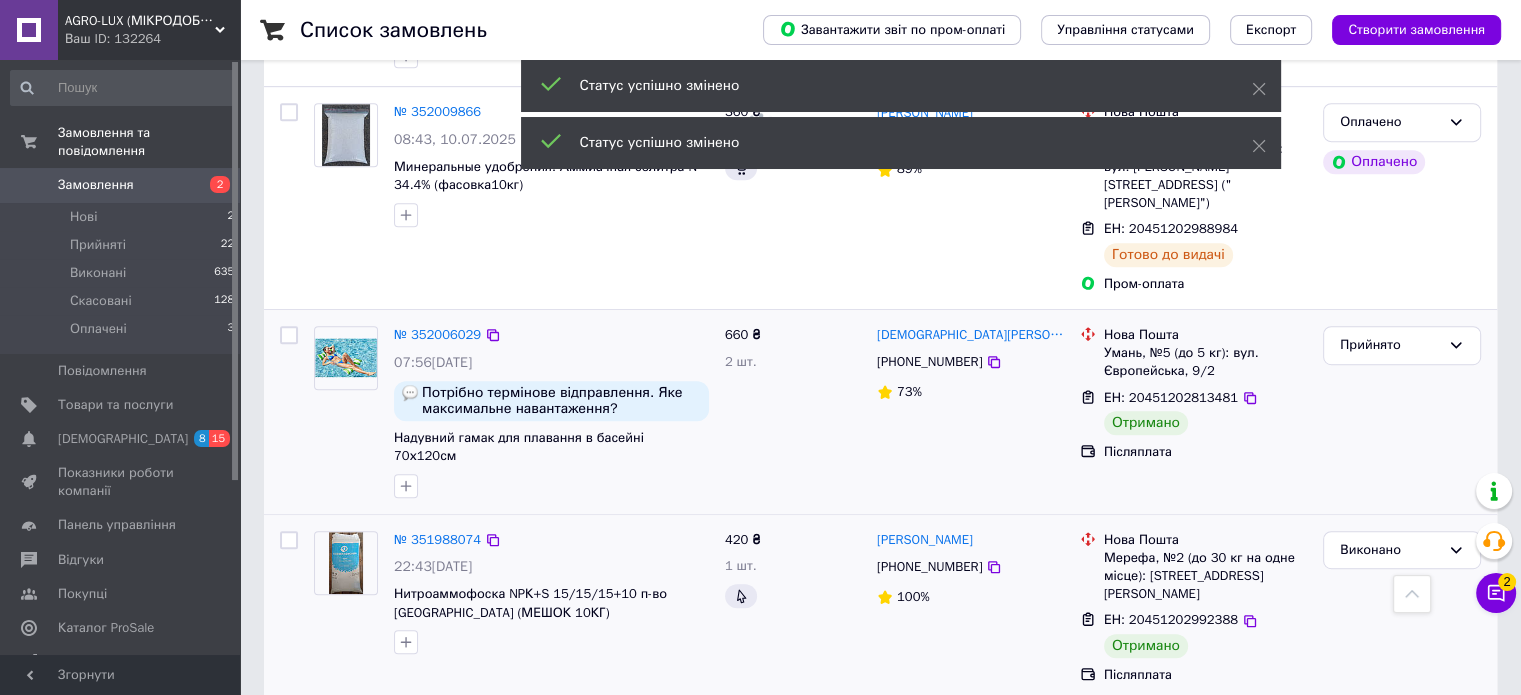 scroll, scrollTop: 1009, scrollLeft: 0, axis: vertical 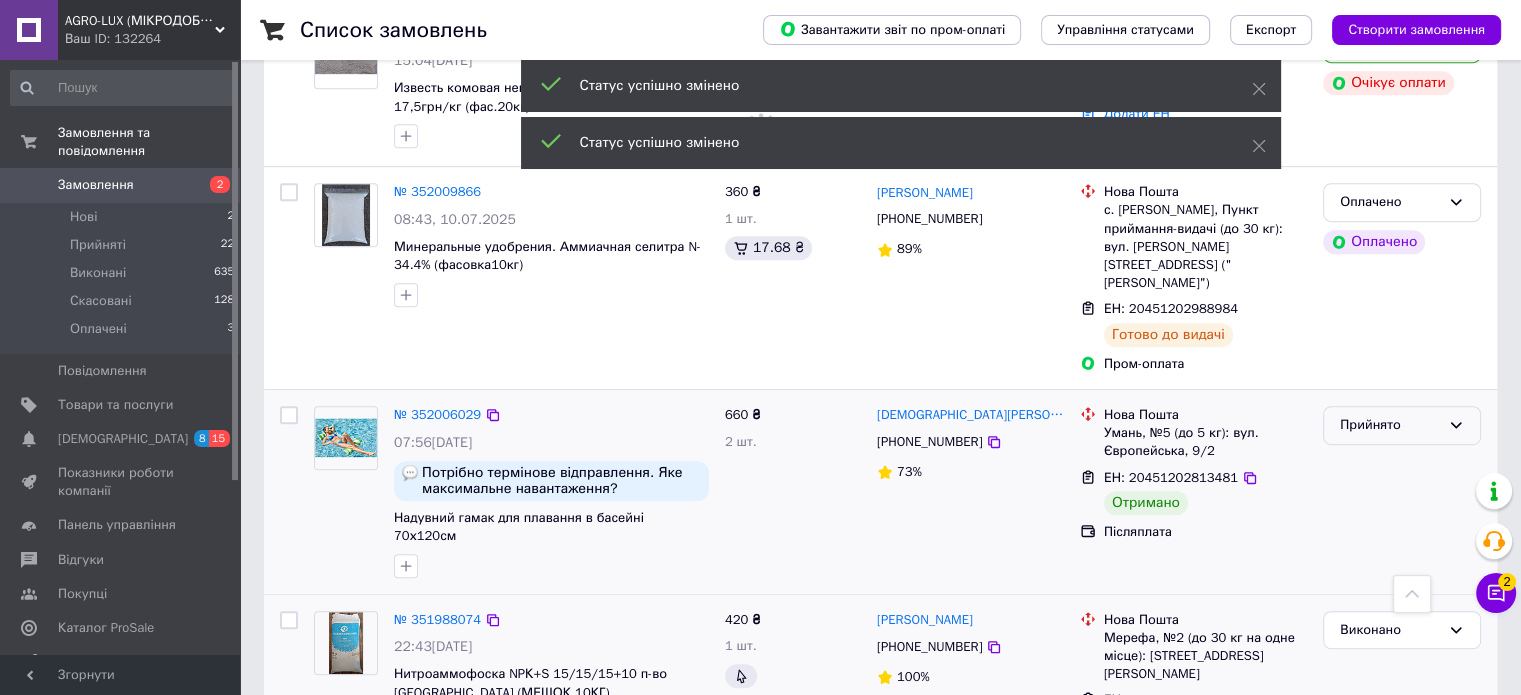 click on "Прийнято" at bounding box center [1390, 425] 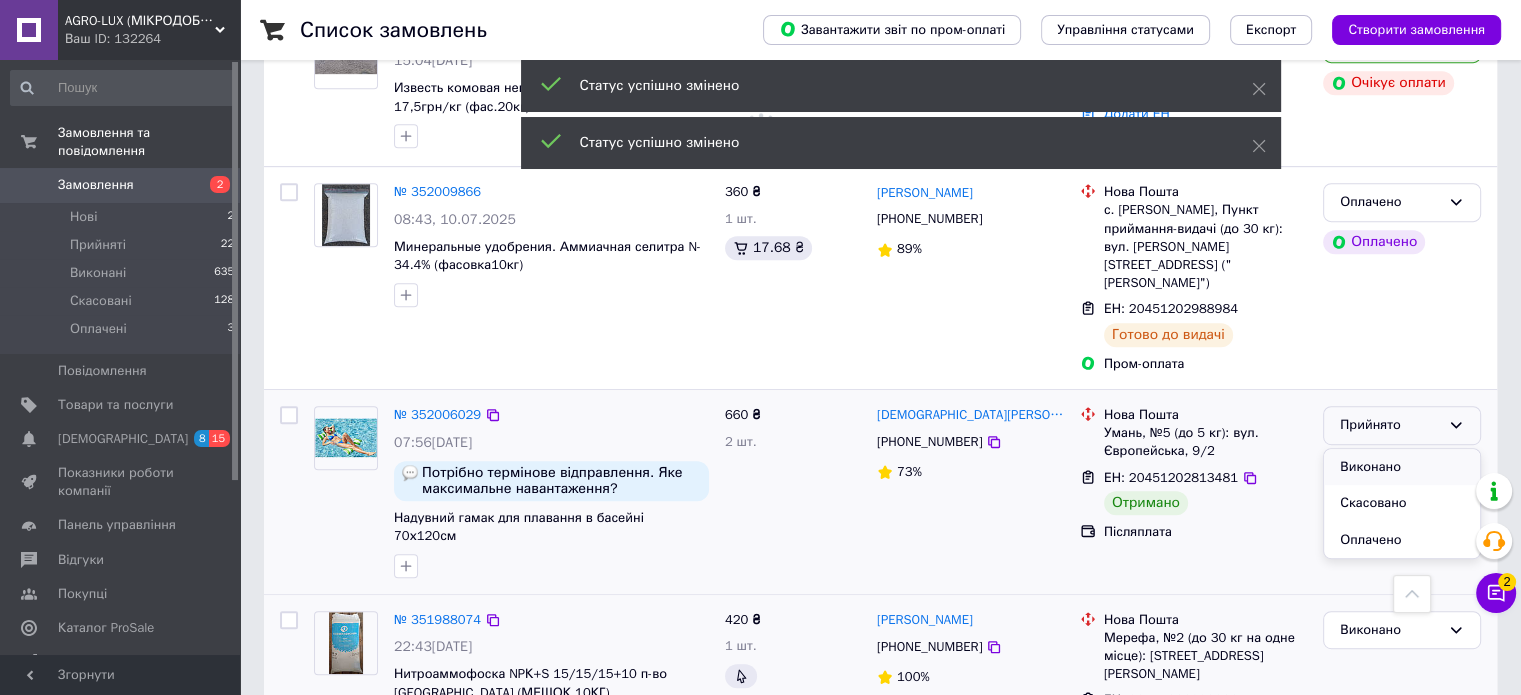 click on "Виконано" at bounding box center (1402, 467) 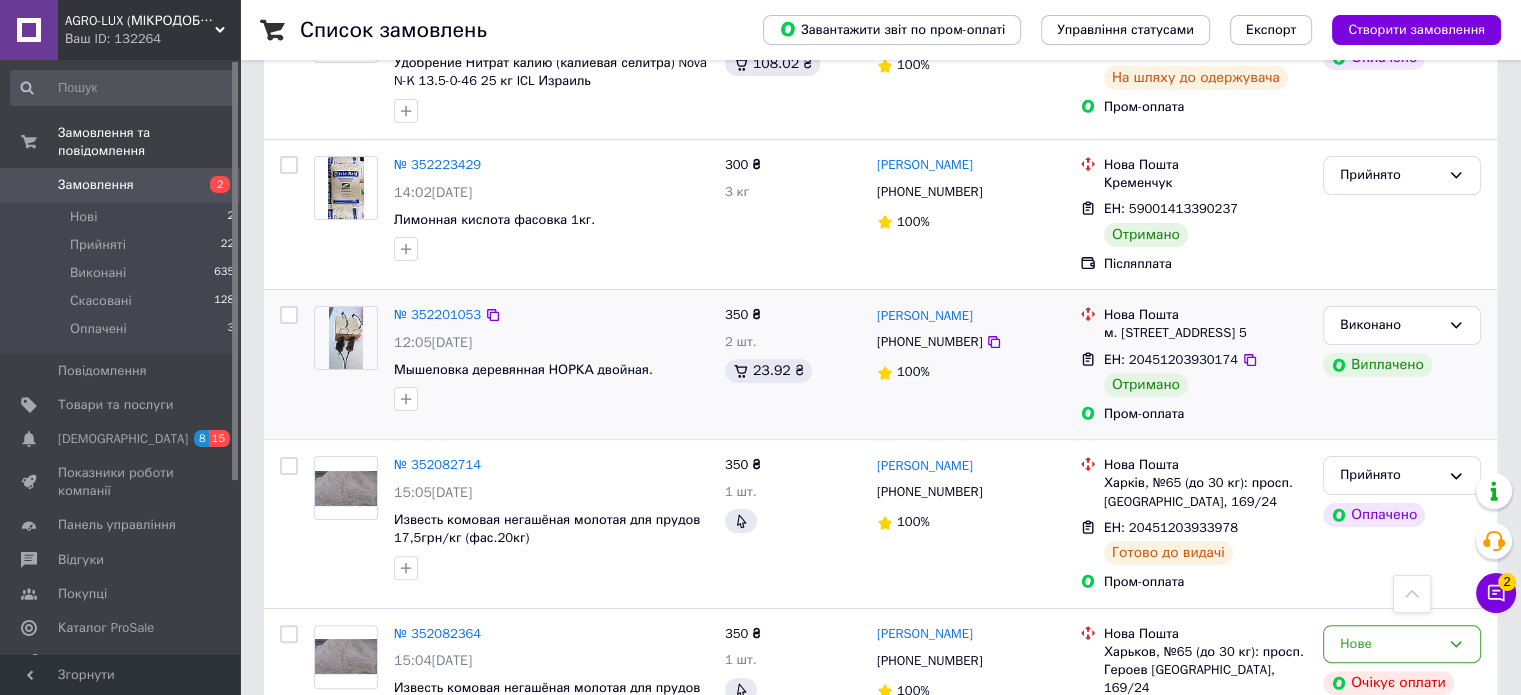 scroll, scrollTop: 309, scrollLeft: 0, axis: vertical 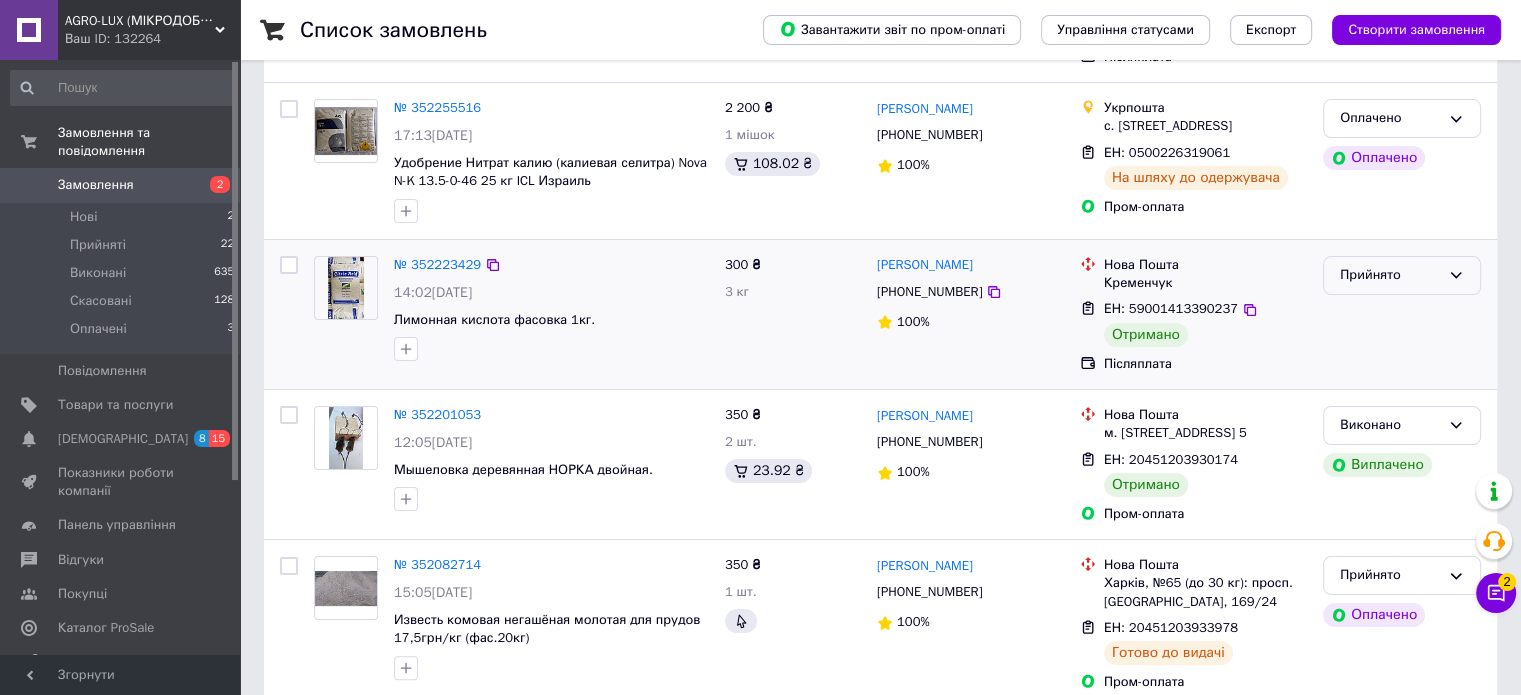 click on "Прийнято" at bounding box center [1390, 275] 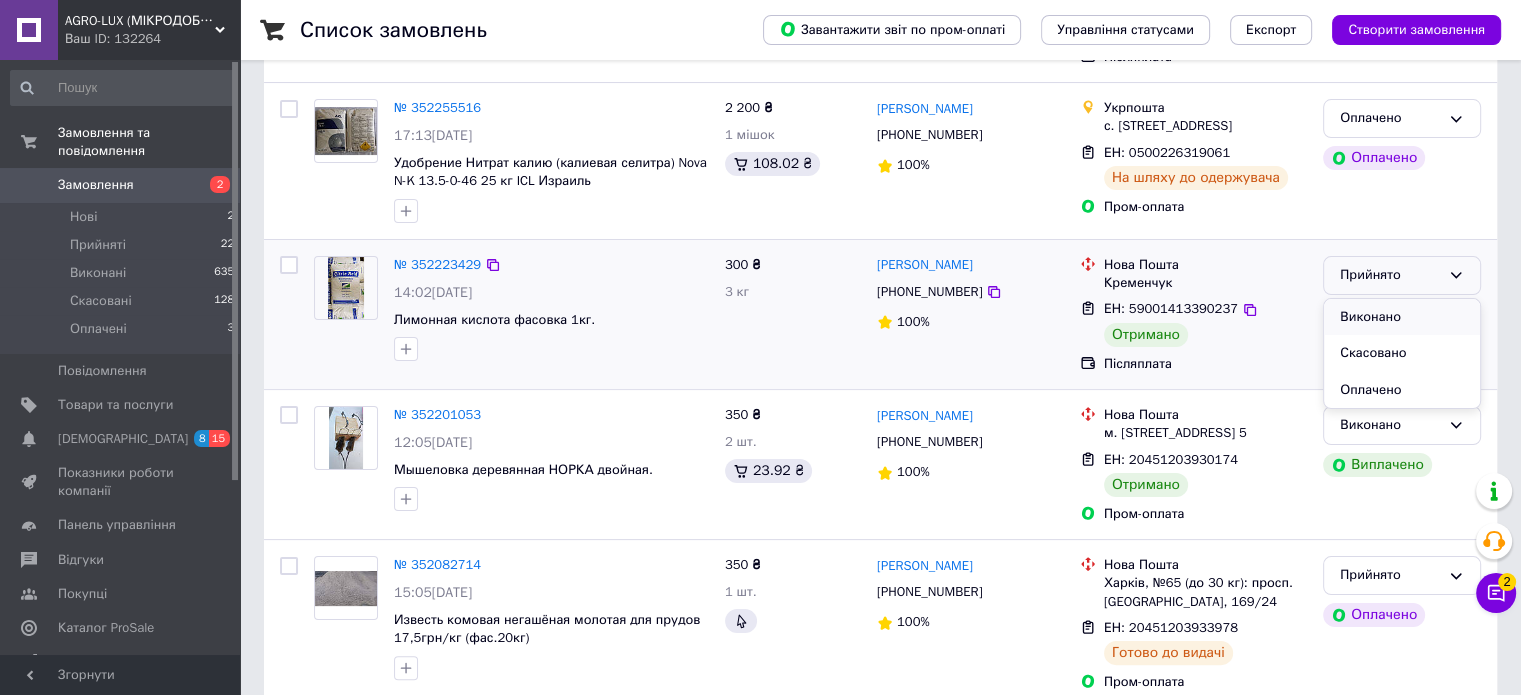 click on "Виконано" at bounding box center [1402, 317] 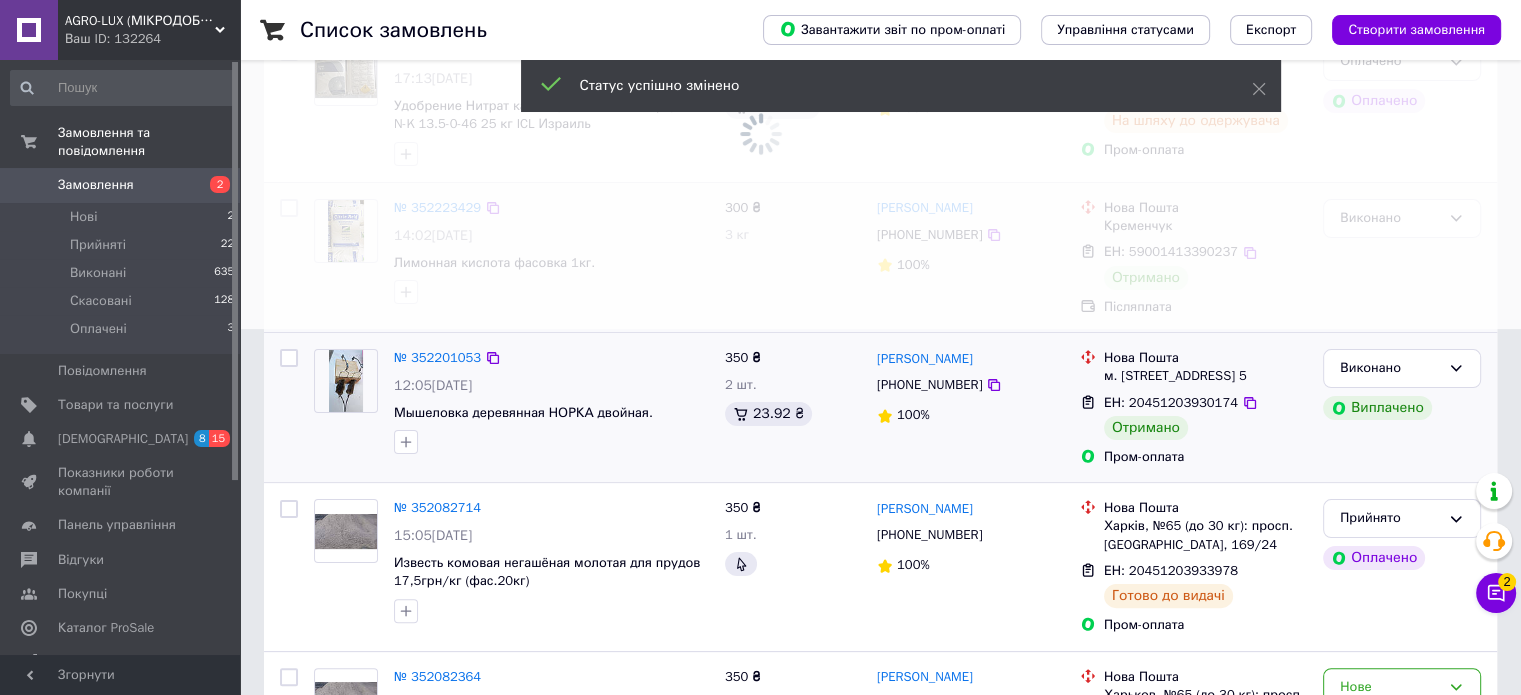 scroll, scrollTop: 400, scrollLeft: 0, axis: vertical 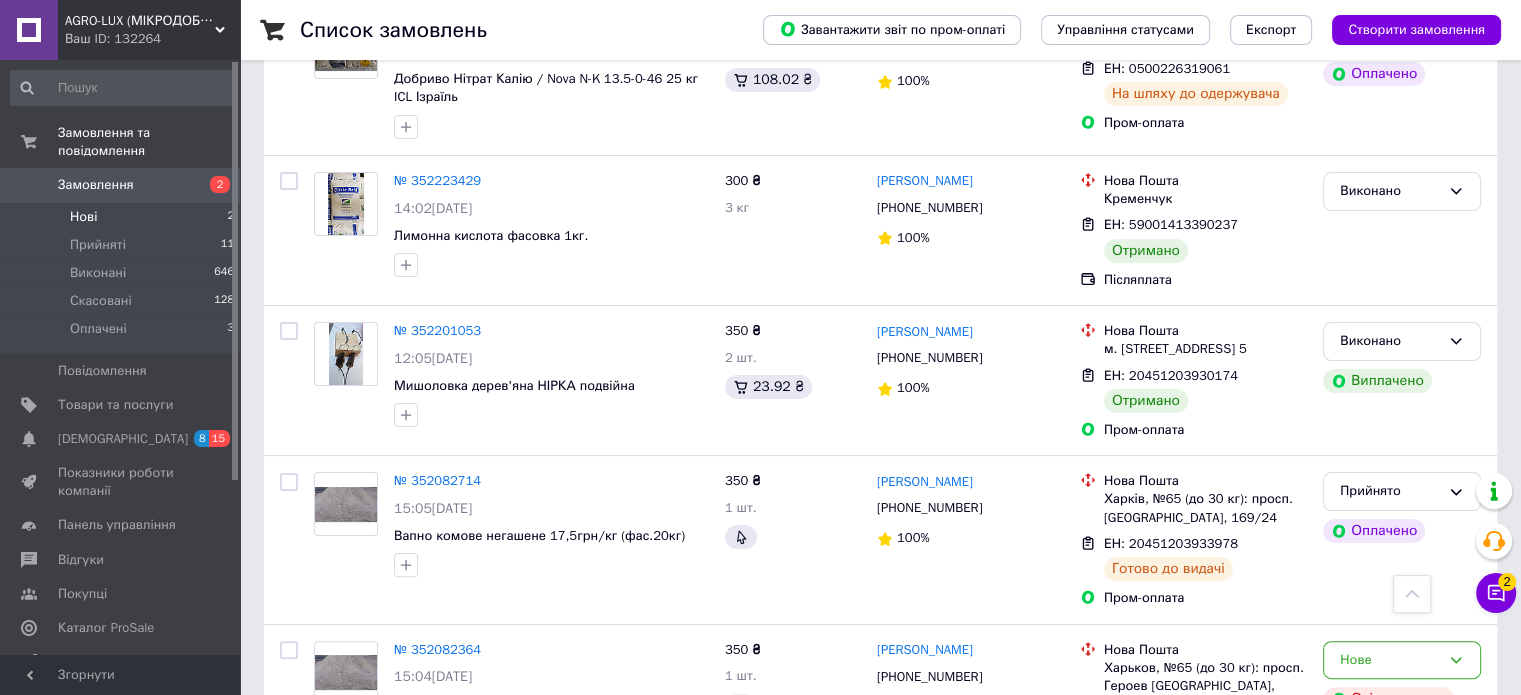 click on "Нові 2" at bounding box center [123, 217] 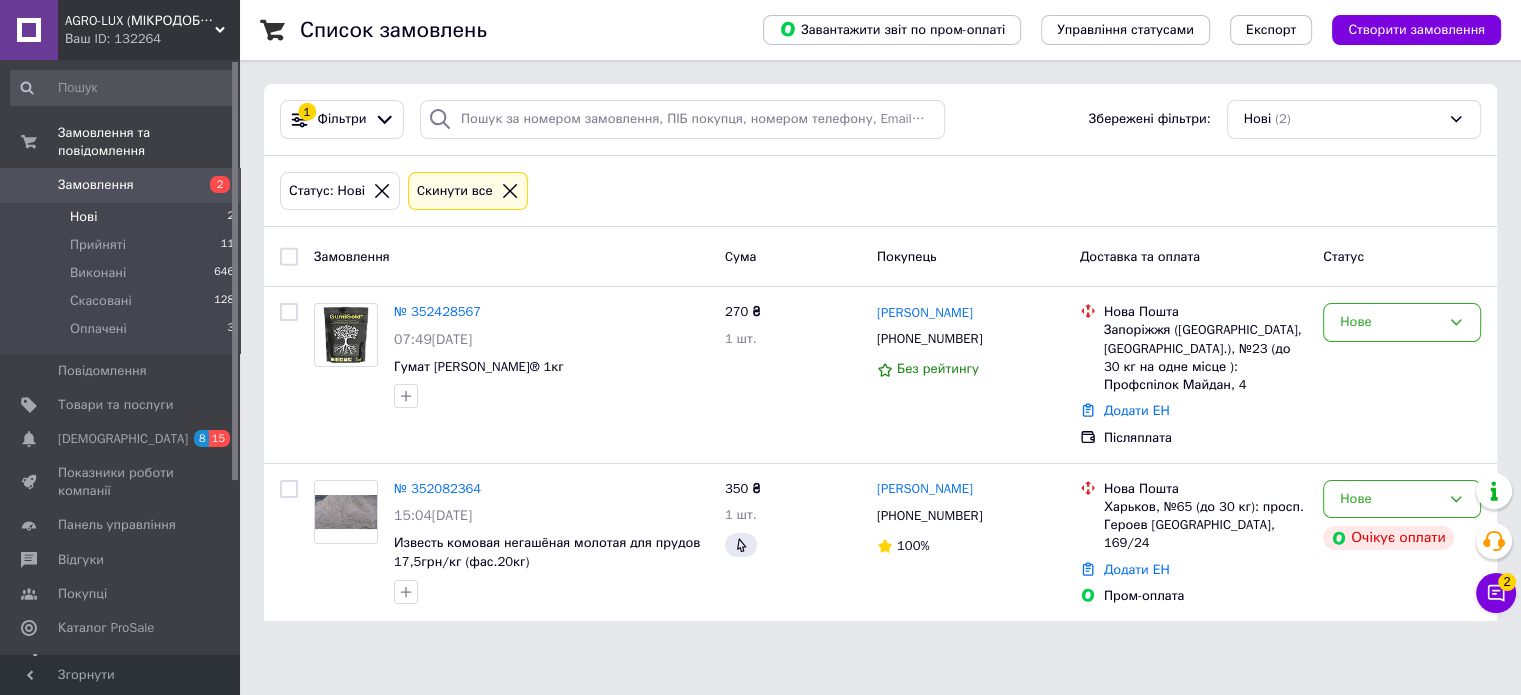 scroll, scrollTop: 0, scrollLeft: 0, axis: both 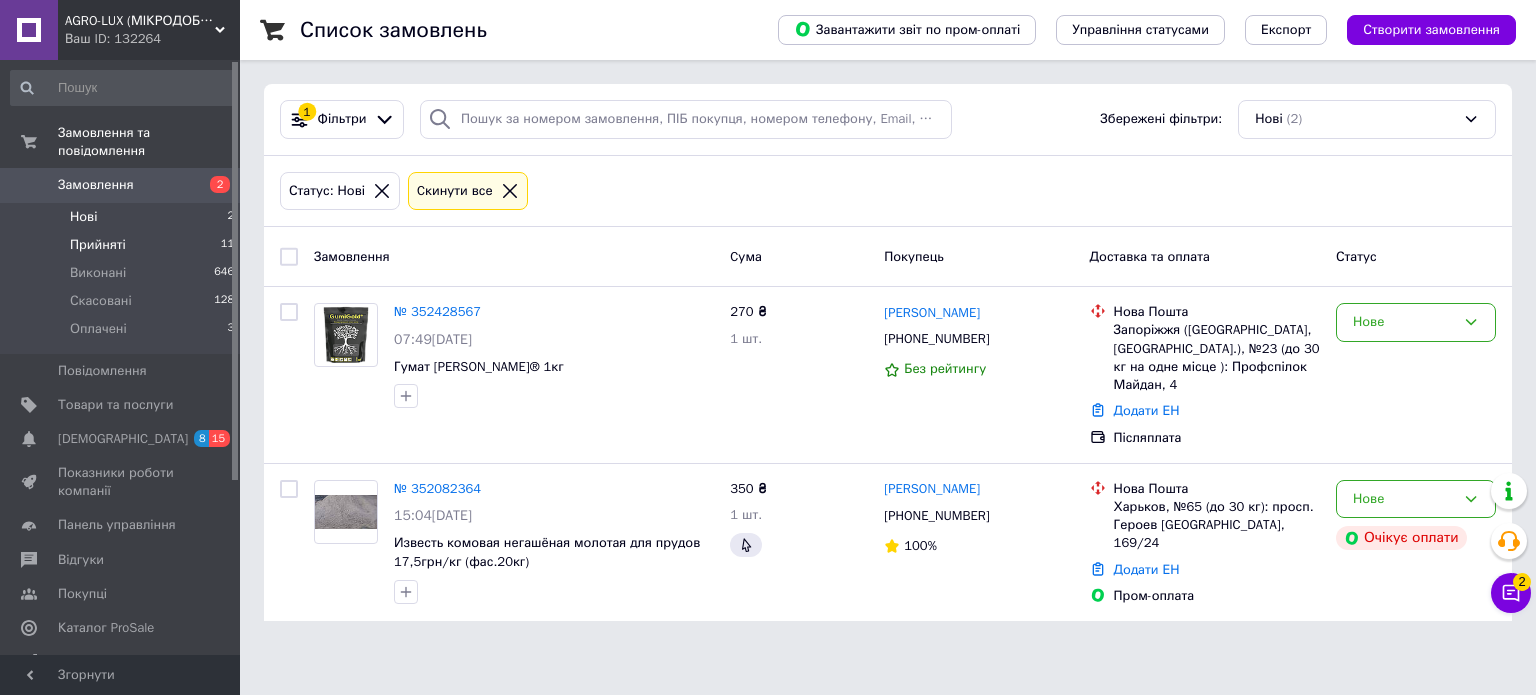 click on "Прийняті 11" at bounding box center (123, 245) 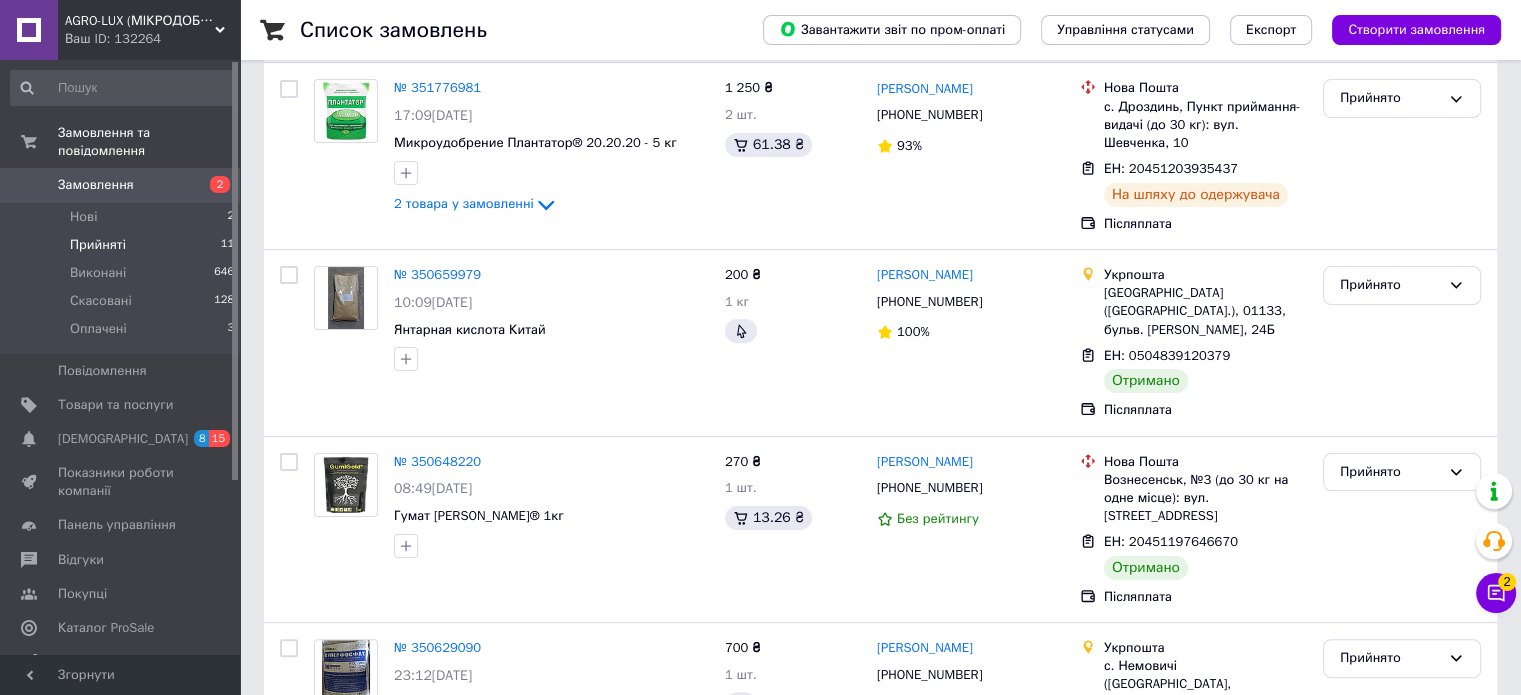 scroll, scrollTop: 400, scrollLeft: 0, axis: vertical 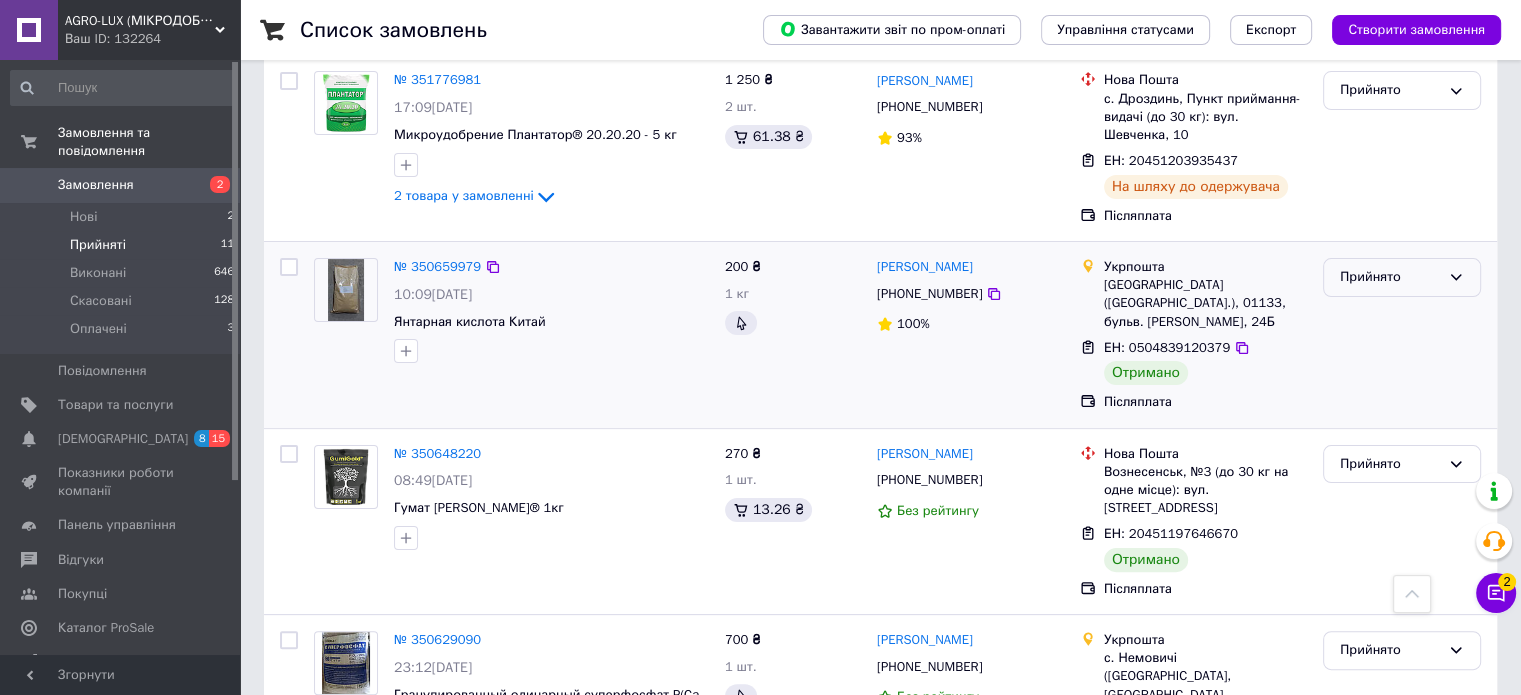 click on "Прийнято" at bounding box center [1390, 277] 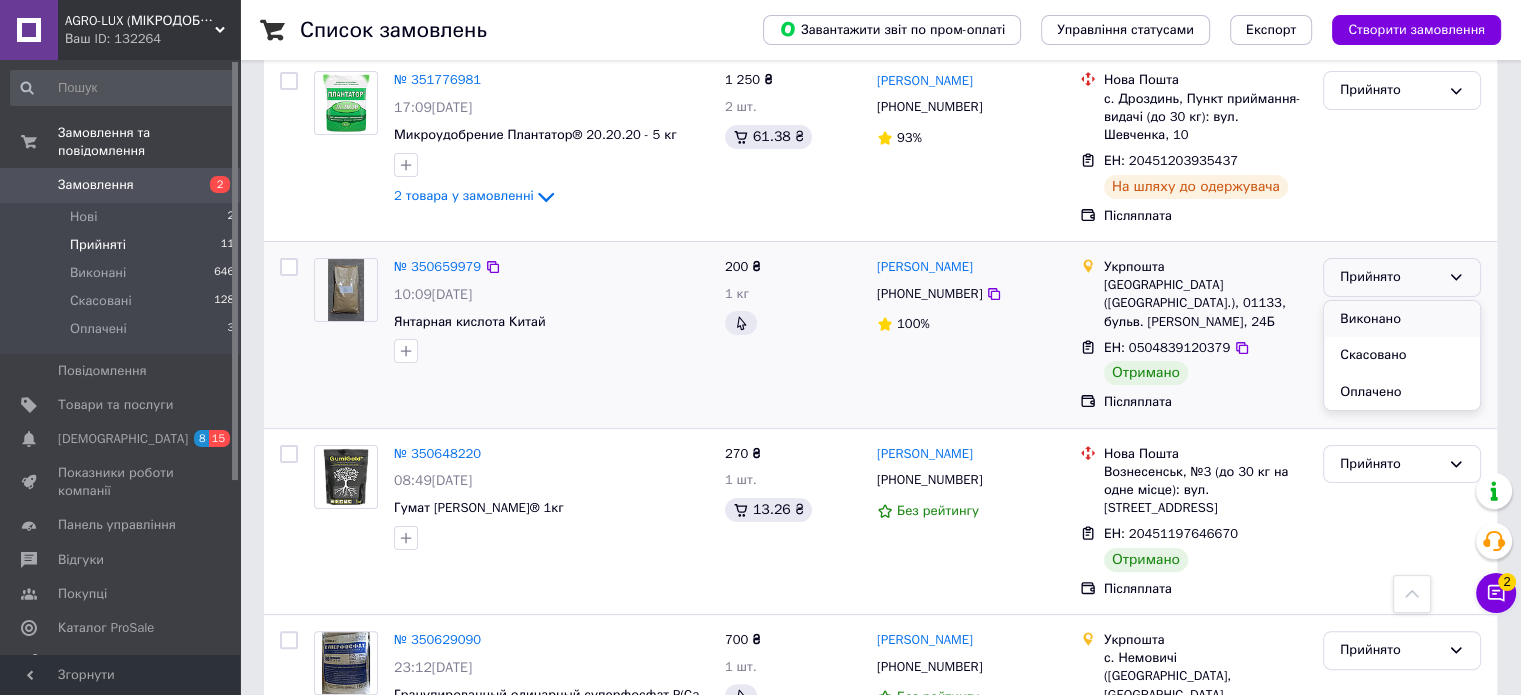 click on "Виконано" at bounding box center (1402, 319) 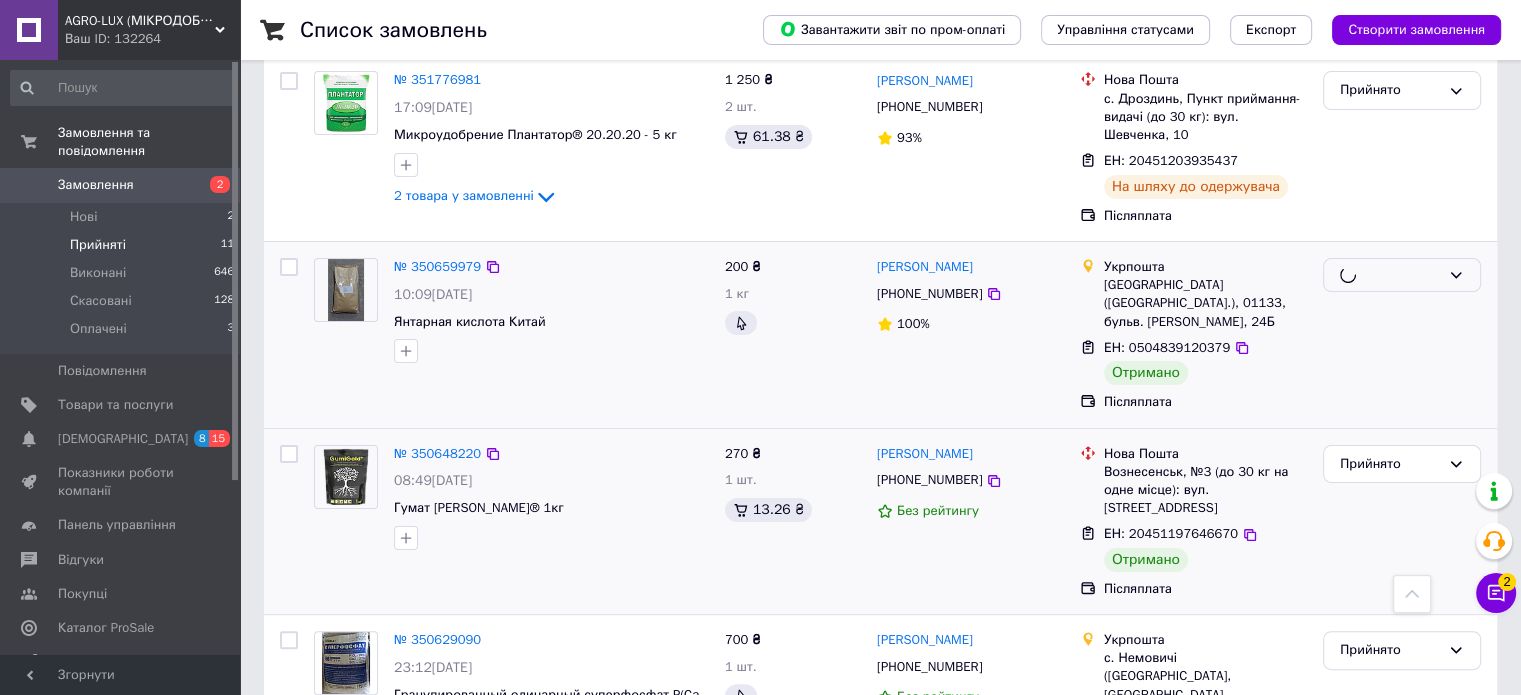 scroll, scrollTop: 500, scrollLeft: 0, axis: vertical 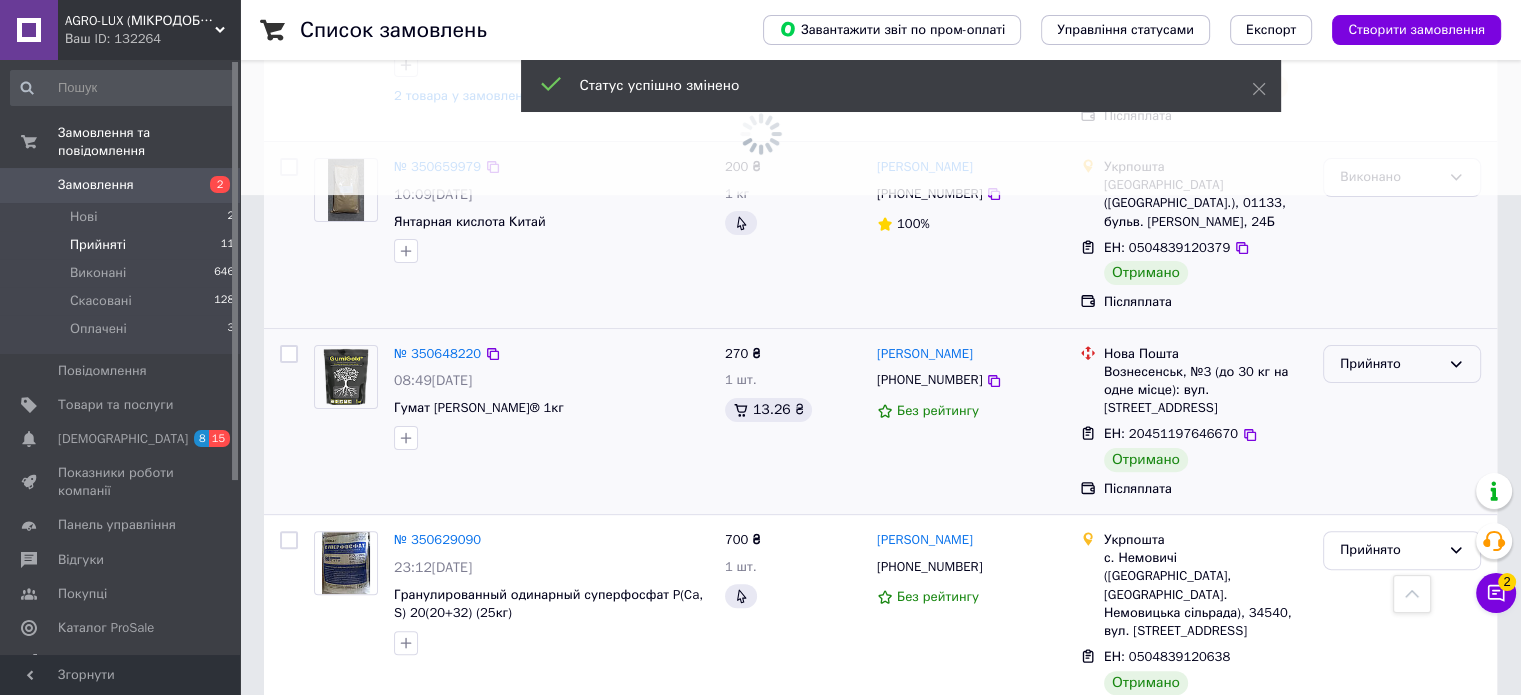 click on "Прийнято" at bounding box center (1390, 364) 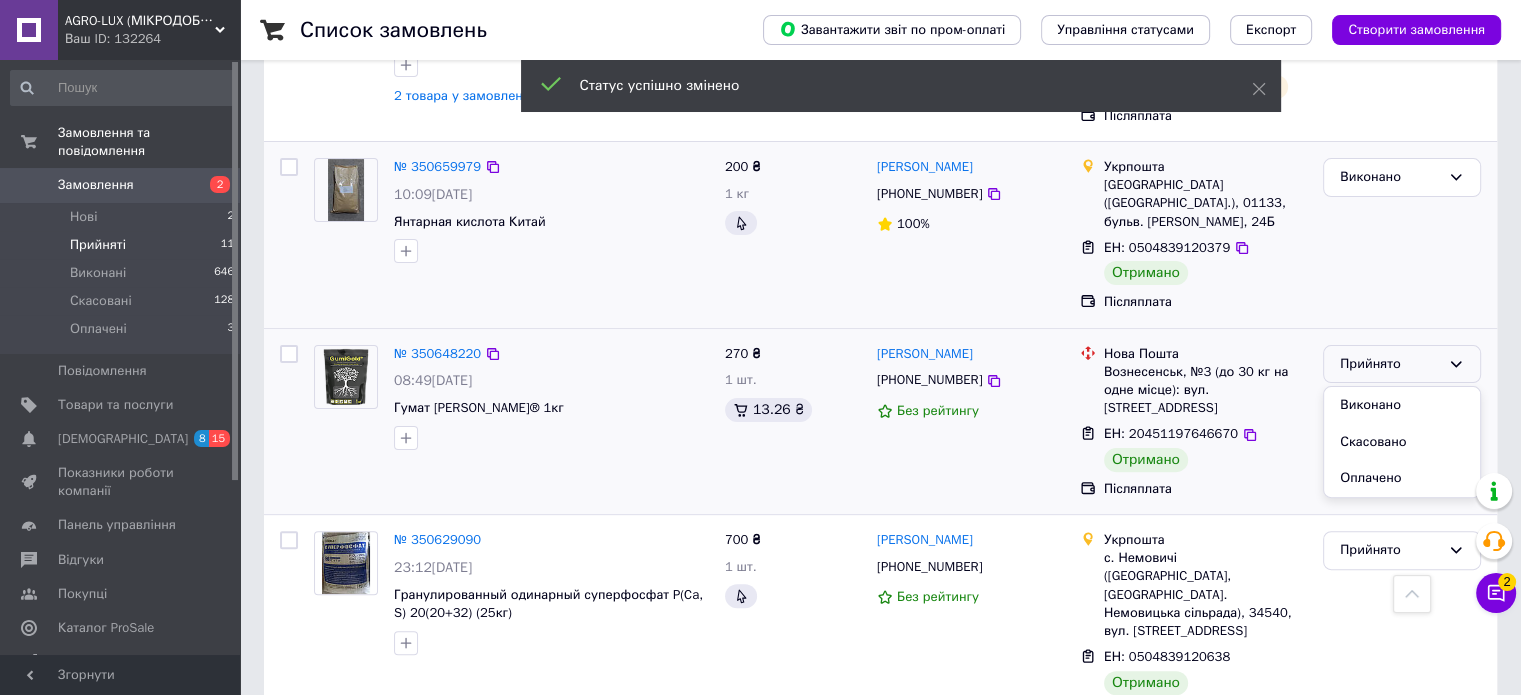 drag, startPoint x: 1348, startPoint y: 387, endPoint x: 1340, endPoint y: 367, distance: 21.540659 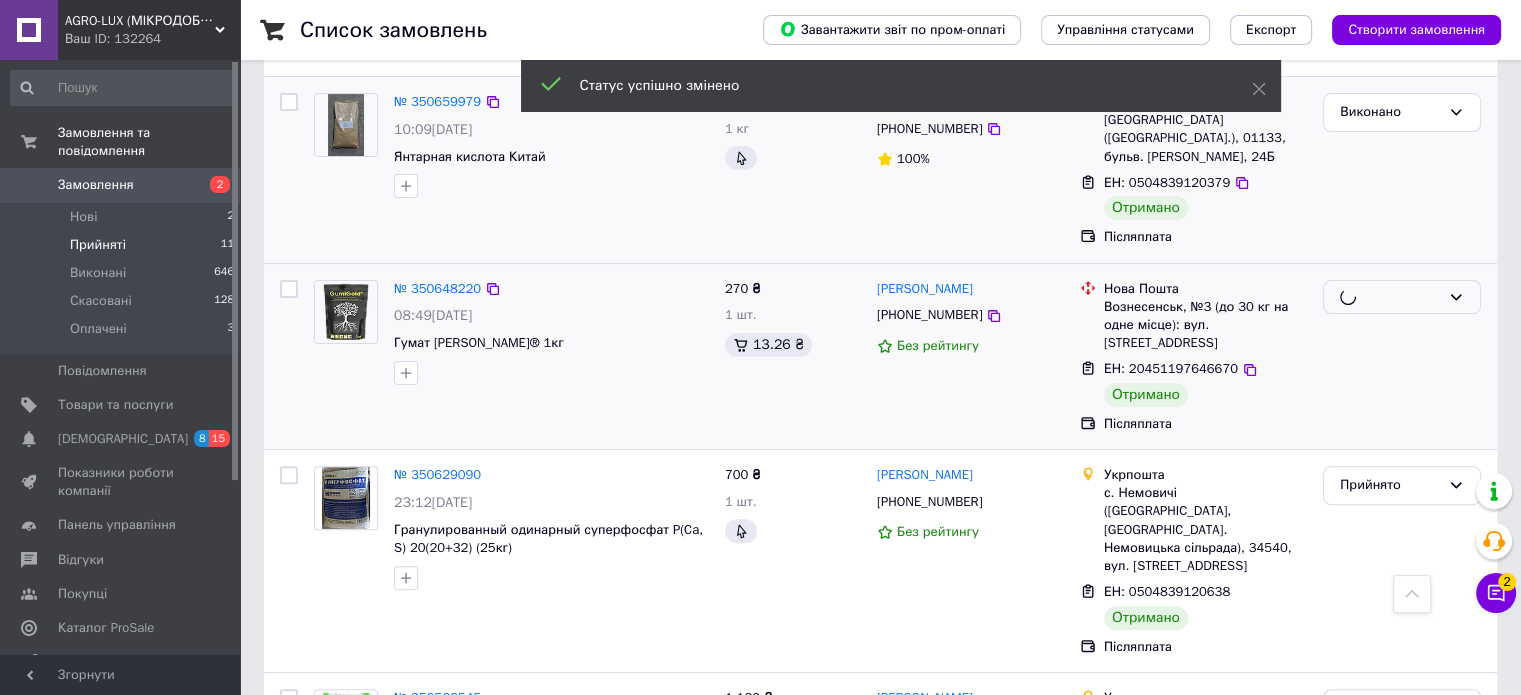 scroll, scrollTop: 700, scrollLeft: 0, axis: vertical 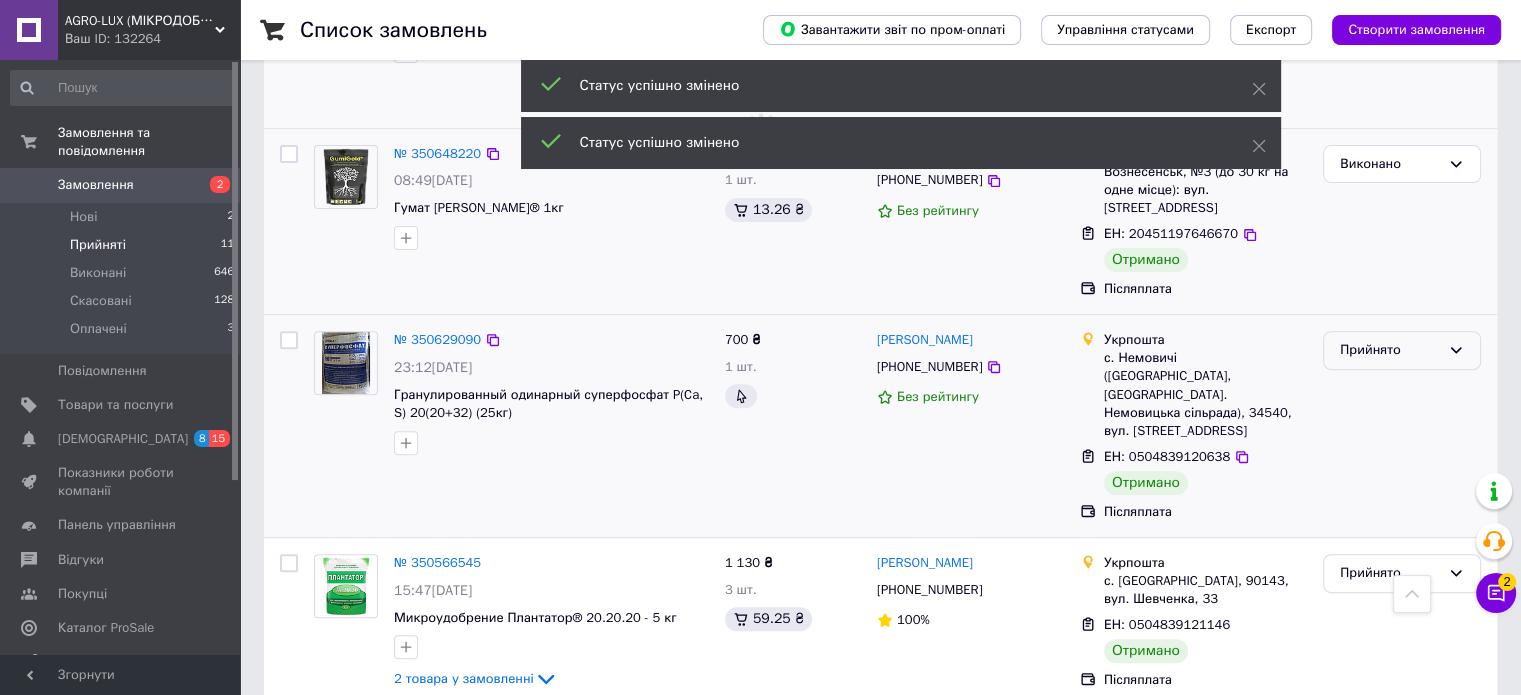 click on "Прийнято" at bounding box center (1402, 350) 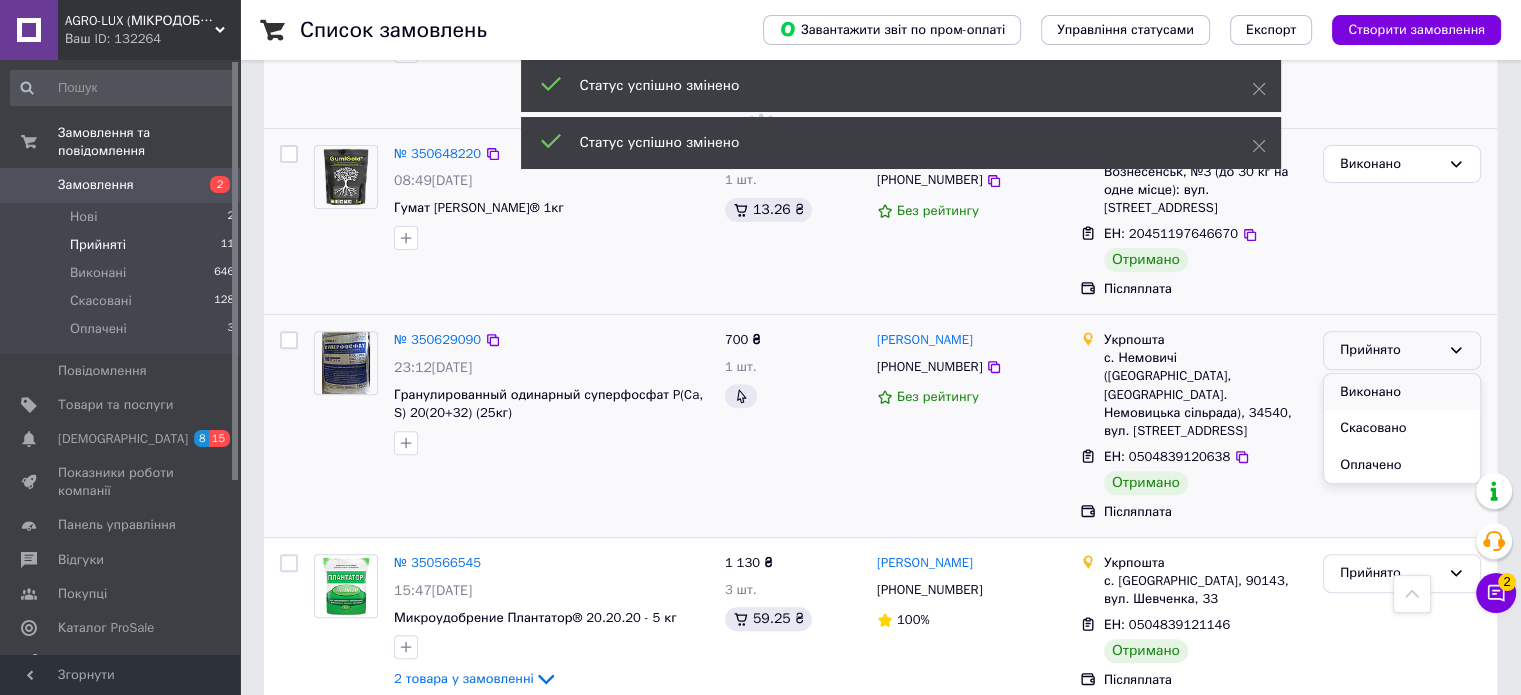 click on "Виконано" at bounding box center (1402, 392) 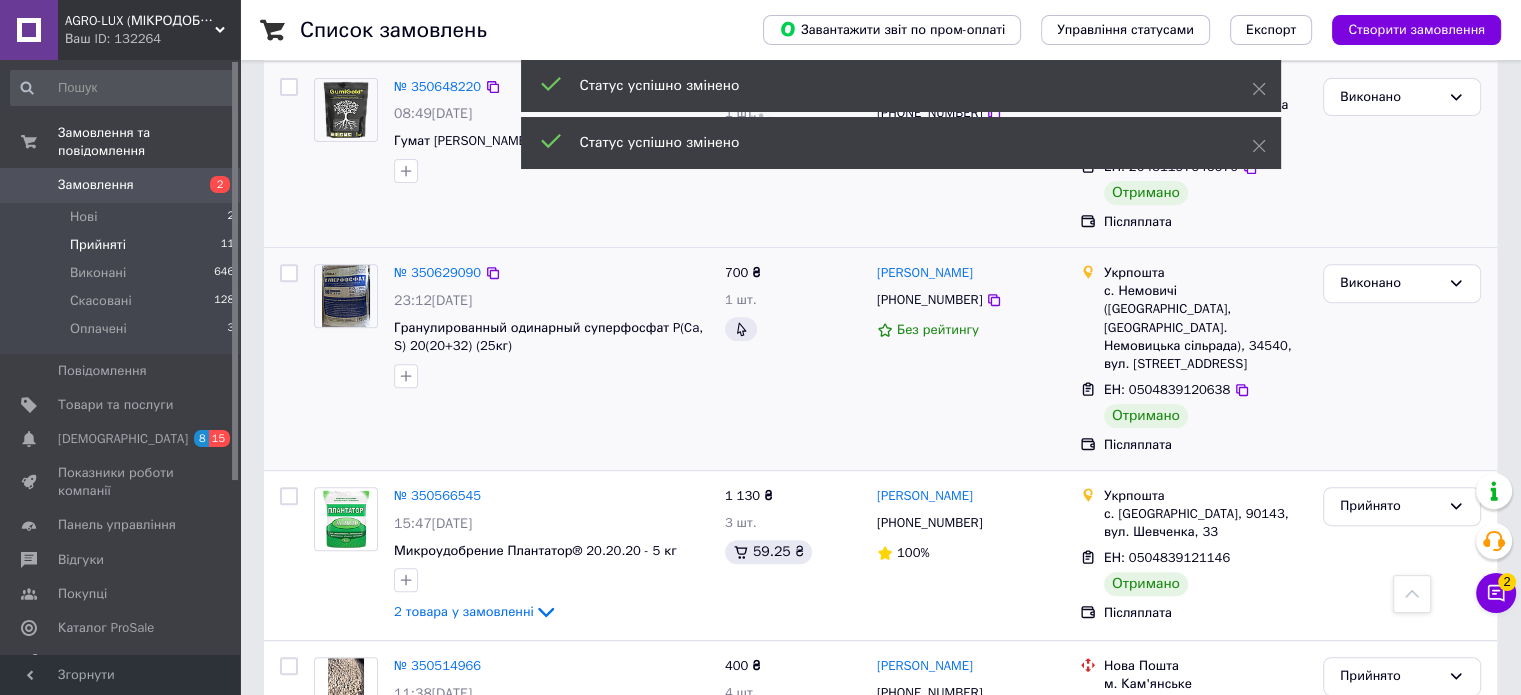 scroll, scrollTop: 900, scrollLeft: 0, axis: vertical 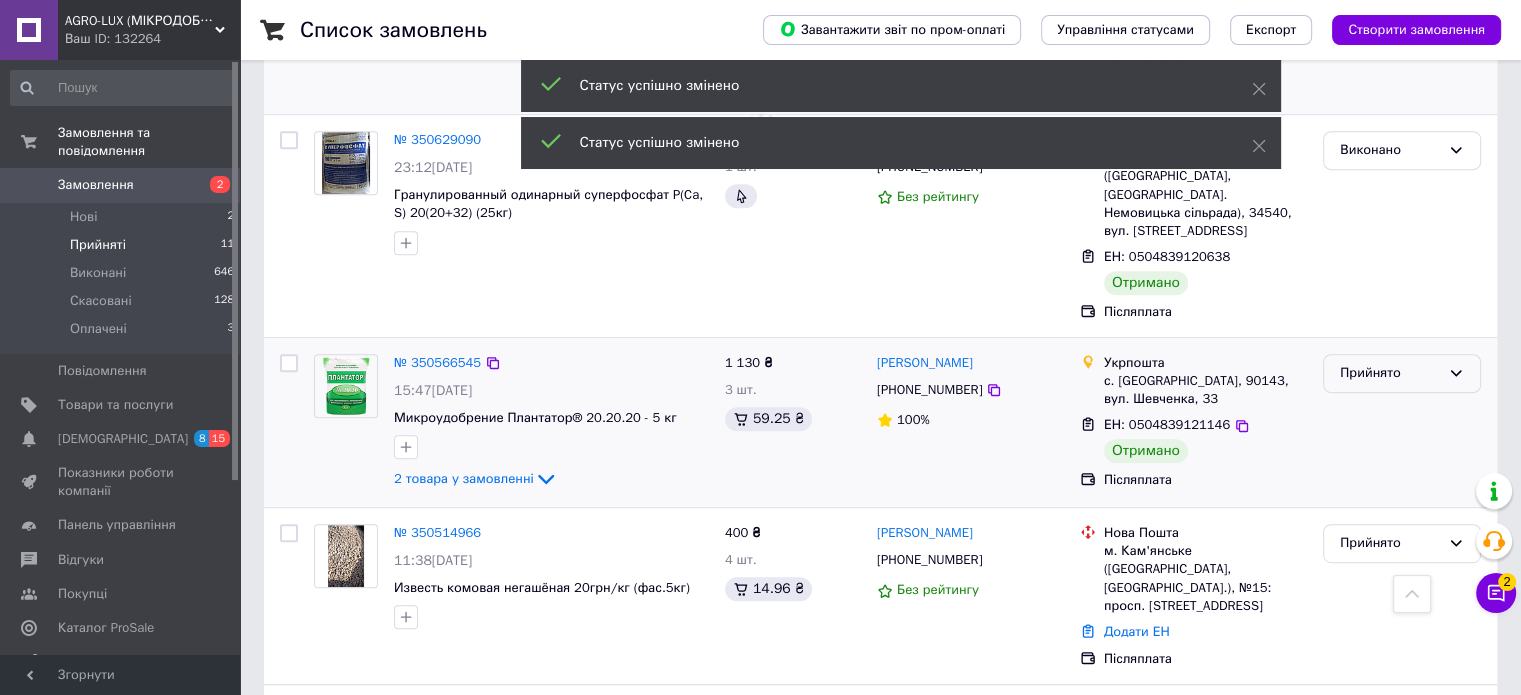 click on "Прийнято" at bounding box center (1390, 373) 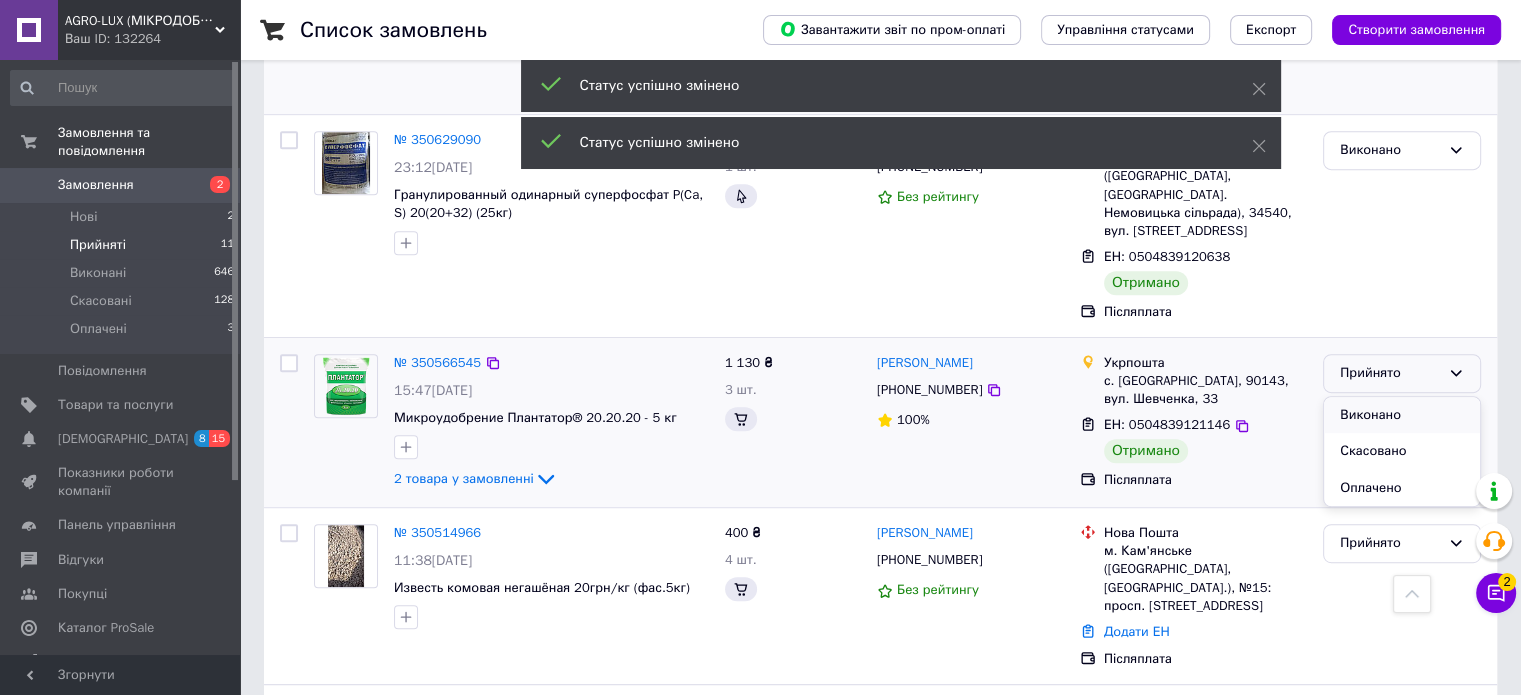 click on "Виконано" at bounding box center [1402, 415] 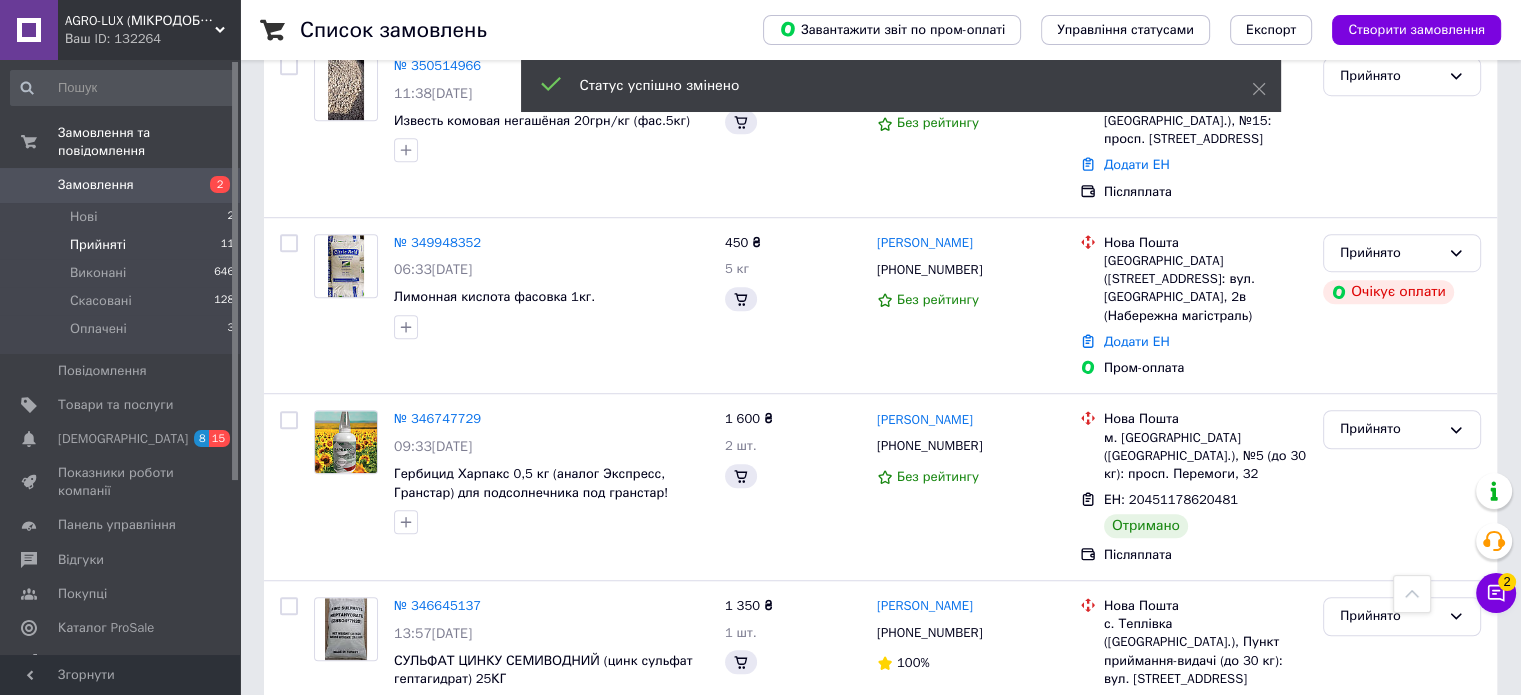 scroll, scrollTop: 1400, scrollLeft: 0, axis: vertical 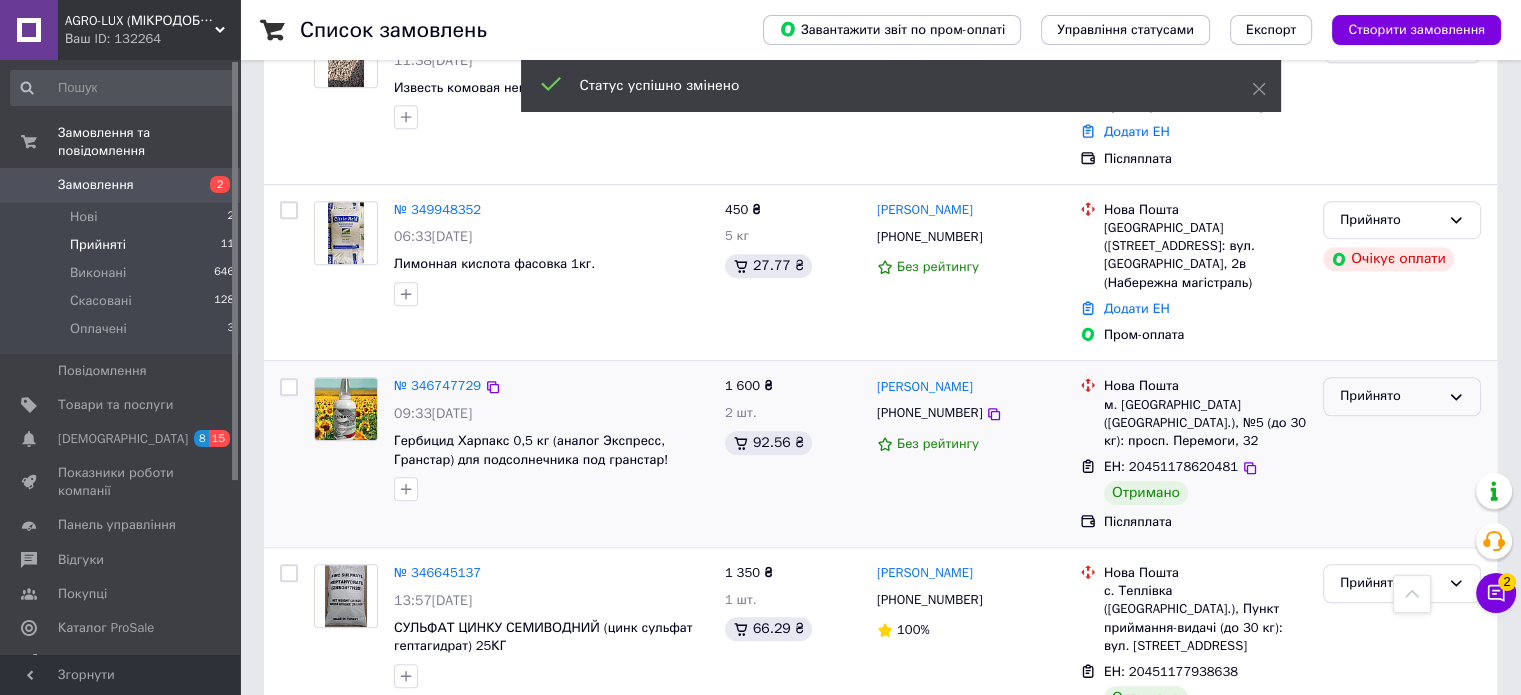 click on "Прийнято" at bounding box center [1402, 396] 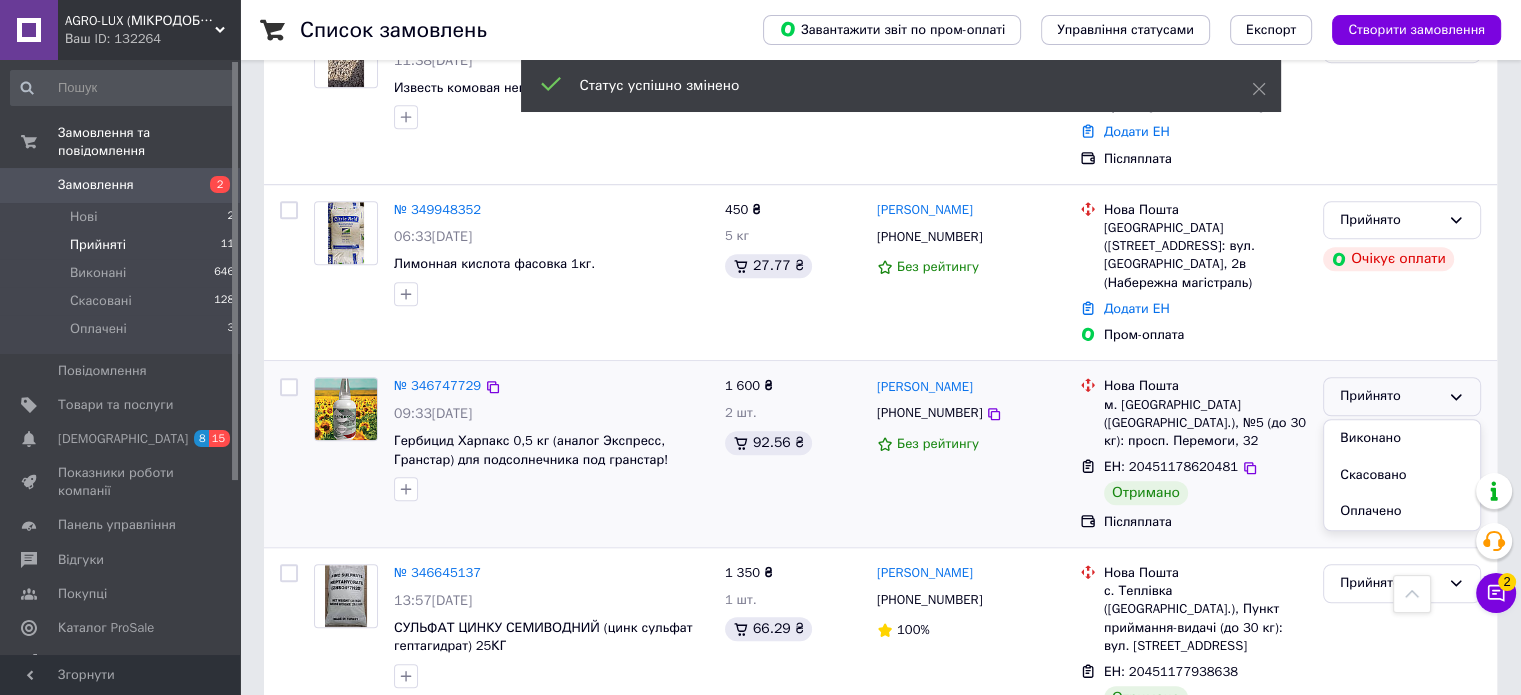 click on "Виконано" at bounding box center (1402, 438) 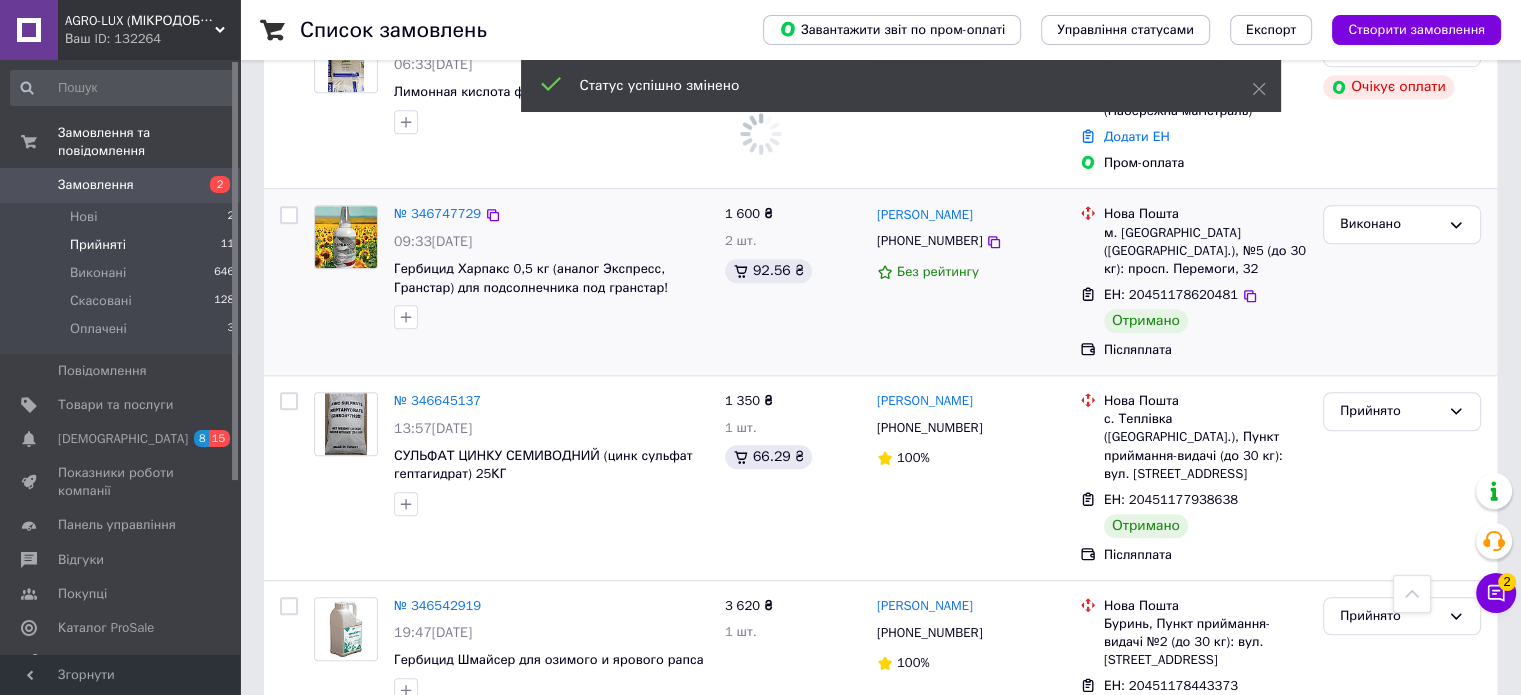 scroll, scrollTop: 1573, scrollLeft: 0, axis: vertical 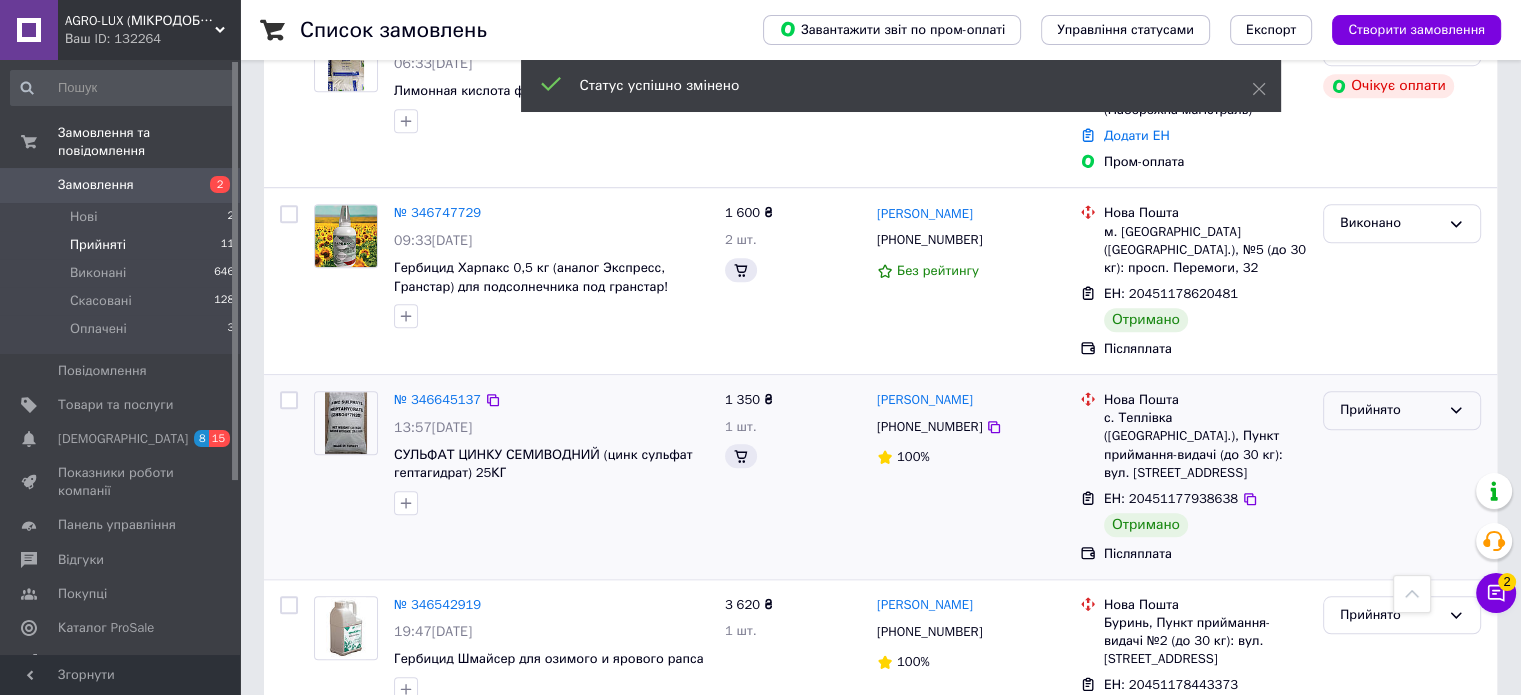 click on "Прийнято" at bounding box center (1390, 410) 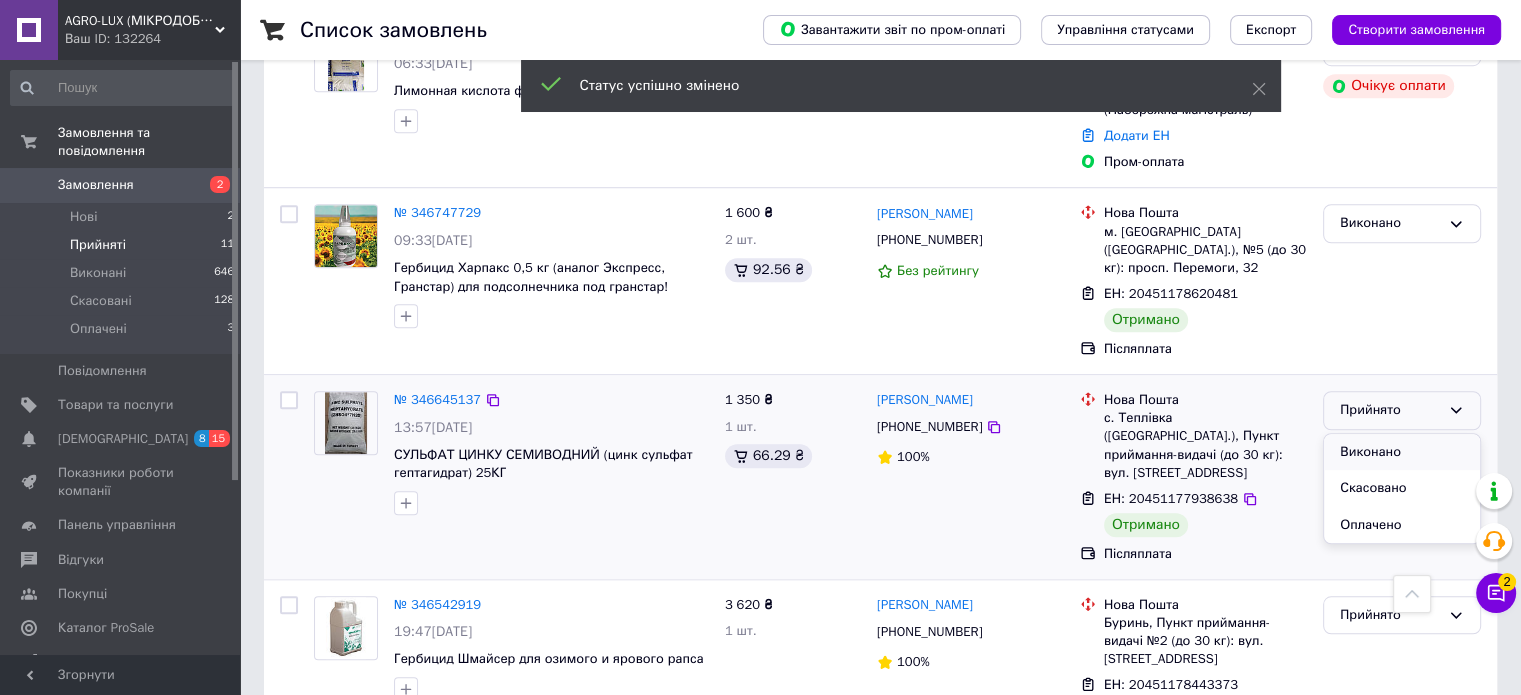 click on "Виконано" at bounding box center [1402, 452] 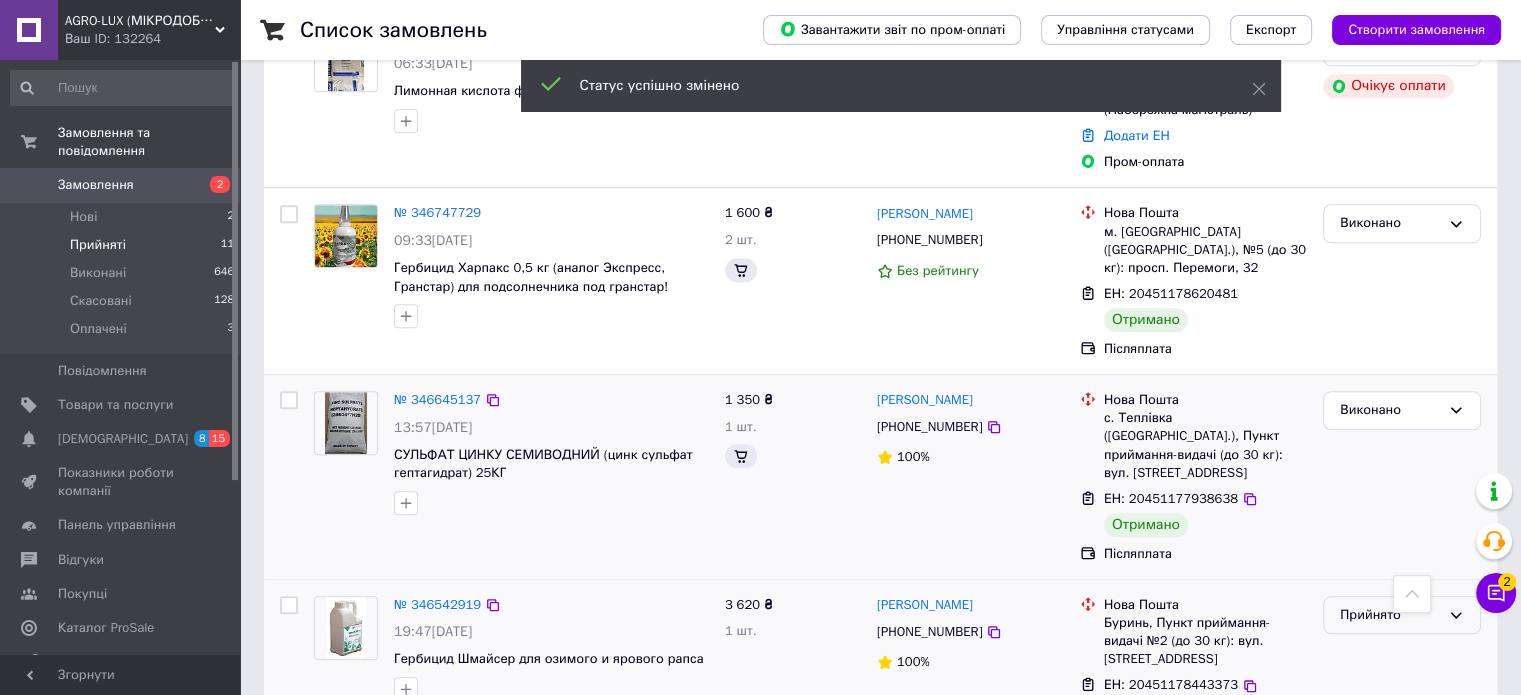 click on "Прийнято" at bounding box center [1390, 615] 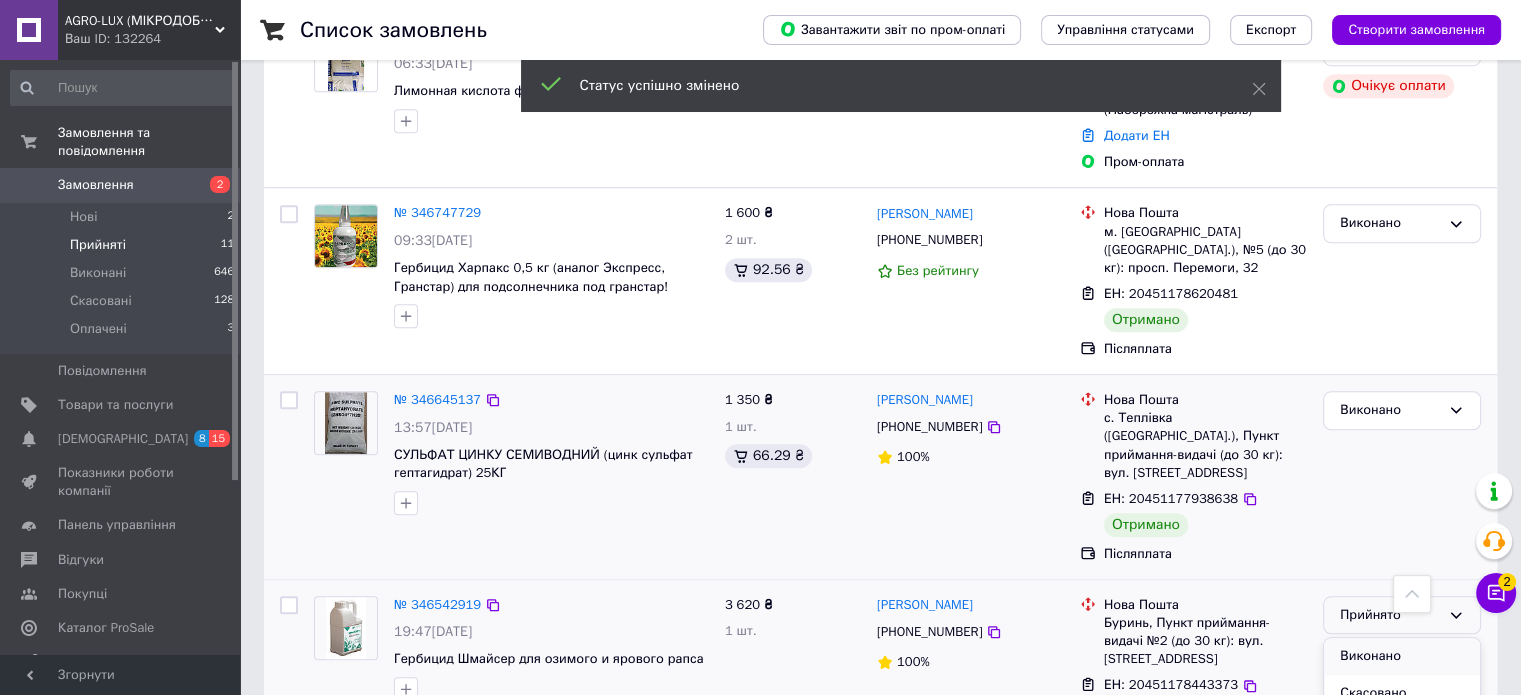 click on "Виконано" at bounding box center [1402, 656] 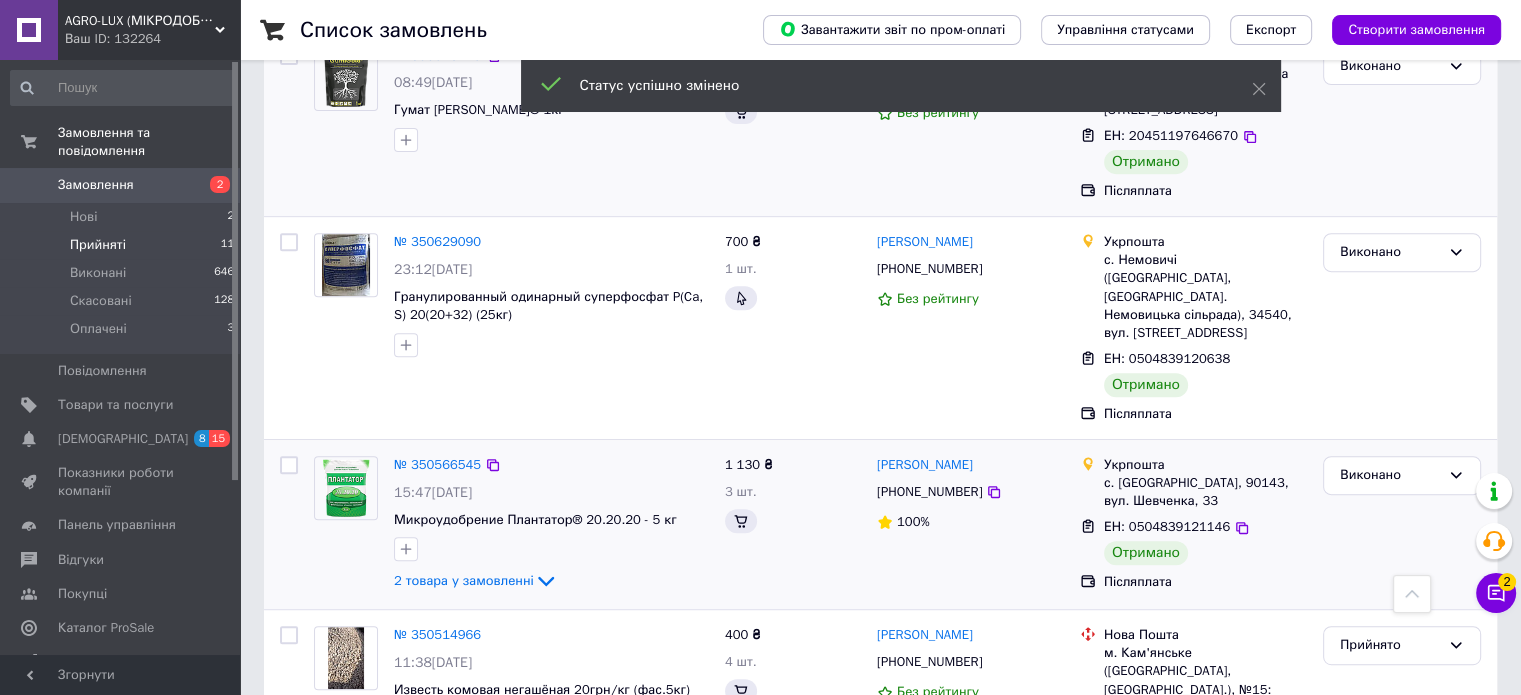 scroll, scrollTop: 573, scrollLeft: 0, axis: vertical 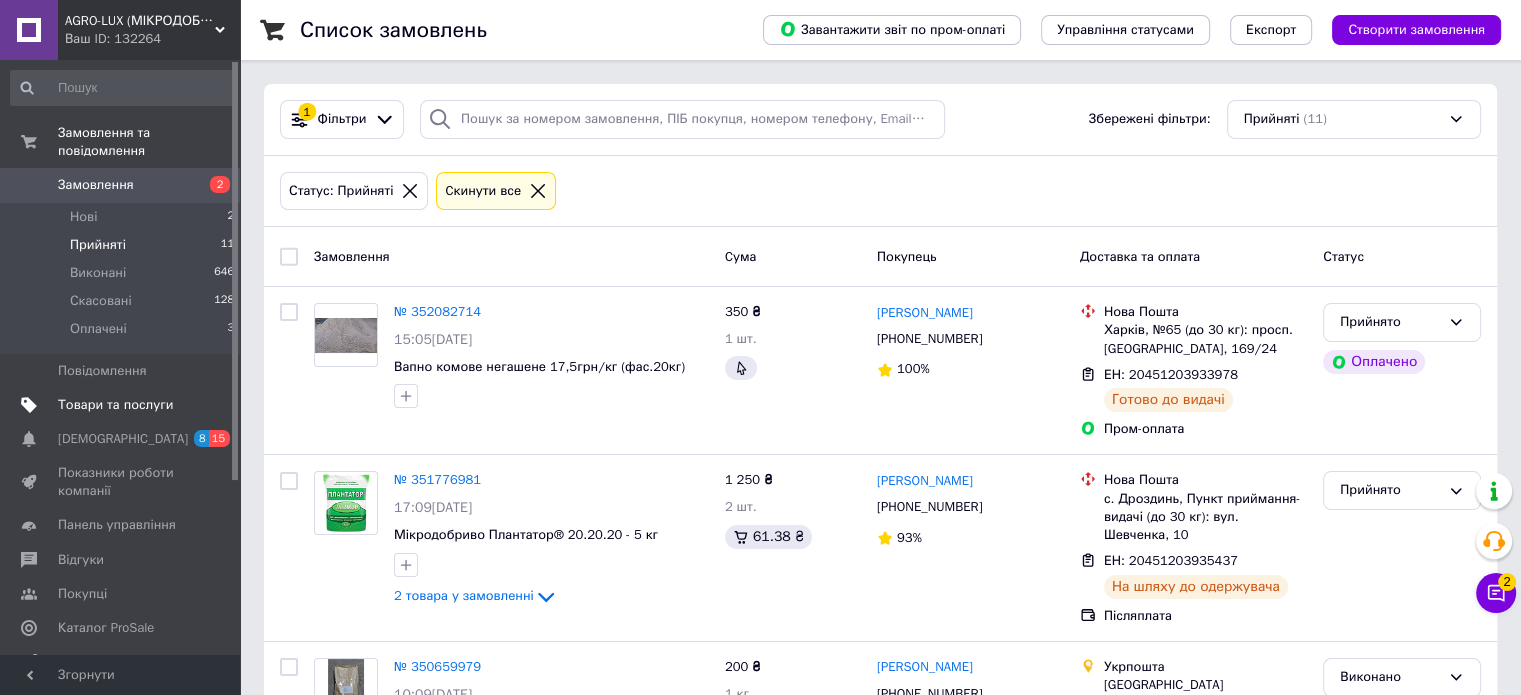 click on "Товари та послуги" at bounding box center [115, 405] 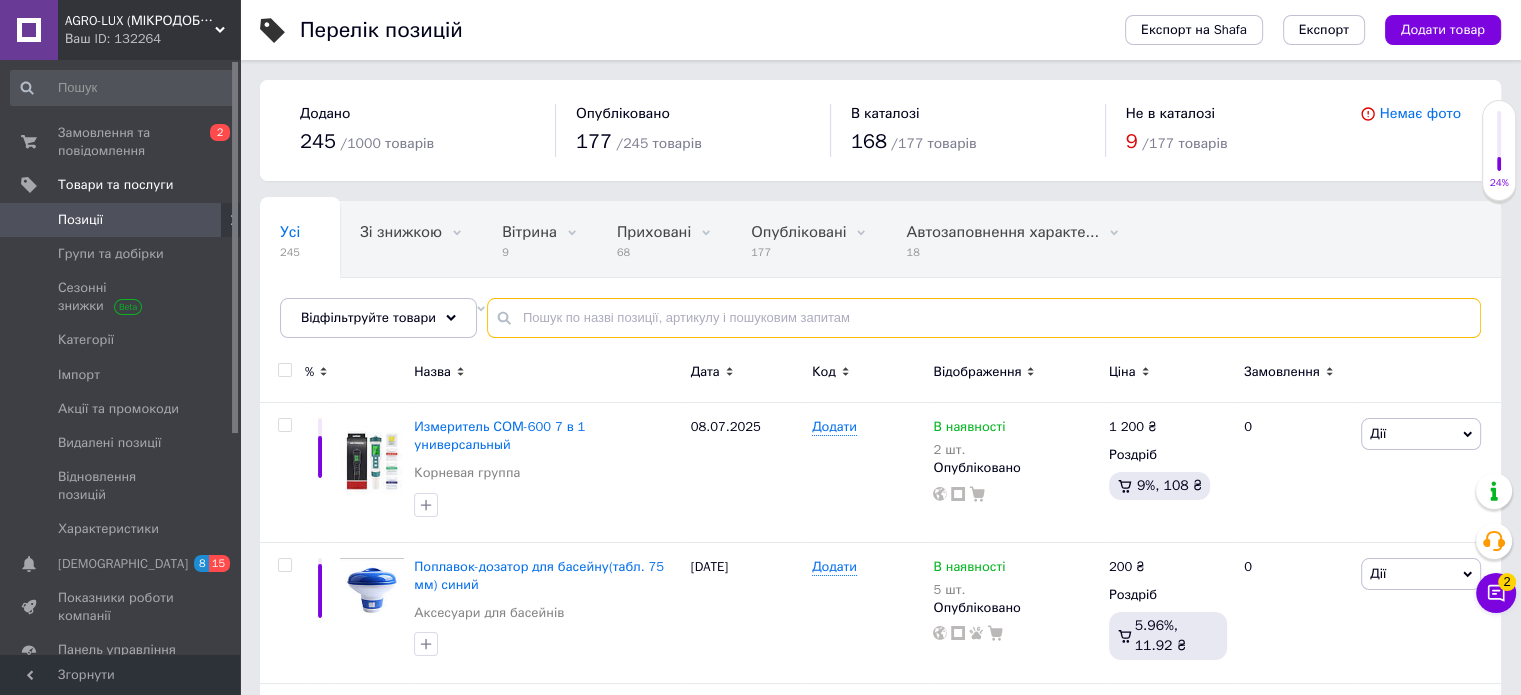 click at bounding box center (984, 318) 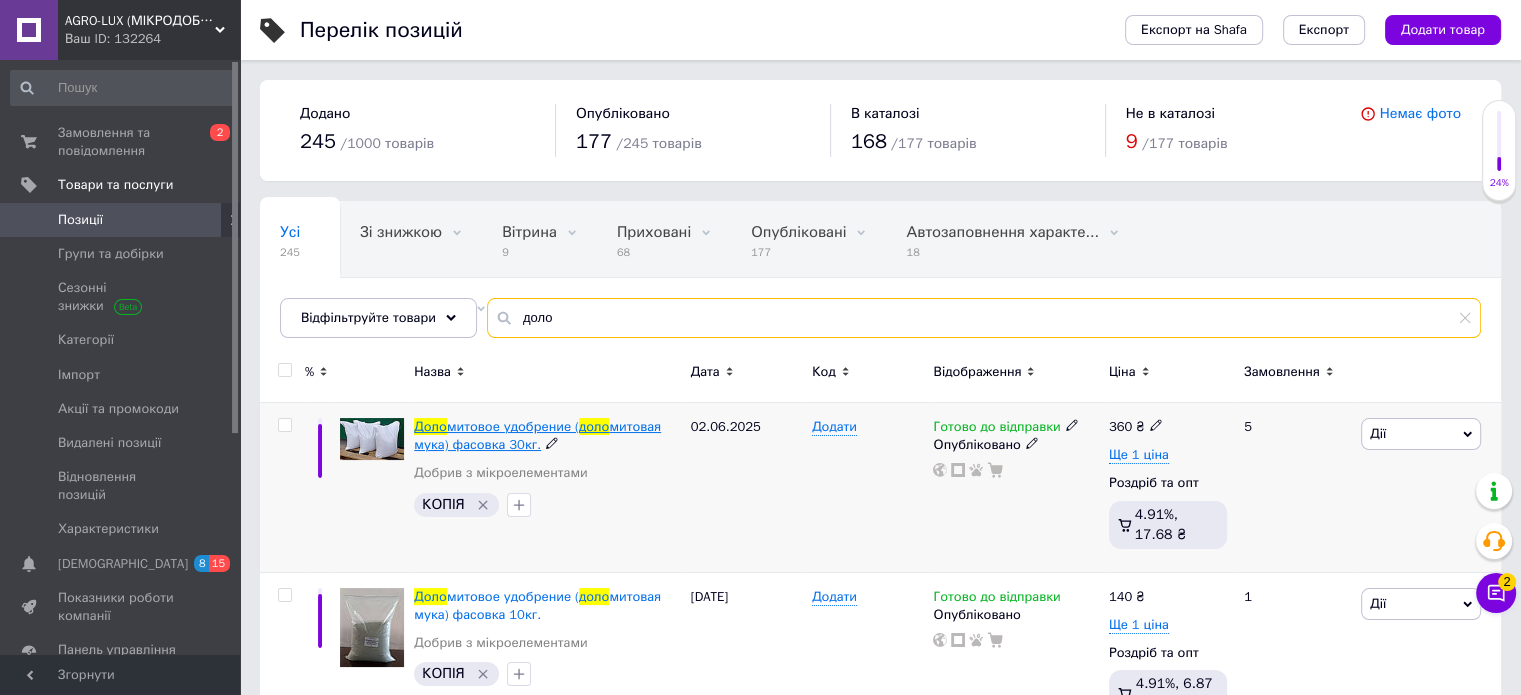 type on "доло" 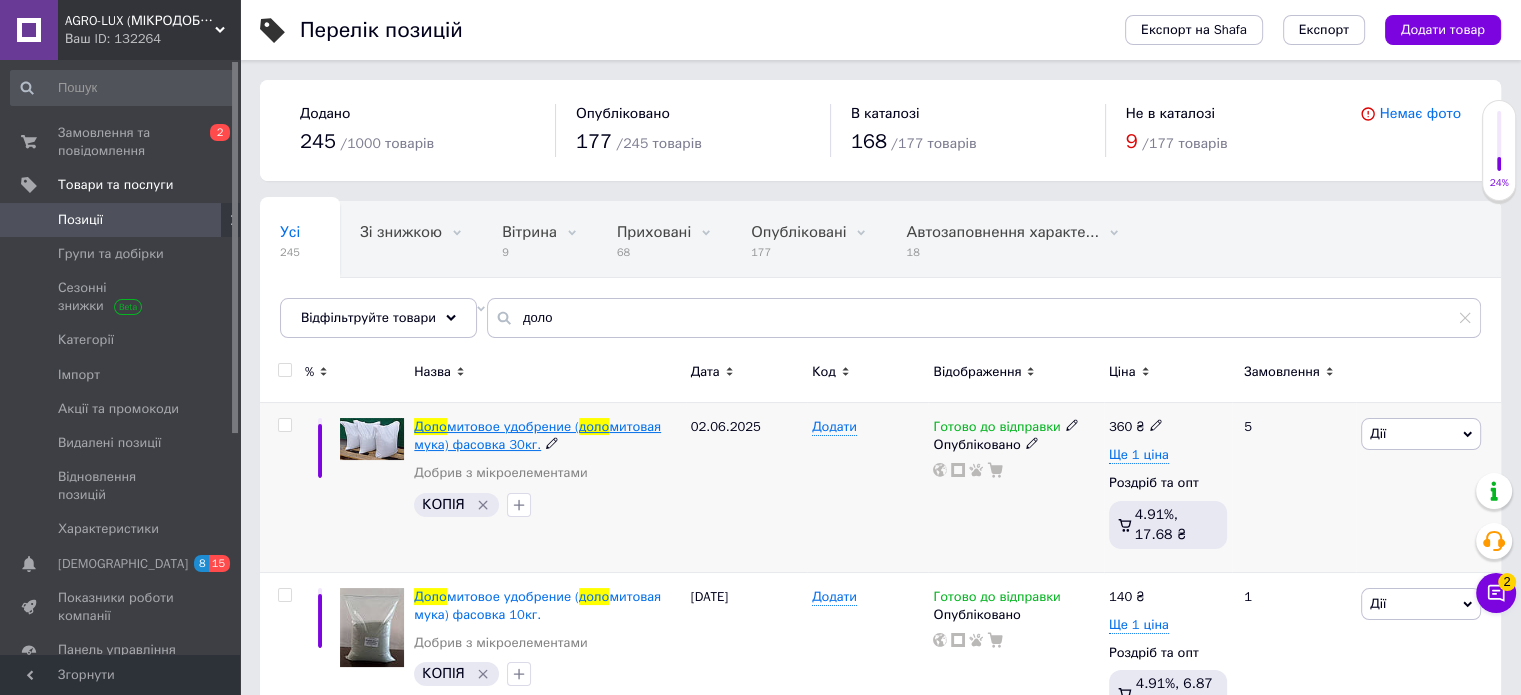 click on "митовое удобрение (" at bounding box center (513, 426) 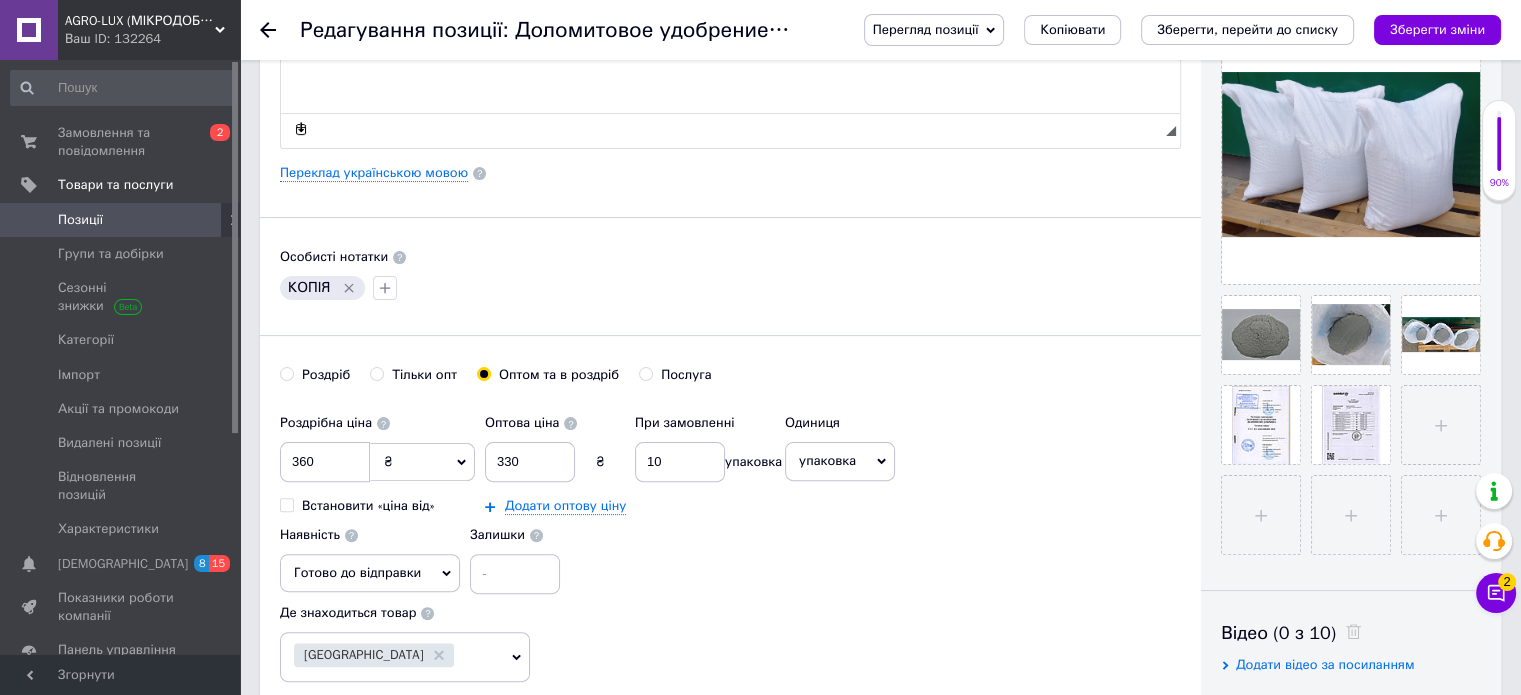 scroll, scrollTop: 428, scrollLeft: 0, axis: vertical 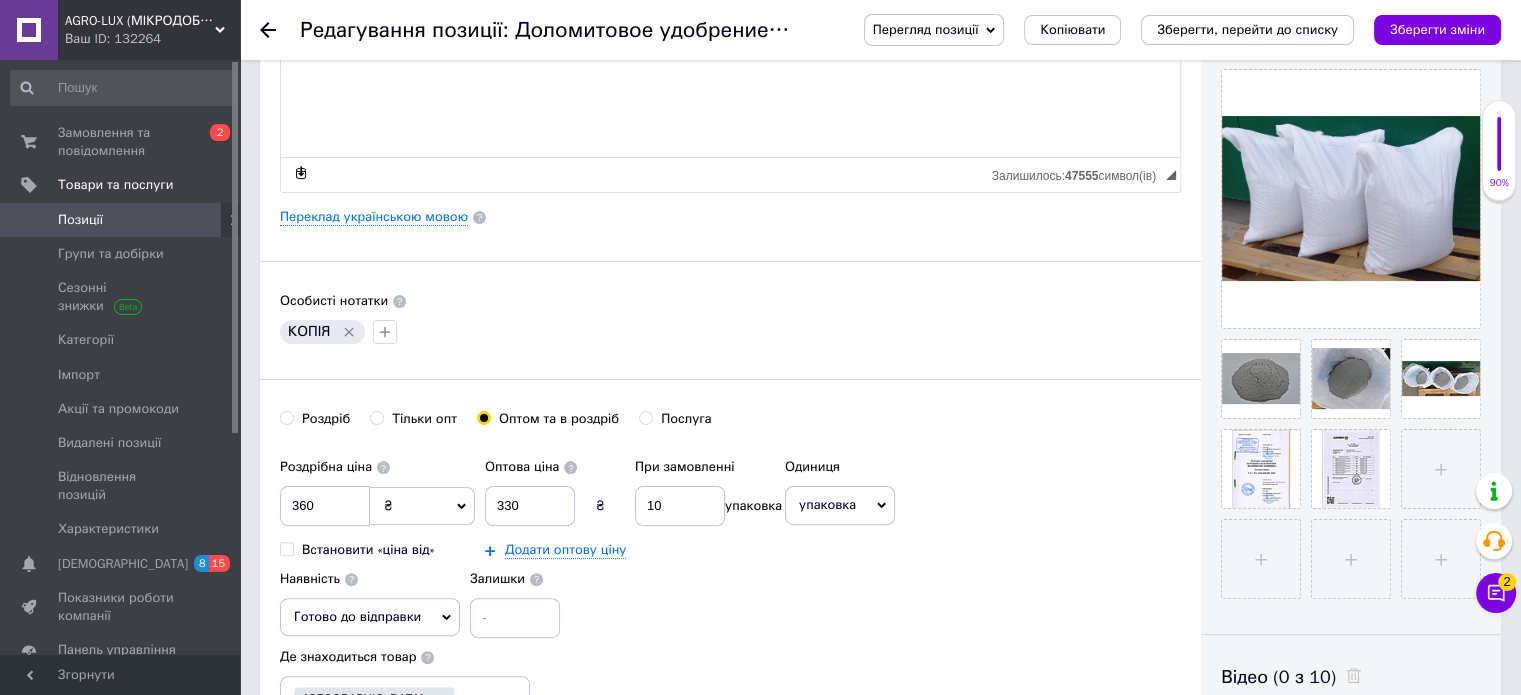 click on "Розширений текстовий редактор, D6F637DA-C148-458F-8C79-35986683E0BF Панель інструментів редактора Форматування Форматування Розмір Розмір   Жирний  Сполучення клавіш Ctrl+B   Курсив  Сполучення клавіш Ctrl+I   Підкреслений  Сполучення клавіш Ctrl+U   Видалити форматування   Повернути  Сполучення клавіш Ctrl+Z   Вставити/видалити нумерований список   Вставити/видалити маркований список   По лівому краю   По центру   По правому краю   Зменшити відступ   Збільшити відступ   Таблиця   Вставити/Редагувати посилання  Сполучення клавіш Ctrl+L   Зображення   YouTube   {label}       Джерело" at bounding box center [730, 16] 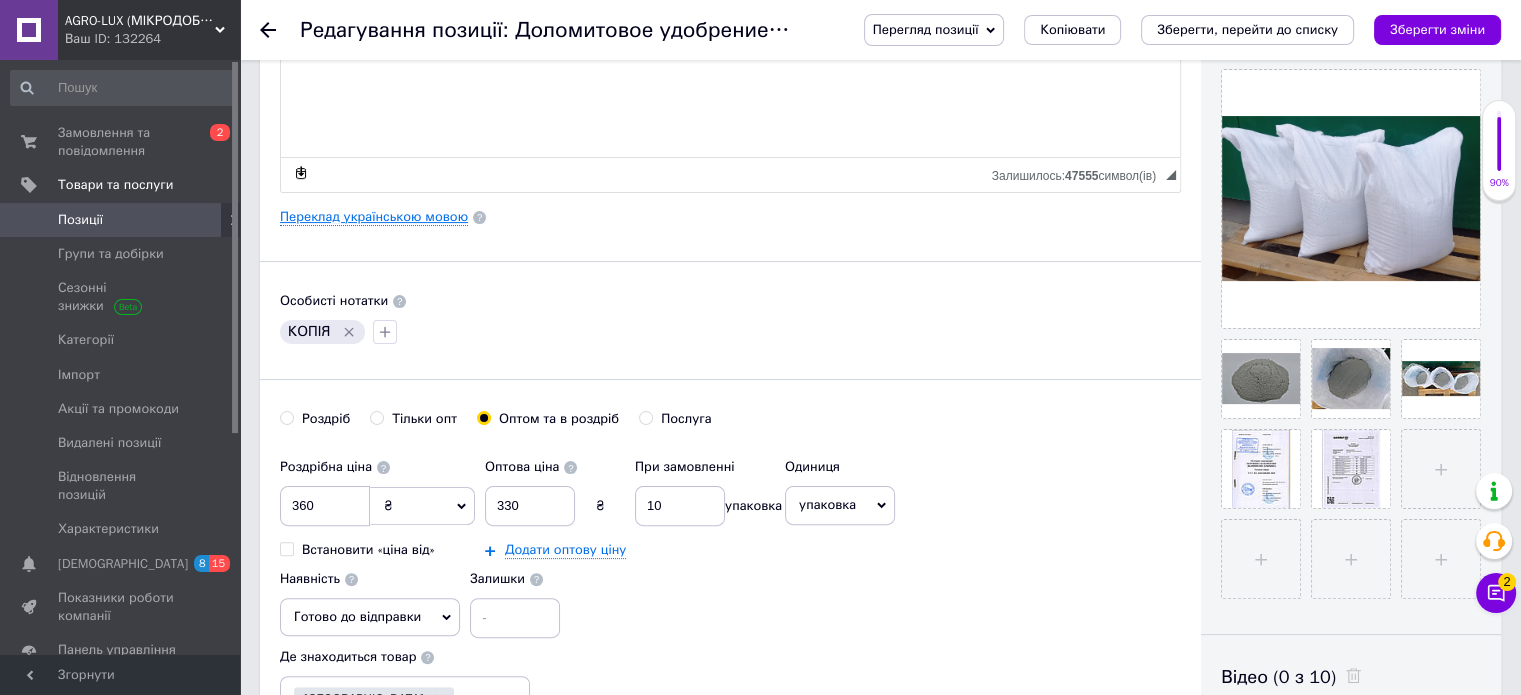 click on "Переклад українською мовою" at bounding box center [374, 217] 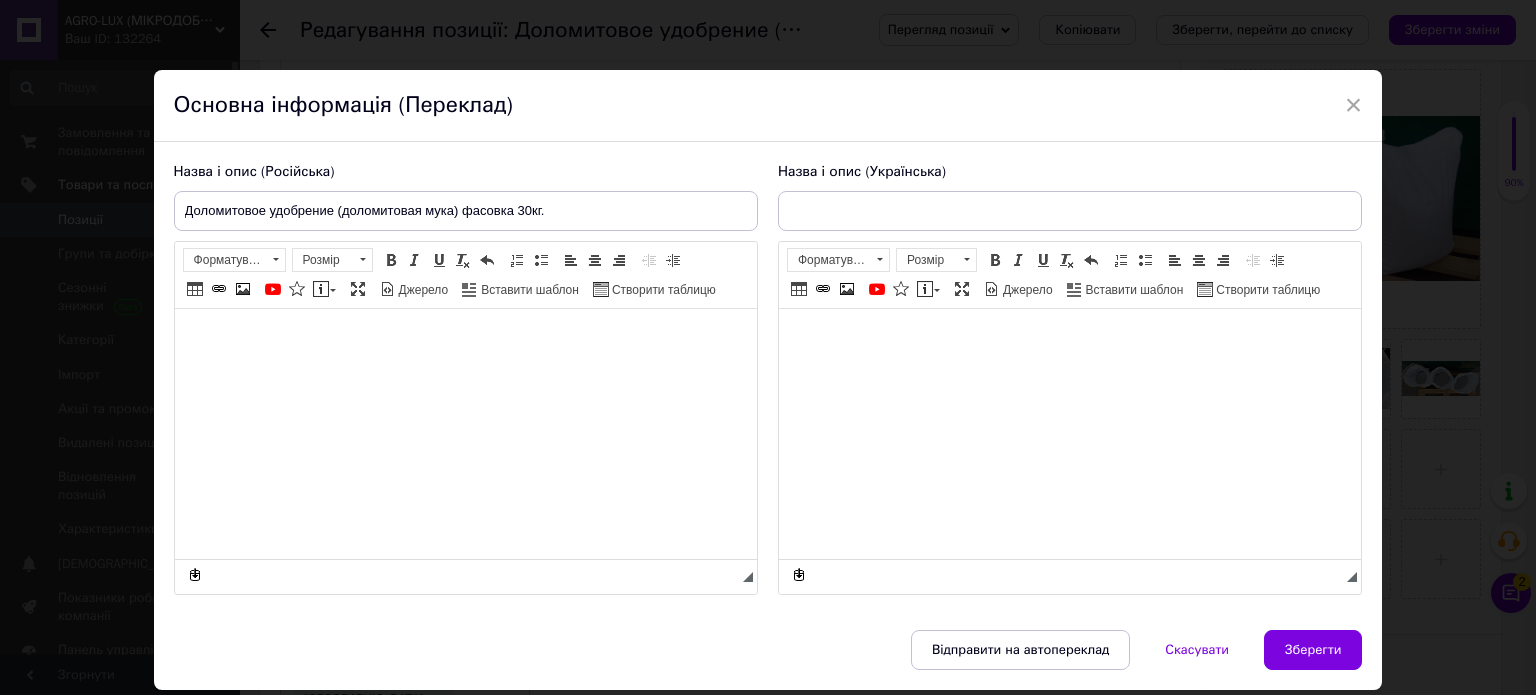type on "Доломітове добриво (доломітова мука) фасовка 30кг." 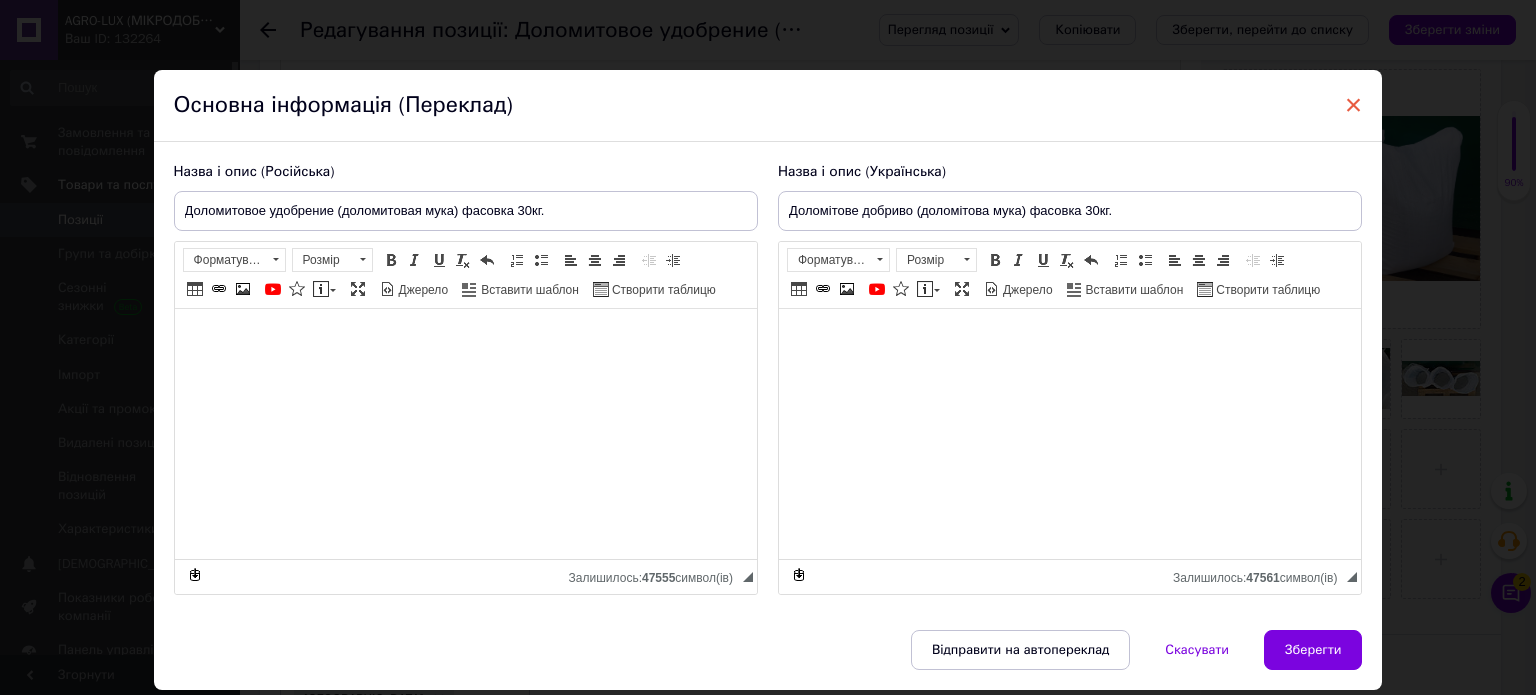 click on "×" at bounding box center [1354, 105] 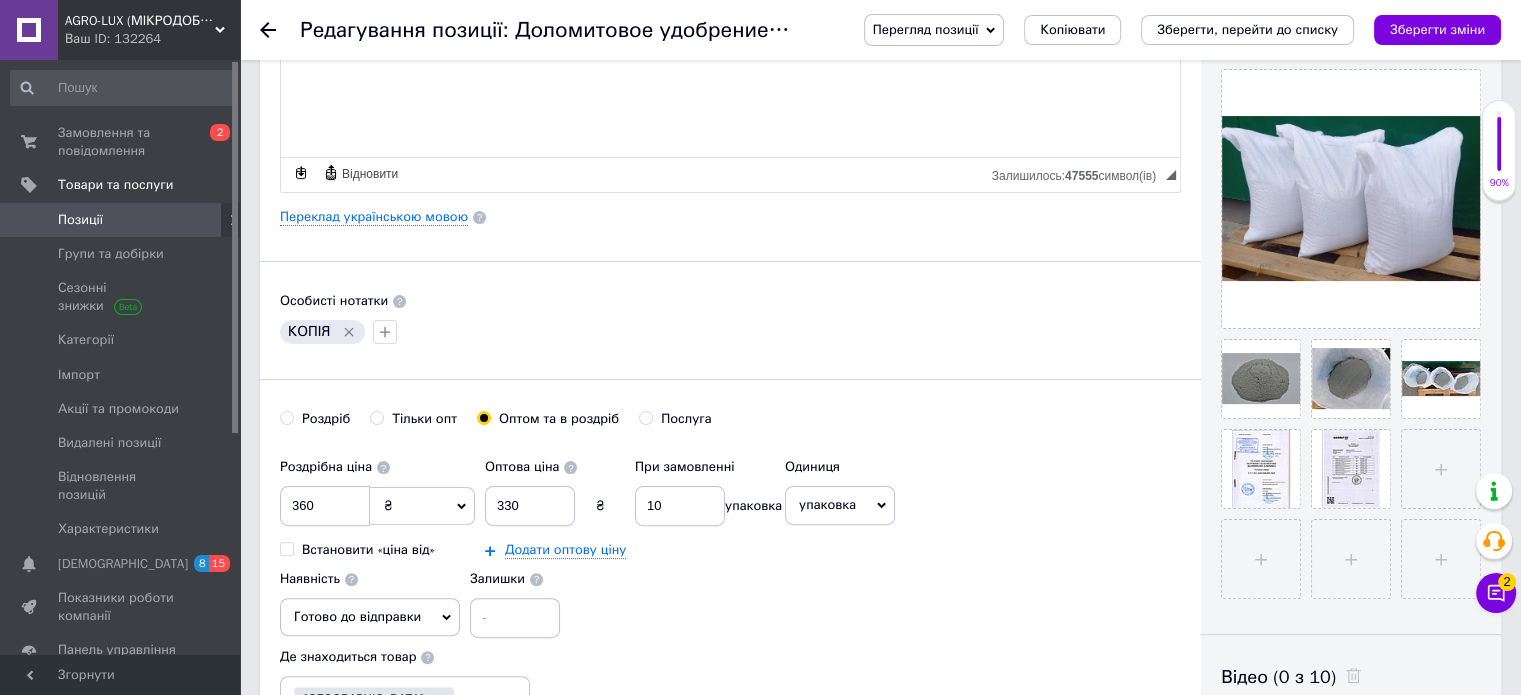 click on "Позиції" at bounding box center [80, 220] 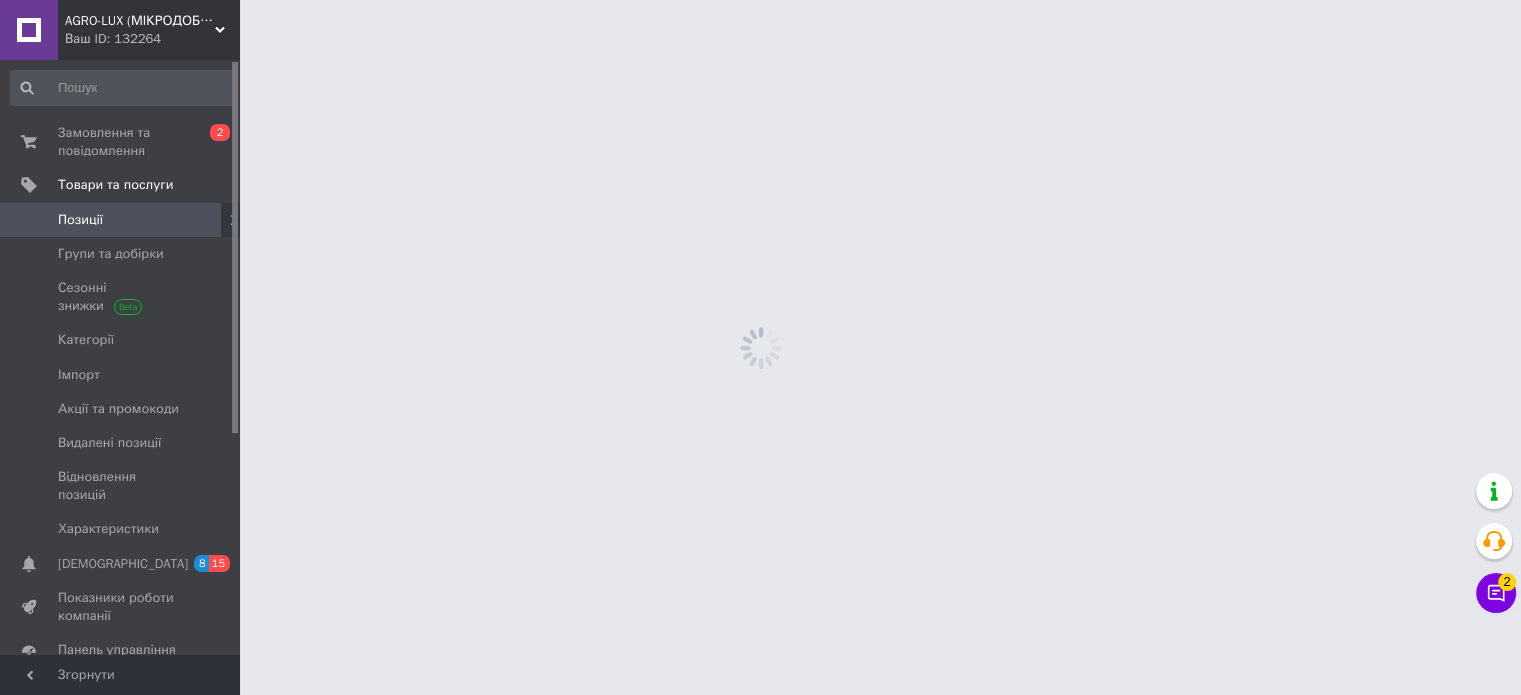scroll, scrollTop: 0, scrollLeft: 0, axis: both 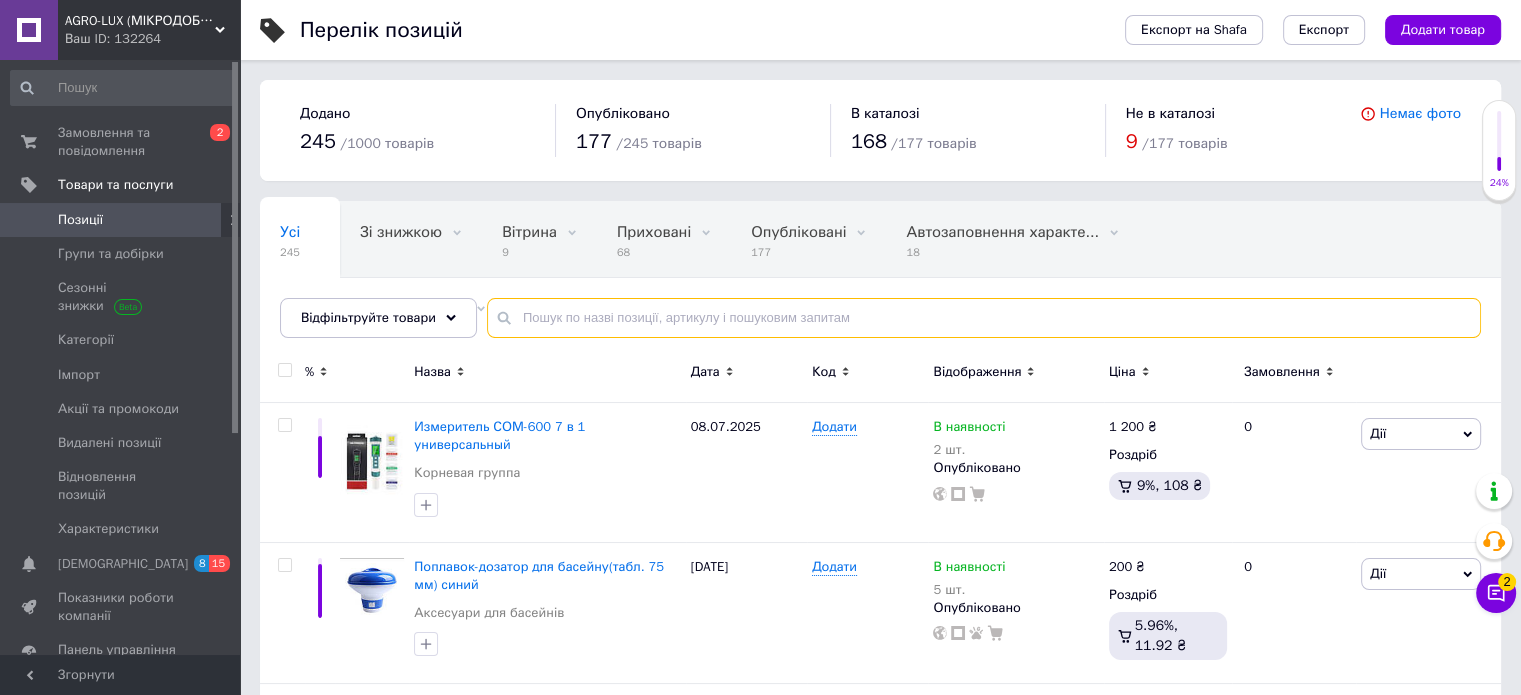 click at bounding box center (984, 318) 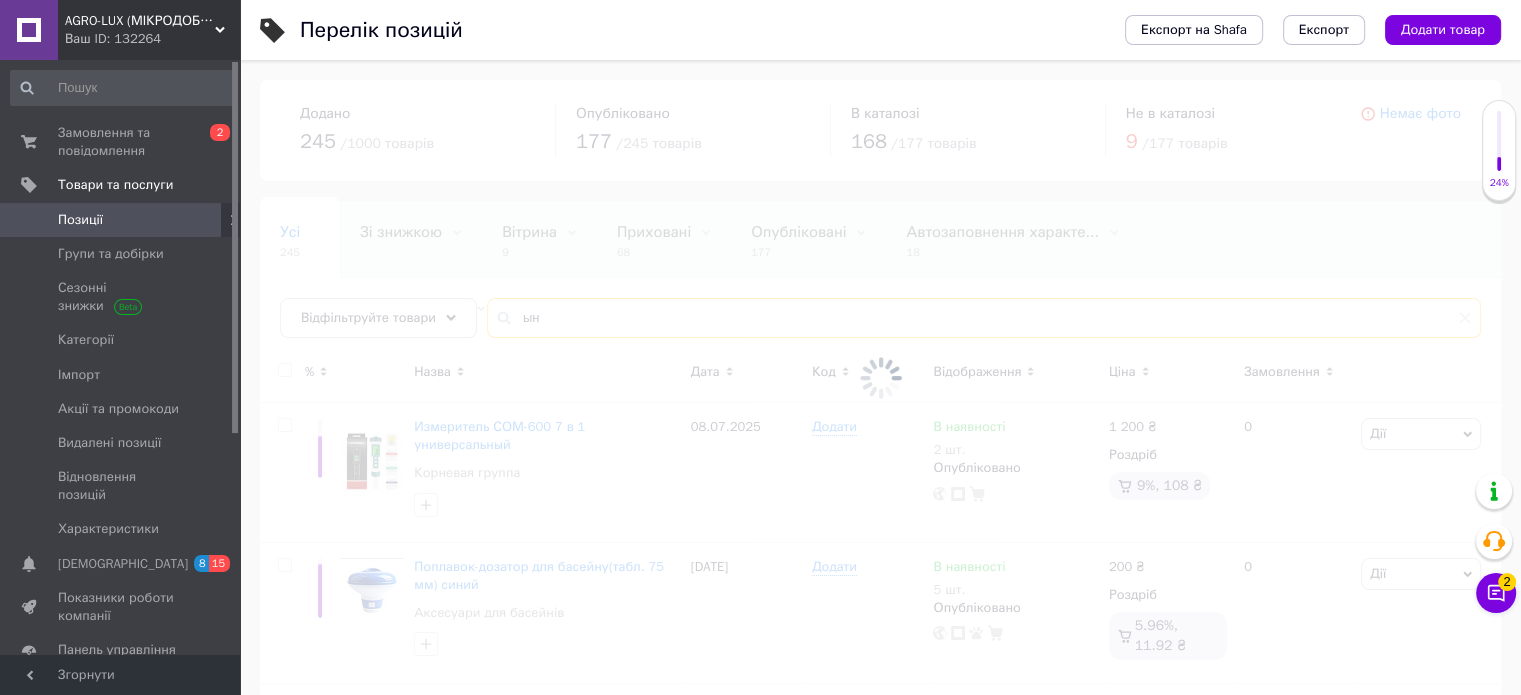 type on "ы" 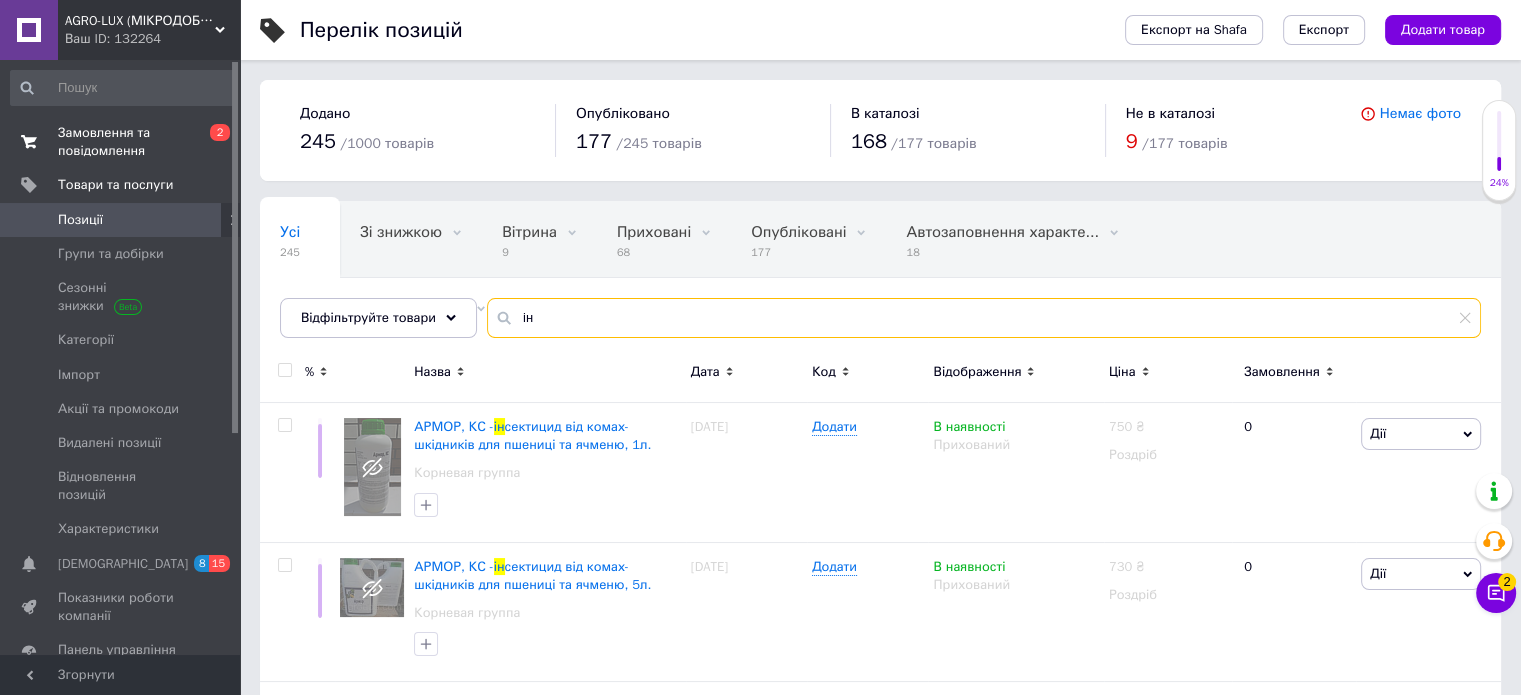 type on "ін" 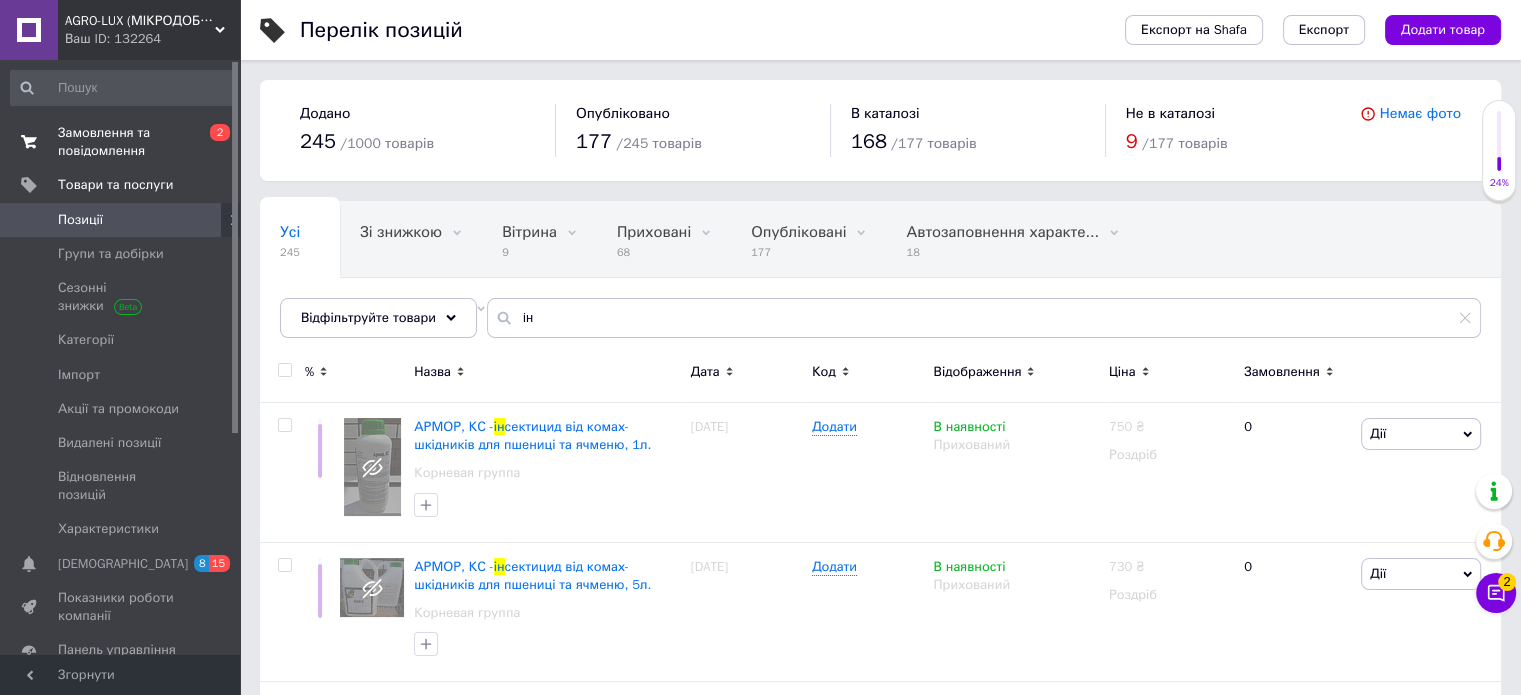 click on "Замовлення та повідомлення" at bounding box center [121, 142] 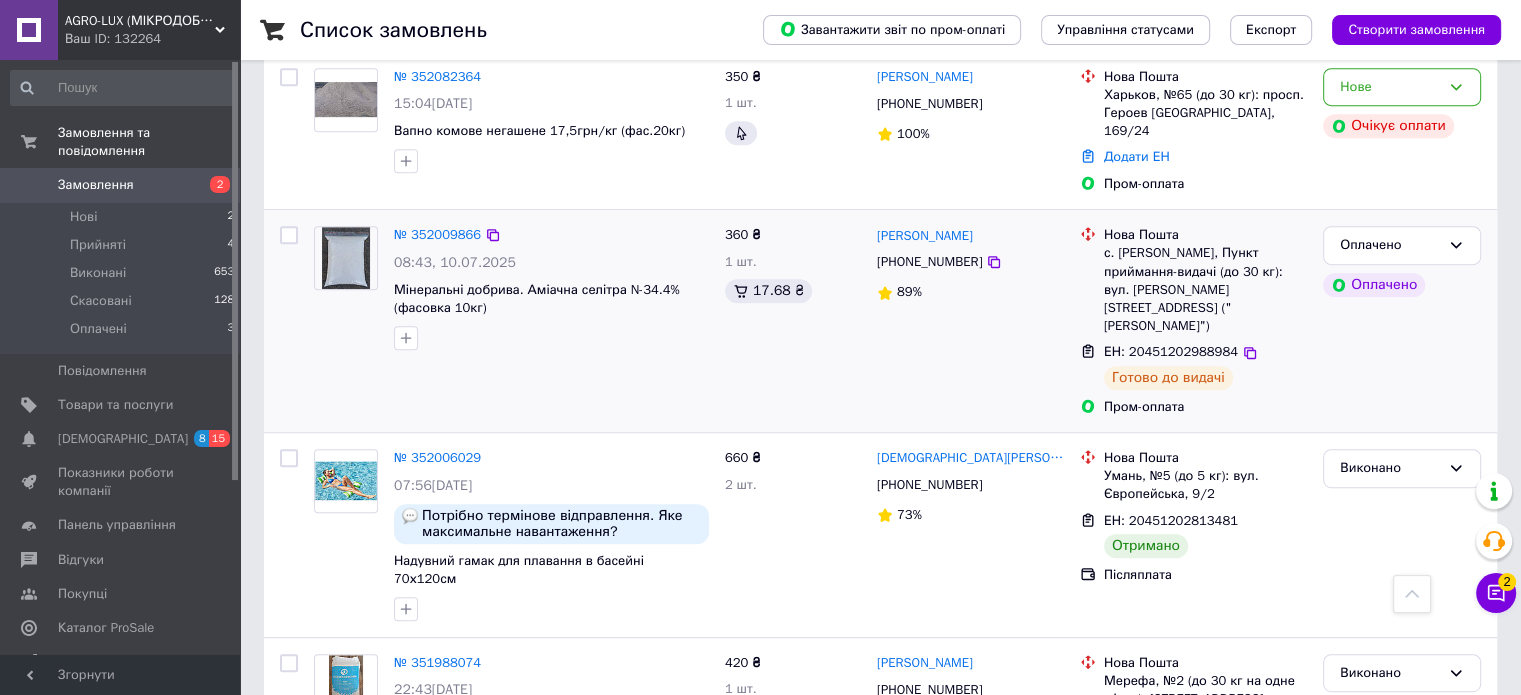 scroll, scrollTop: 1000, scrollLeft: 0, axis: vertical 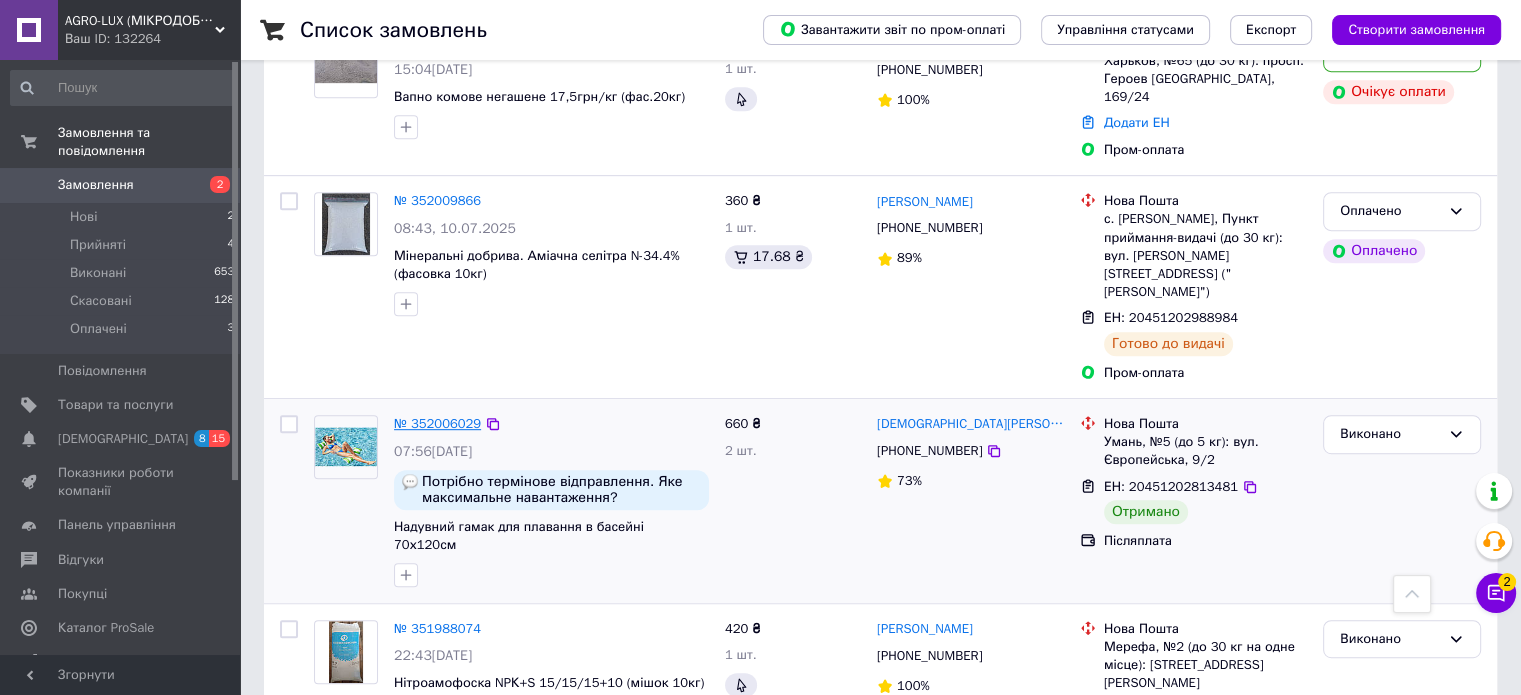 click on "№ 352006029" at bounding box center (437, 423) 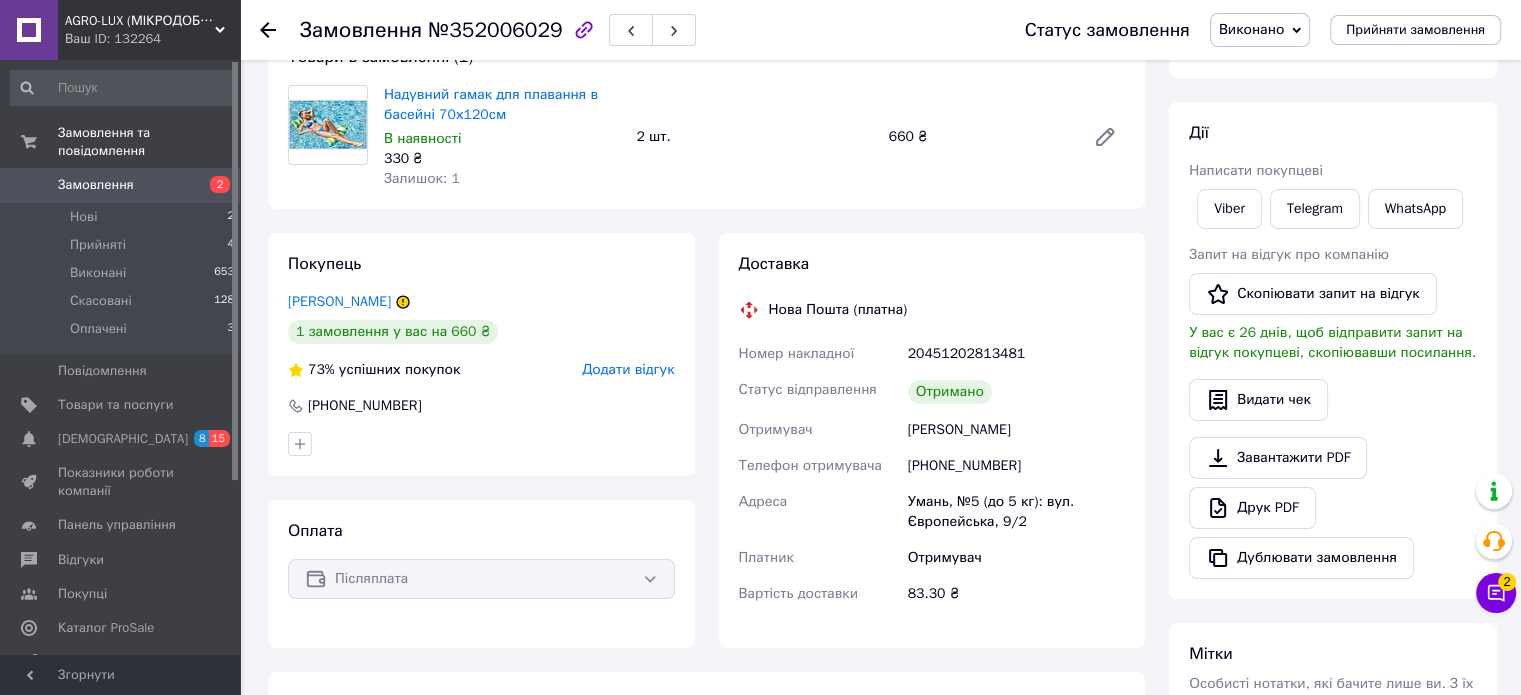 scroll, scrollTop: 0, scrollLeft: 0, axis: both 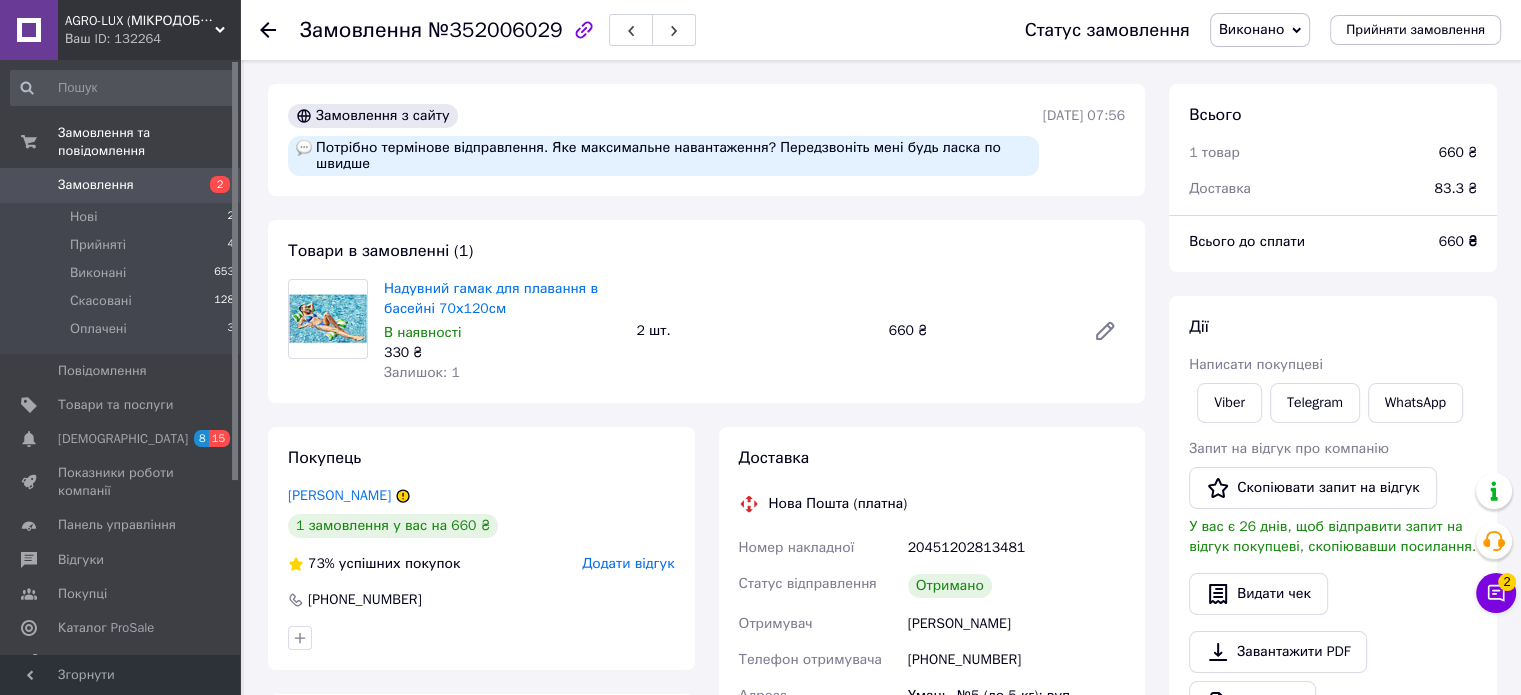 click on "330 ₴" at bounding box center (502, 353) 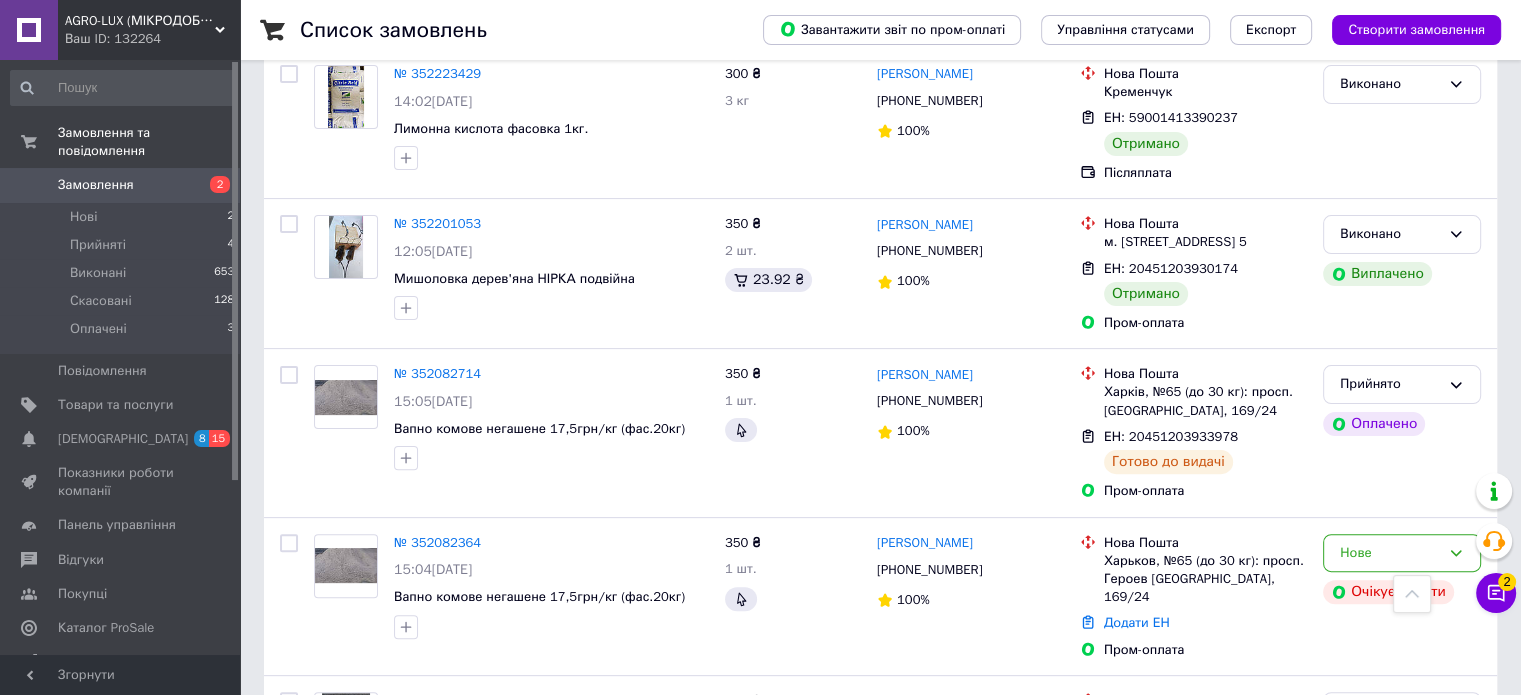 scroll, scrollTop: 0, scrollLeft: 0, axis: both 